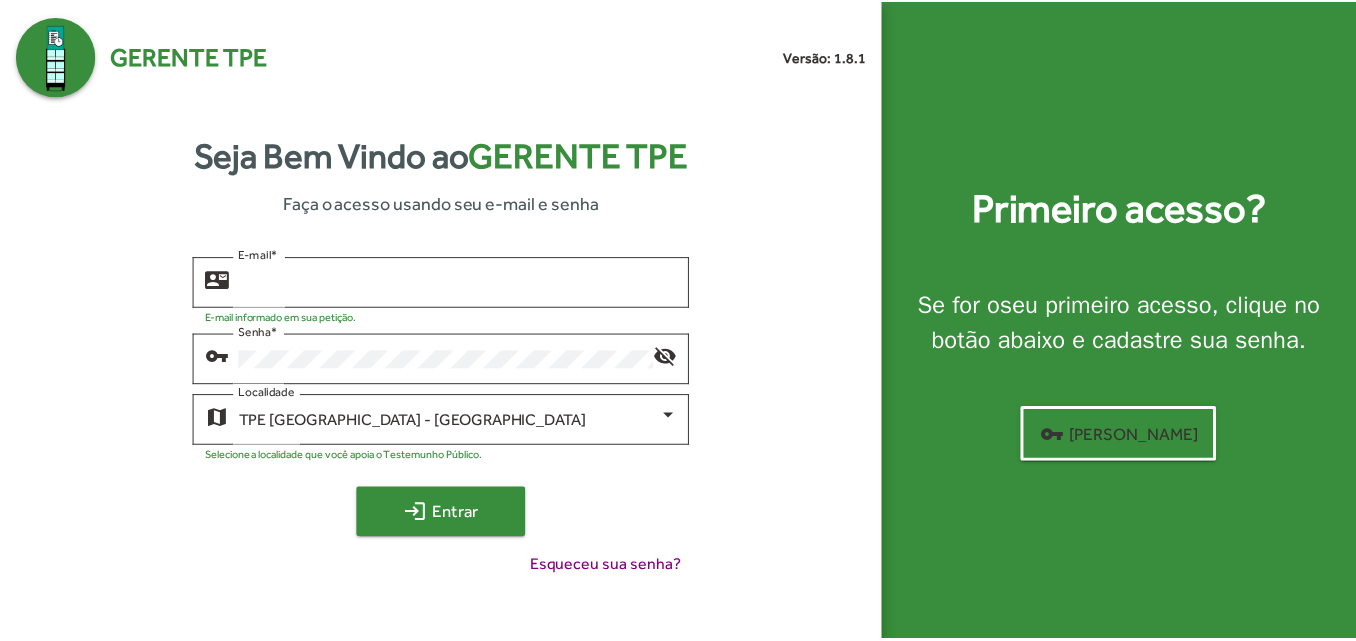 scroll, scrollTop: 0, scrollLeft: 0, axis: both 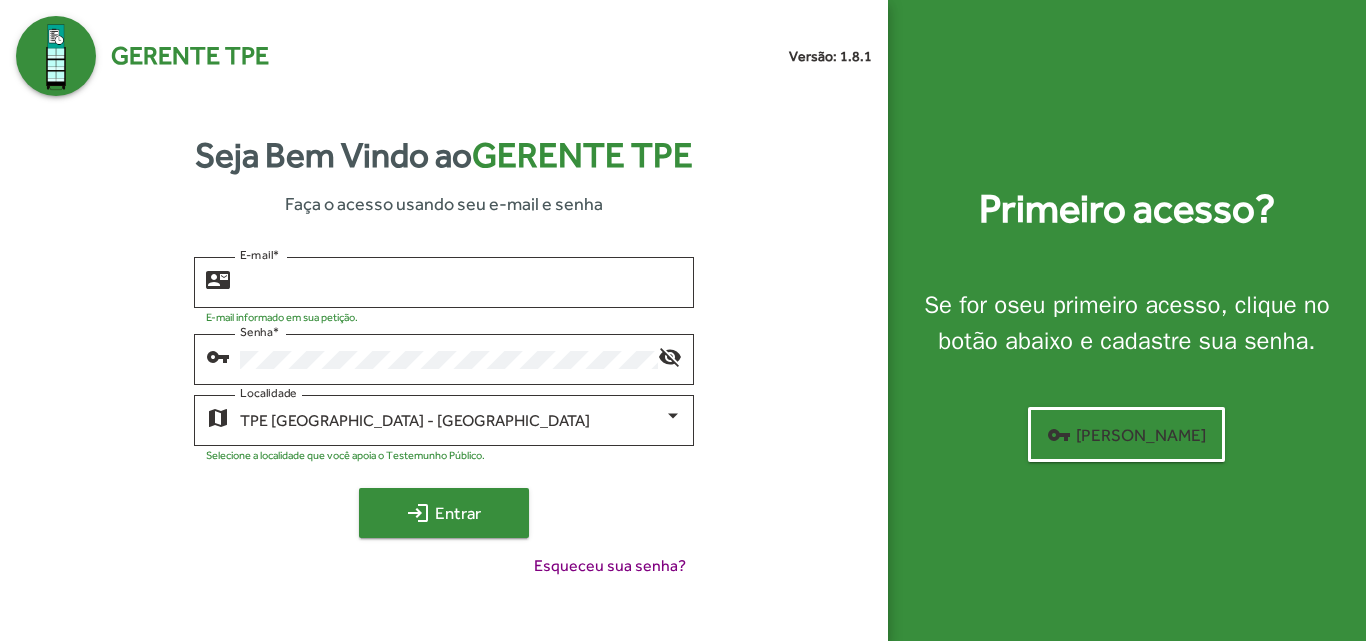 type on "**********" 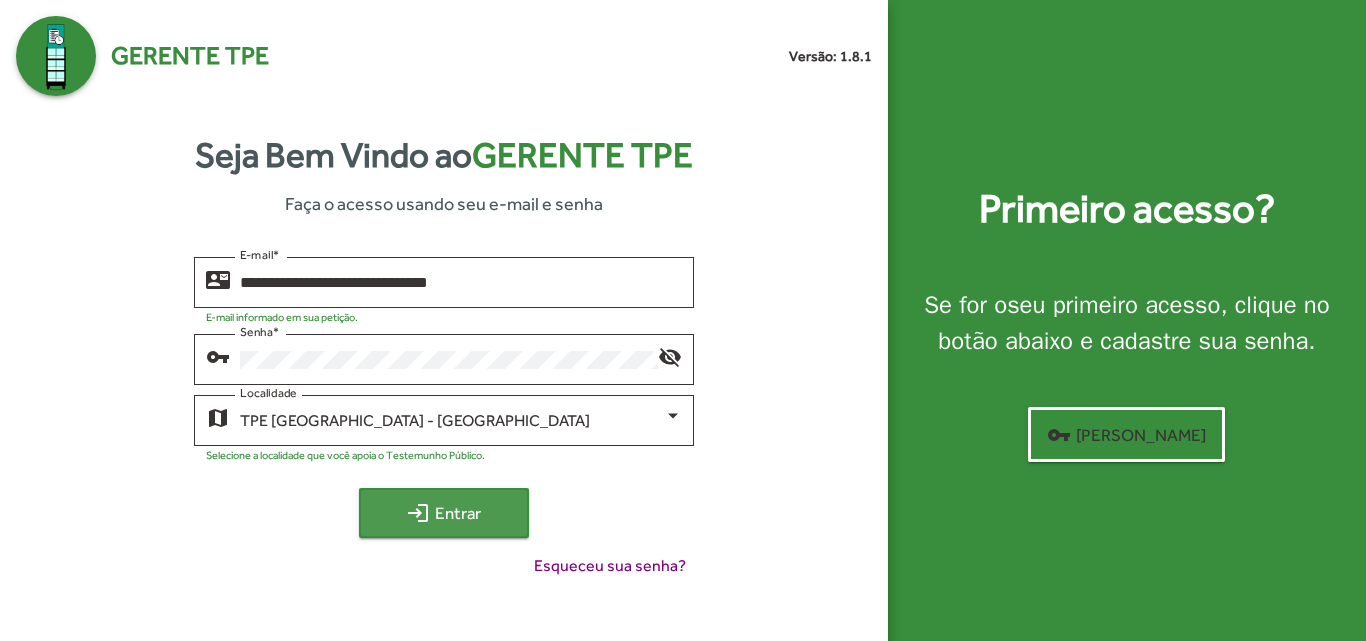 click on "login  Entrar" 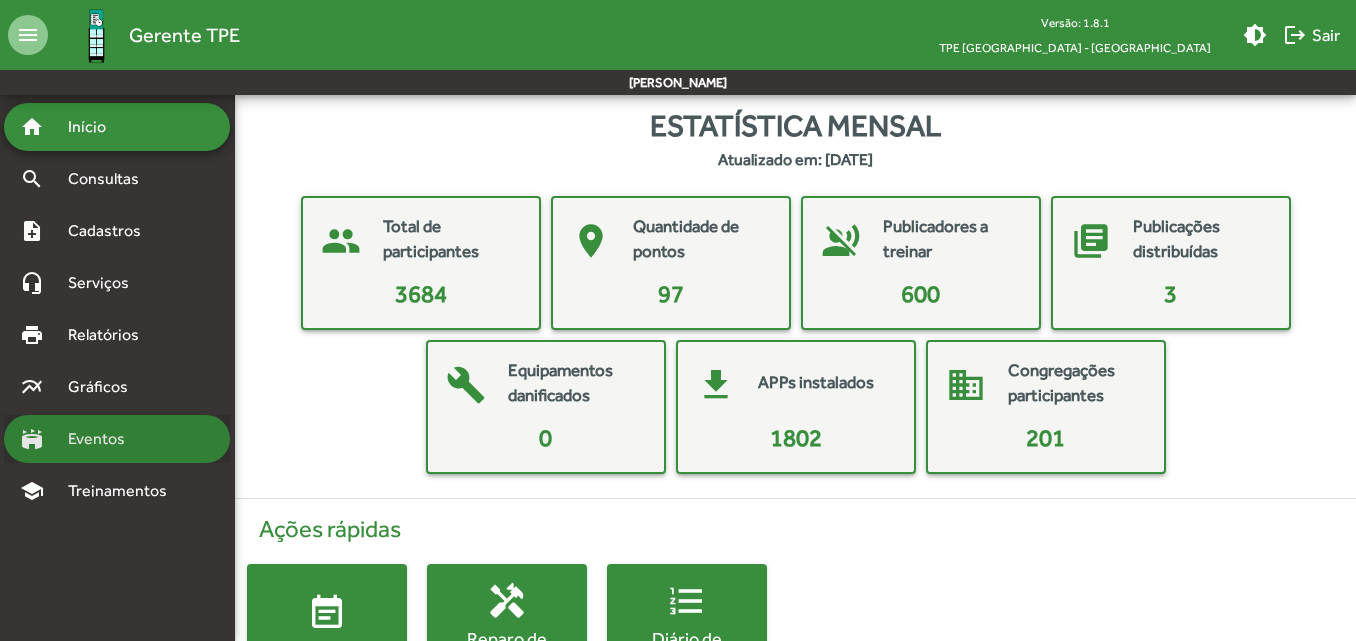 click on "stadium Eventos" at bounding box center [117, 439] 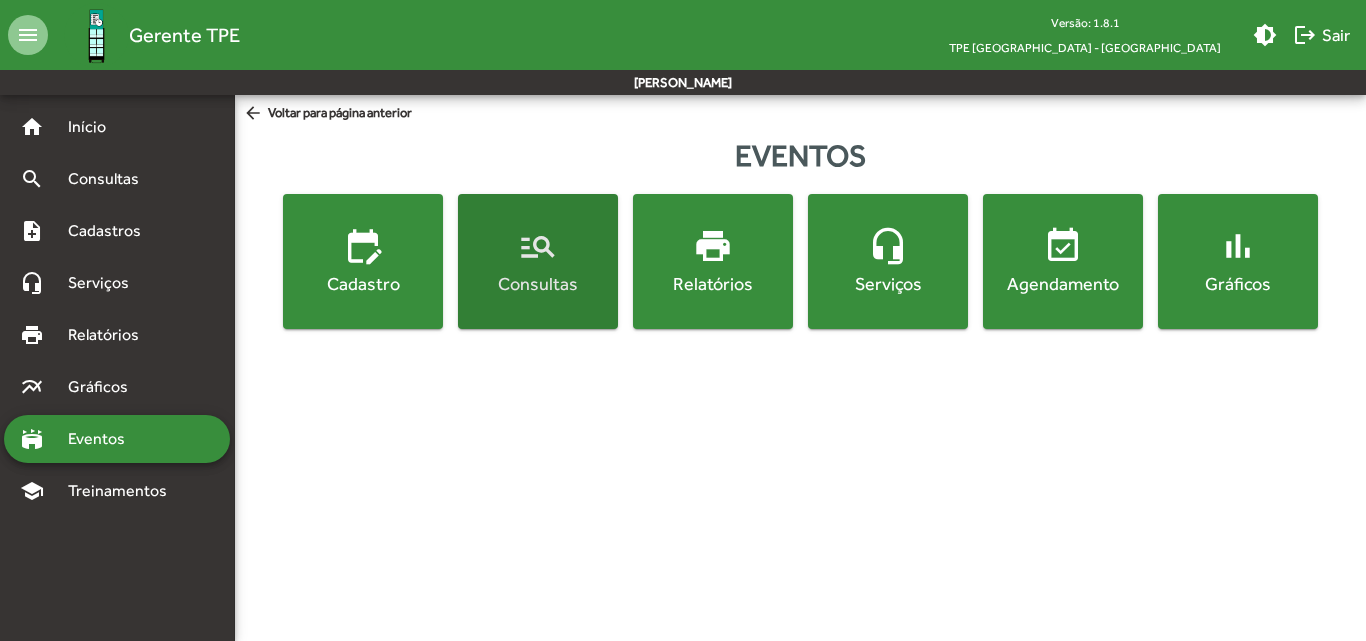 click on "manage_search  Consultas" 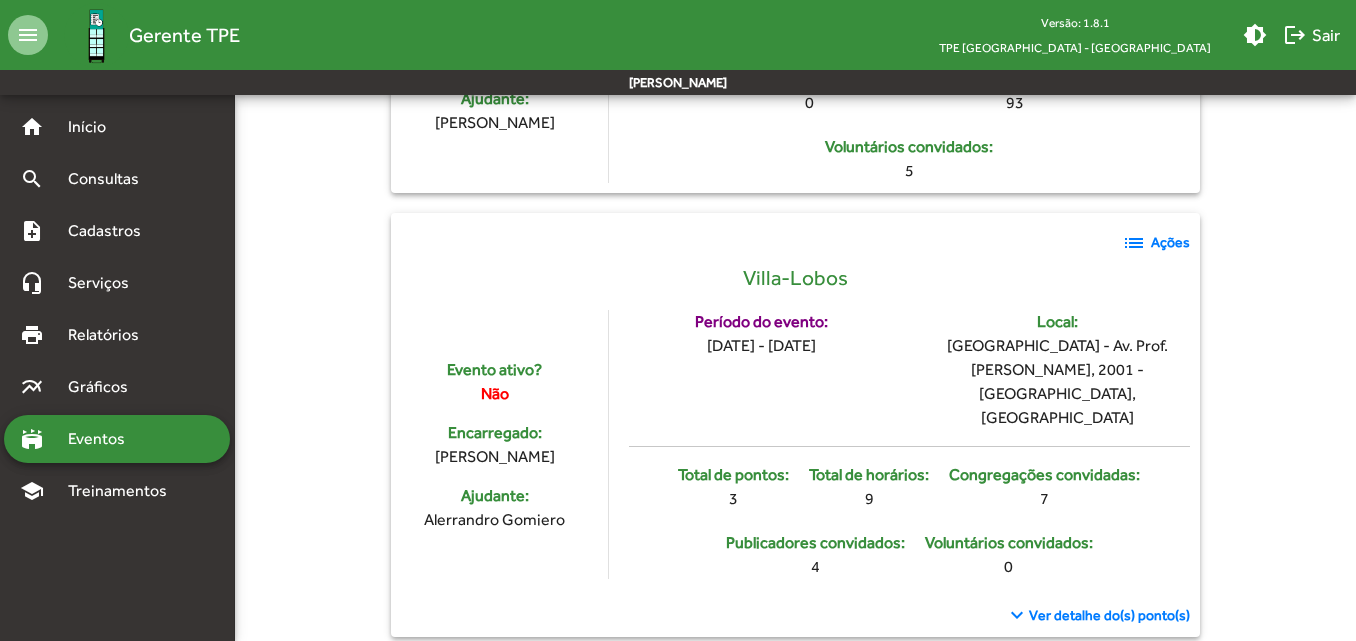 scroll, scrollTop: 6428, scrollLeft: 0, axis: vertical 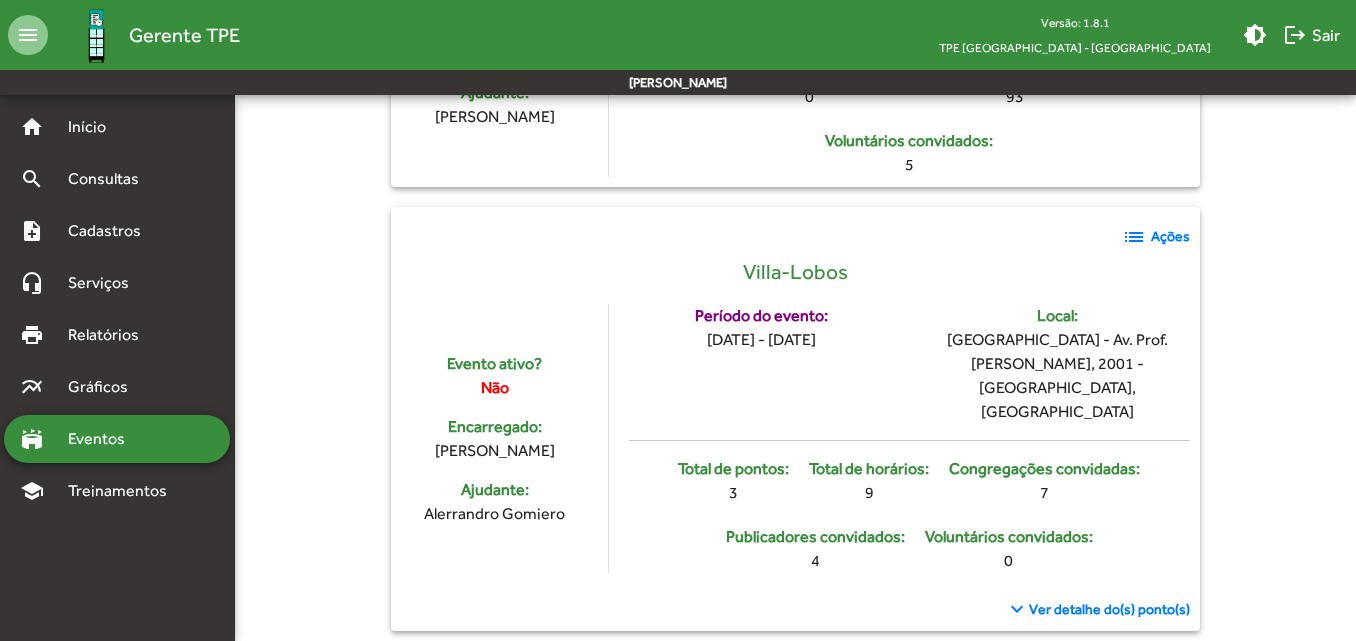 click on "list  Ações" 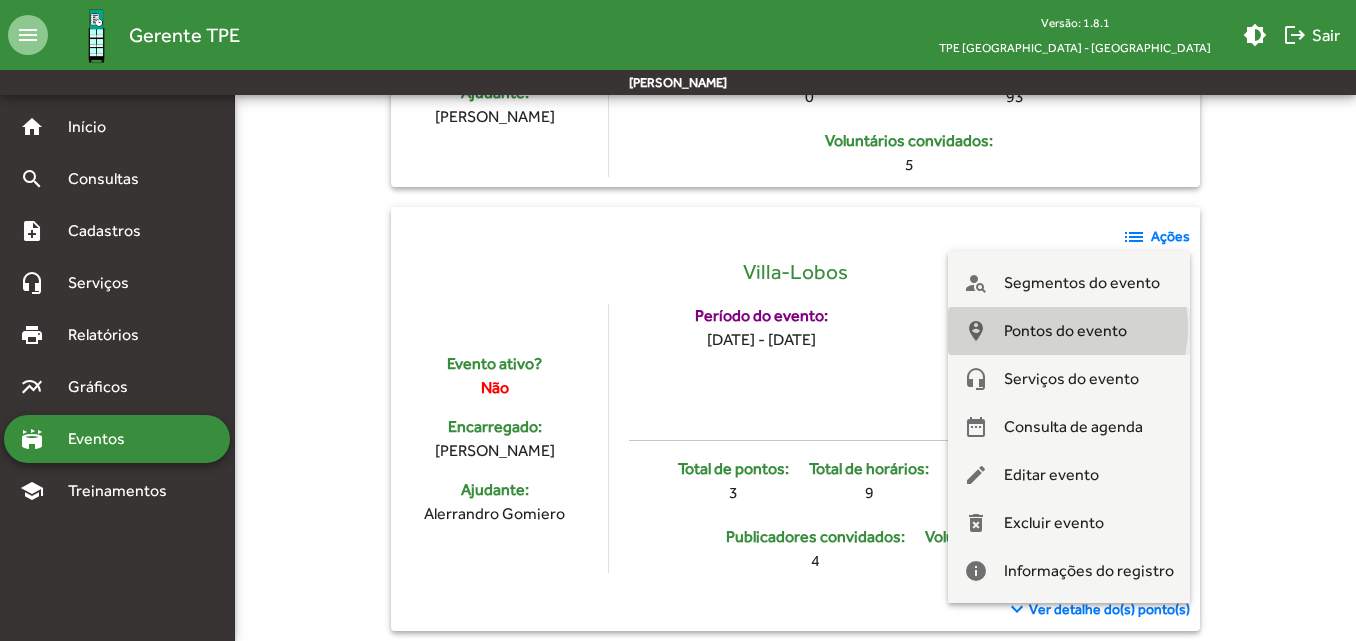 click on "Pontos do evento" at bounding box center [1065, 331] 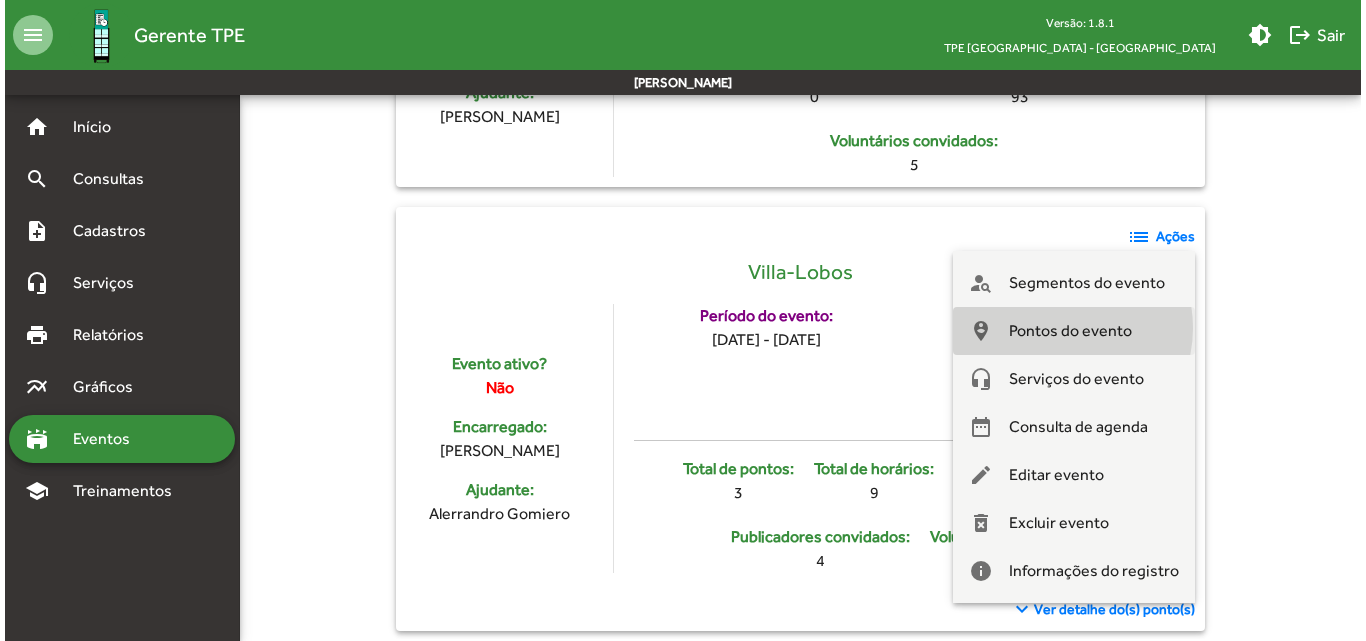 scroll, scrollTop: 0, scrollLeft: 0, axis: both 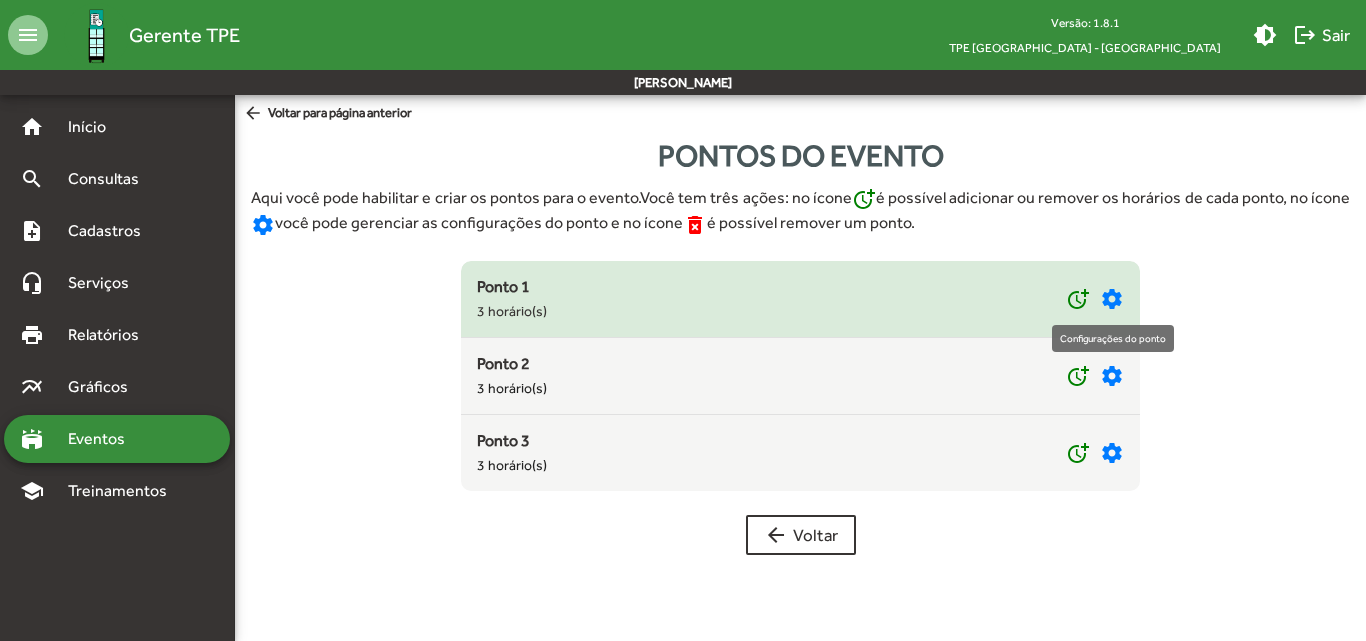 click on "settings" 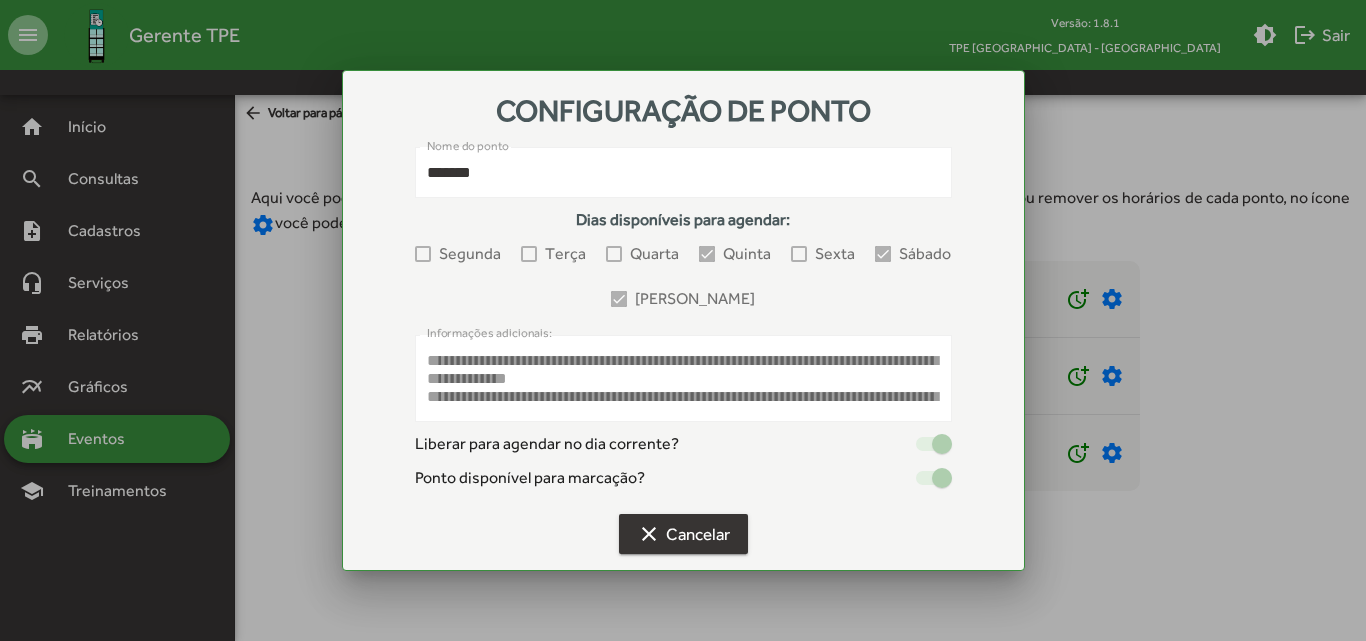 click on "clear  Cancelar" at bounding box center [683, 534] 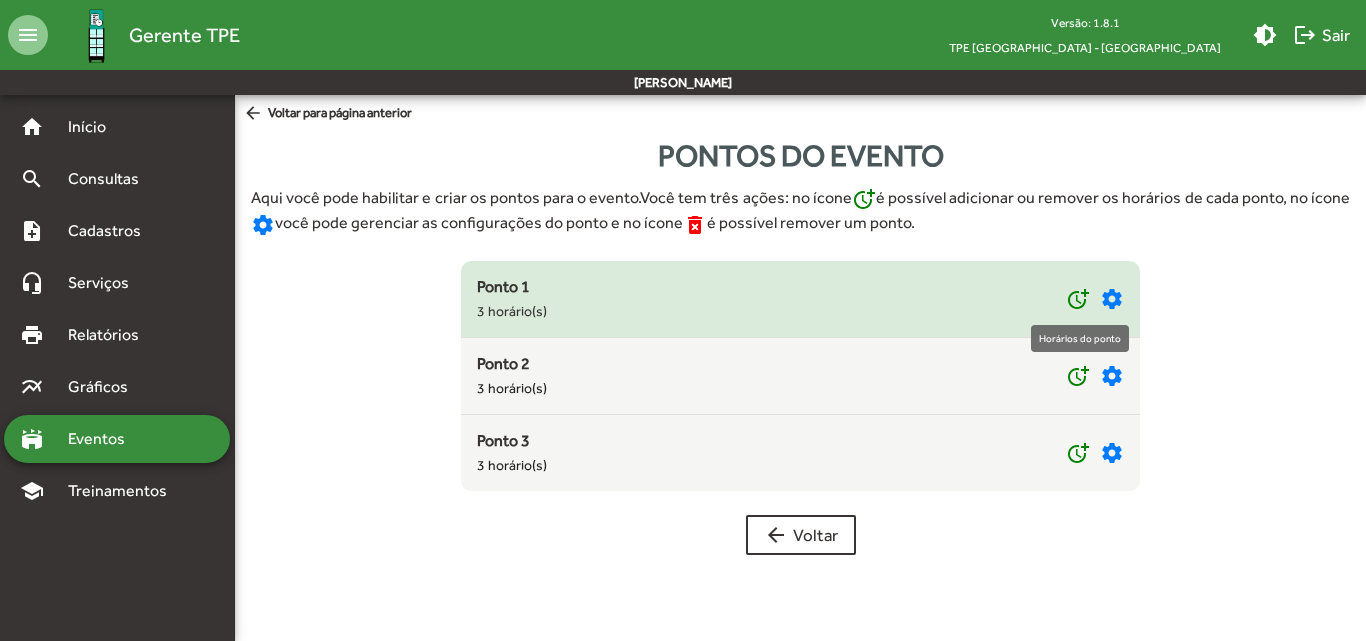 click on "more_time" 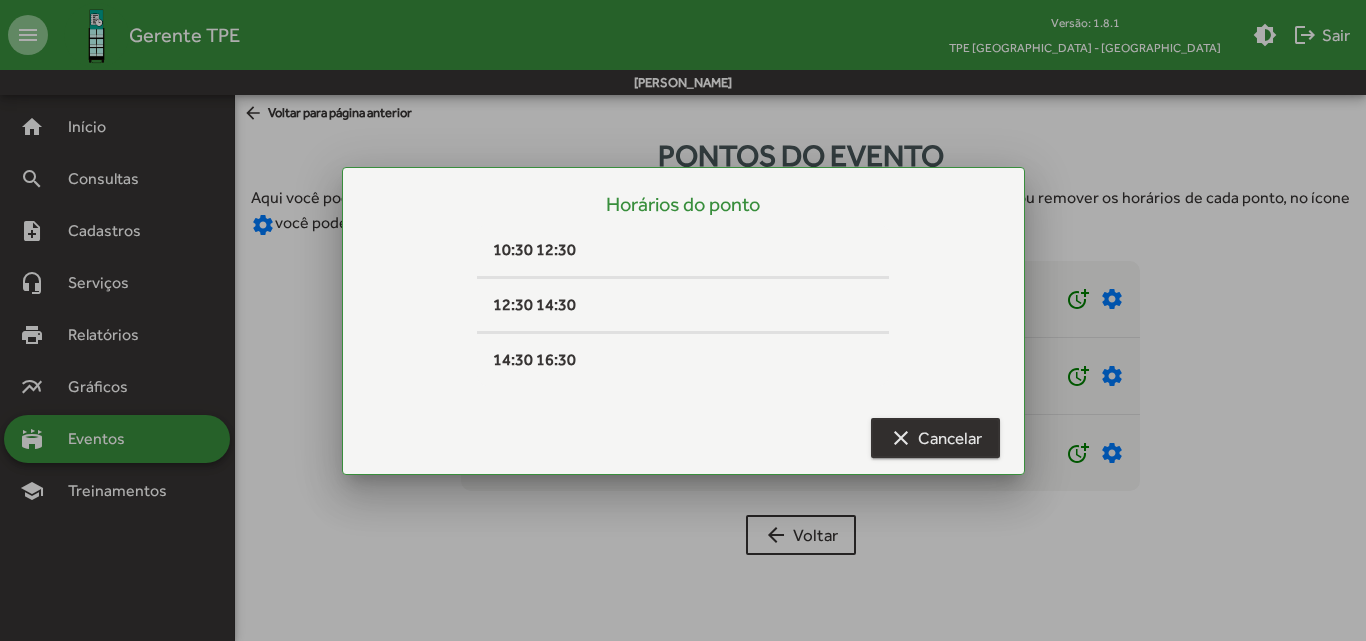 click on "clear  Cancelar" at bounding box center [935, 438] 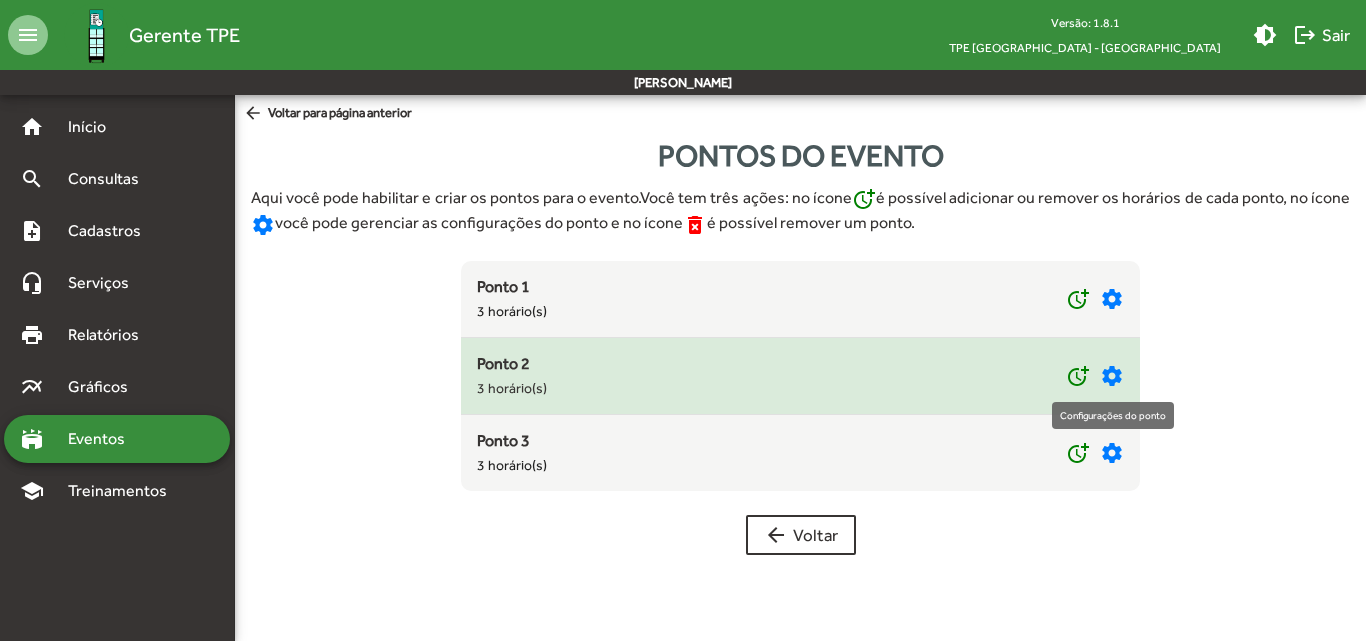 click on "settings" 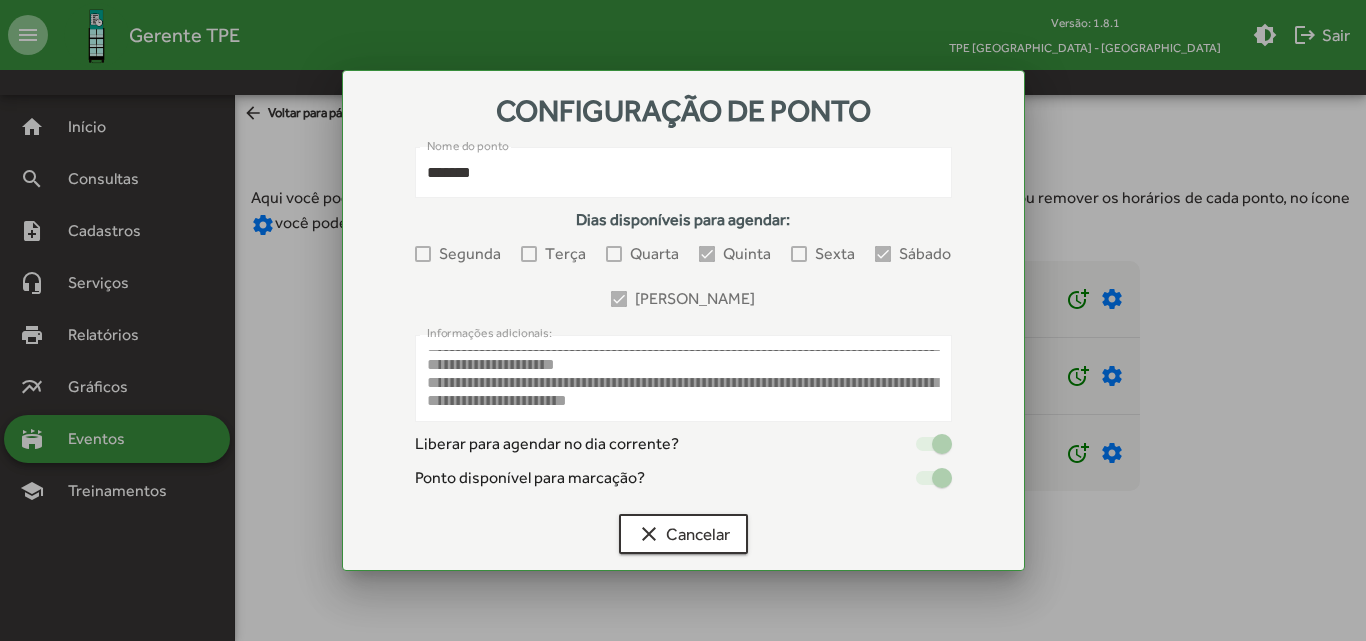 scroll, scrollTop: 18, scrollLeft: 0, axis: vertical 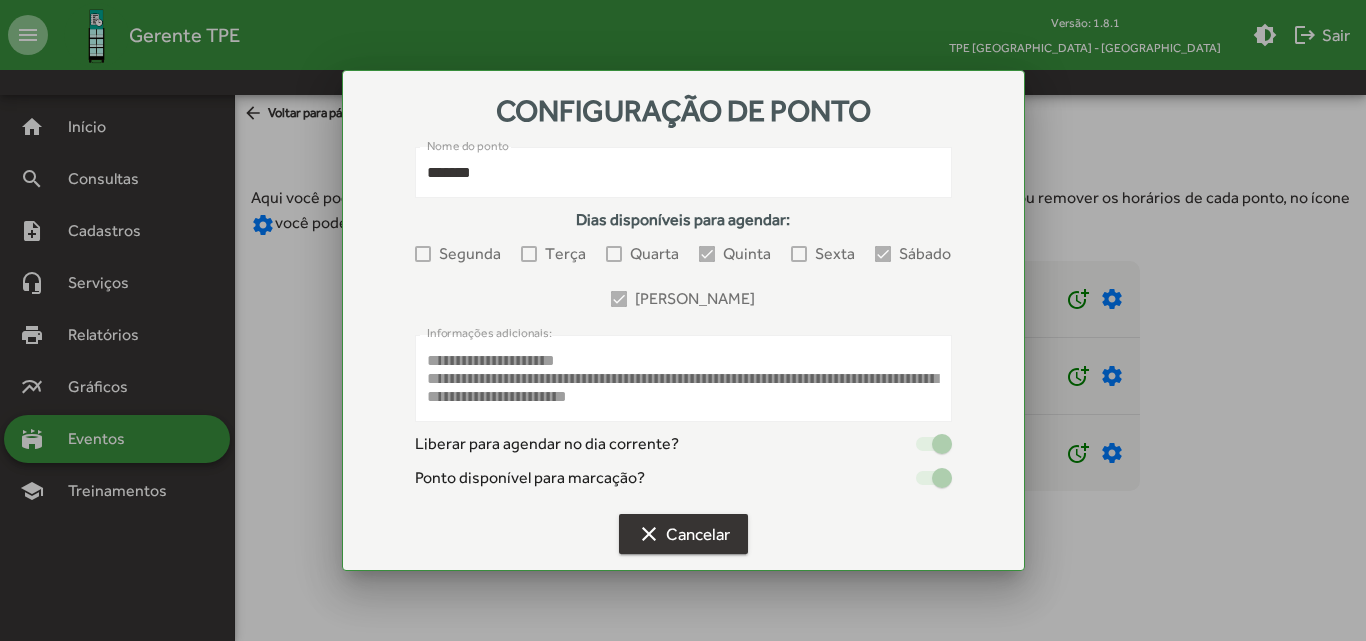 click on "clear  Cancelar" at bounding box center [683, 534] 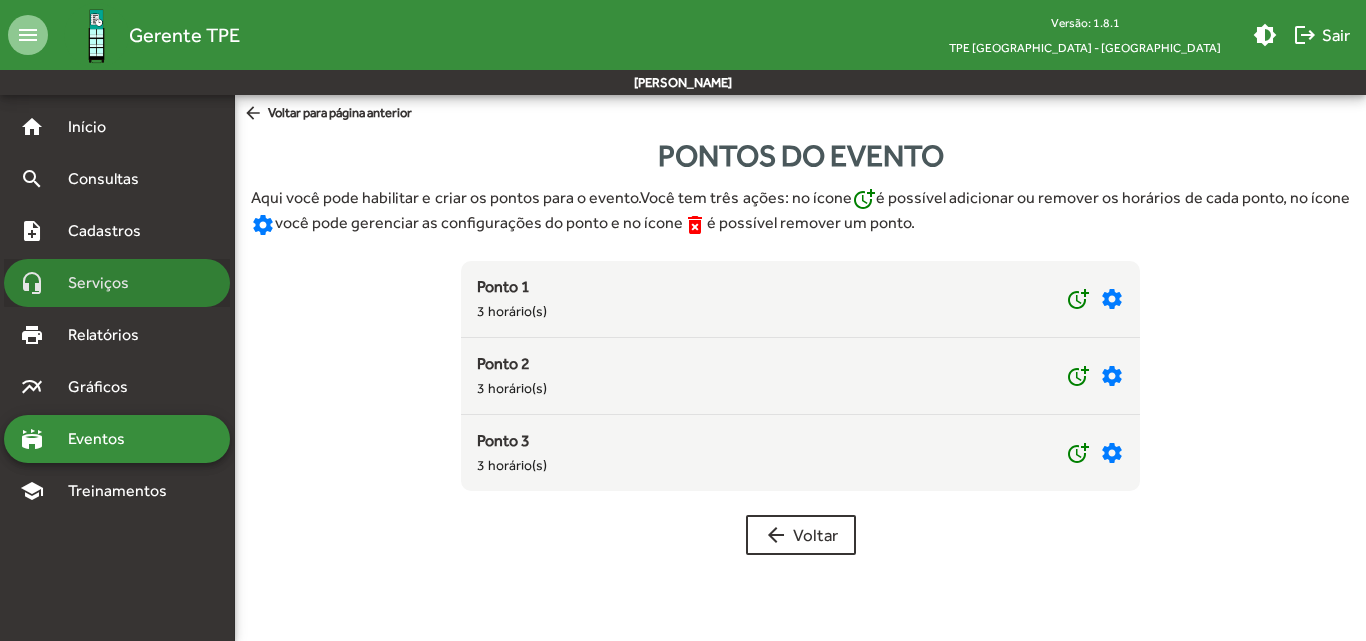 click on "Serviços" at bounding box center (106, 283) 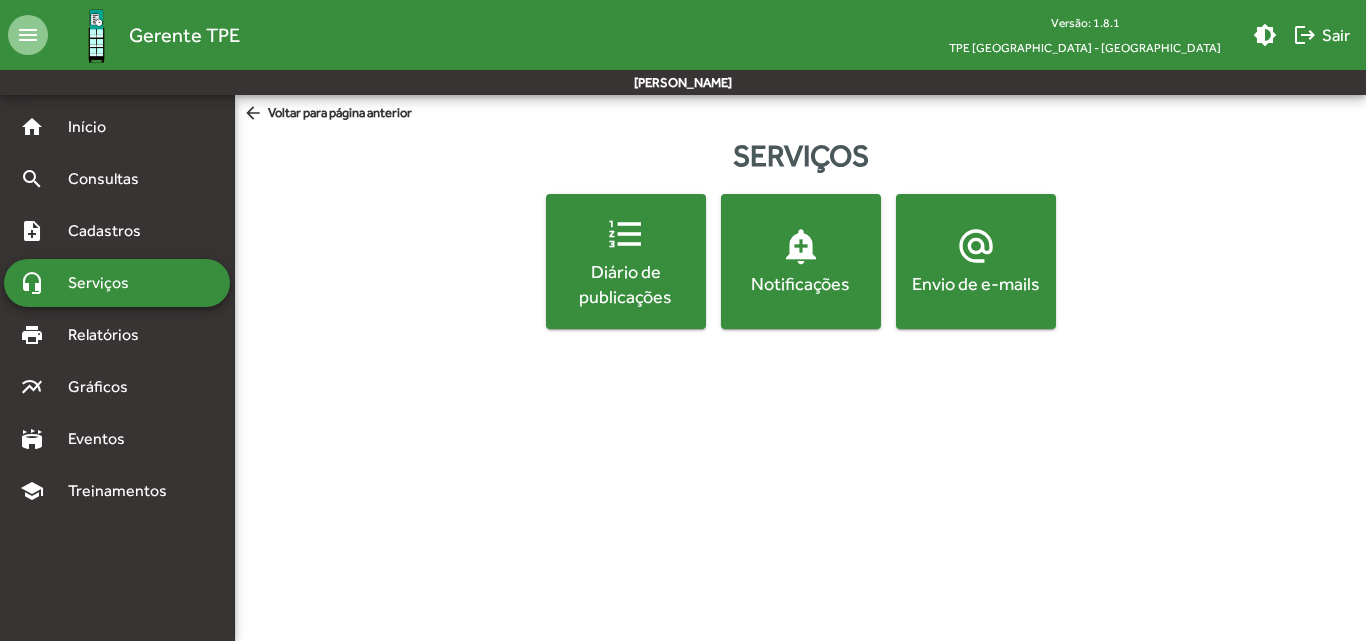 click on "Serviços" at bounding box center [106, 283] 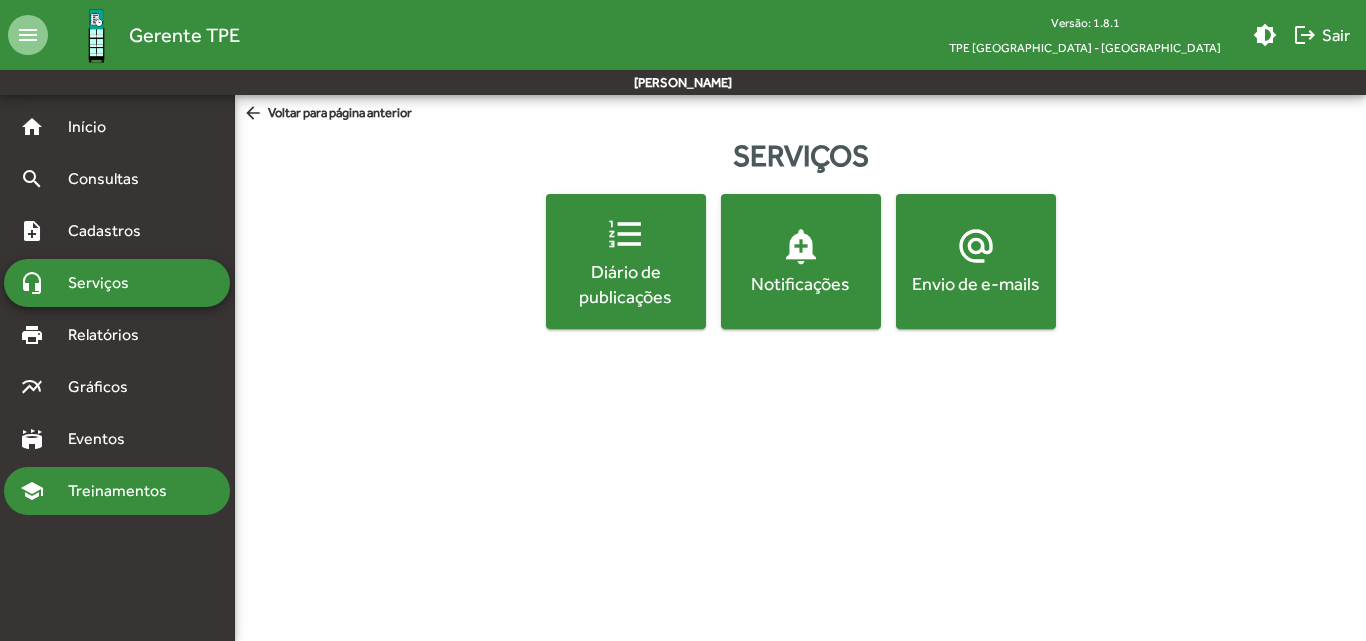 click on "school Treinamentos" at bounding box center [117, 491] 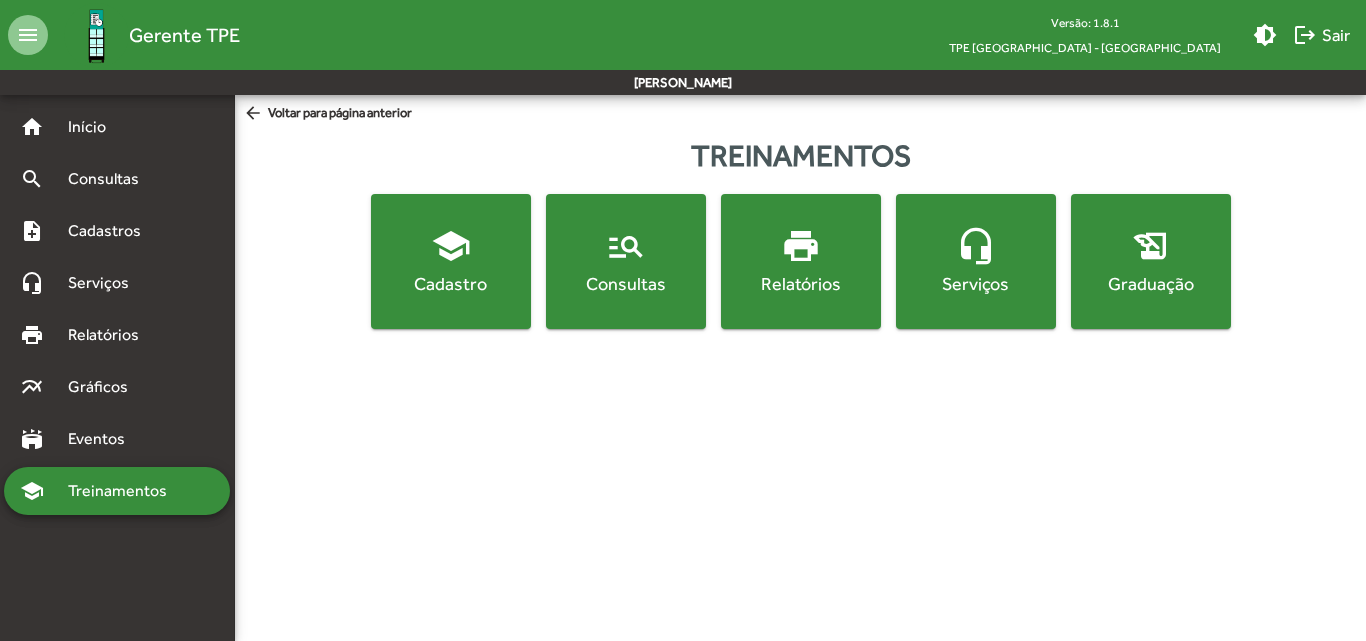 click on "Serviços" 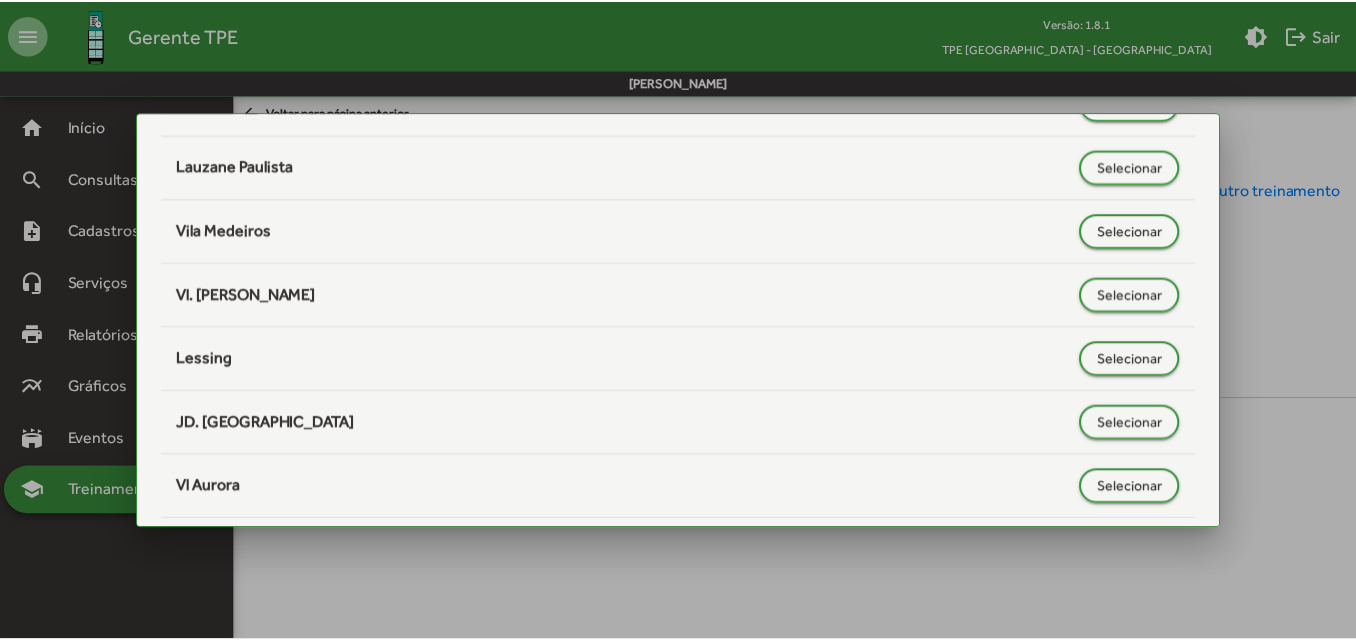 scroll, scrollTop: 1099, scrollLeft: 0, axis: vertical 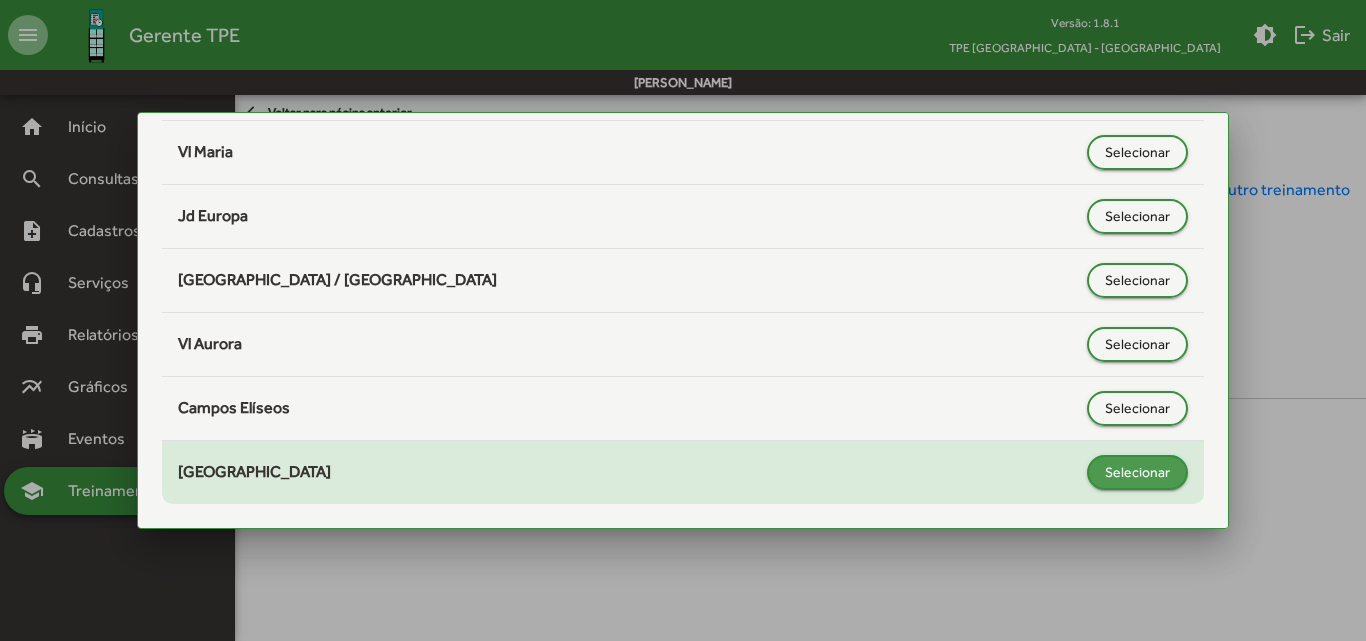 click on "Selecionar" 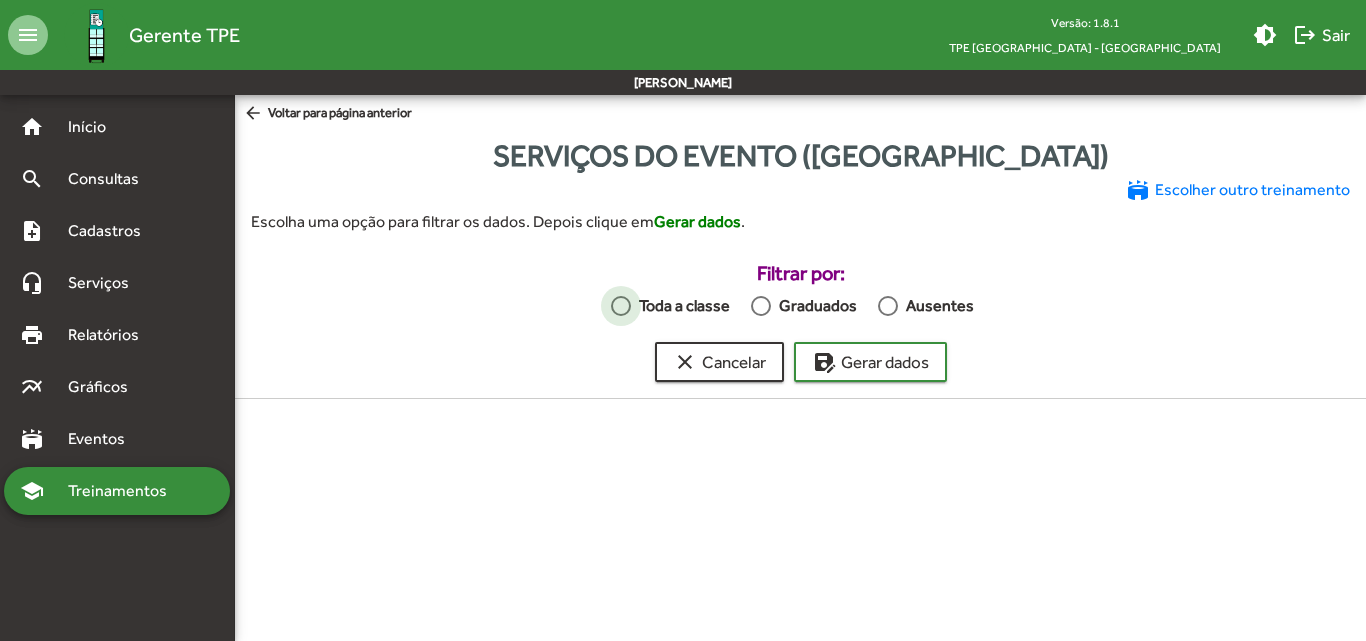 click on "Toda a classe" at bounding box center [680, 306] 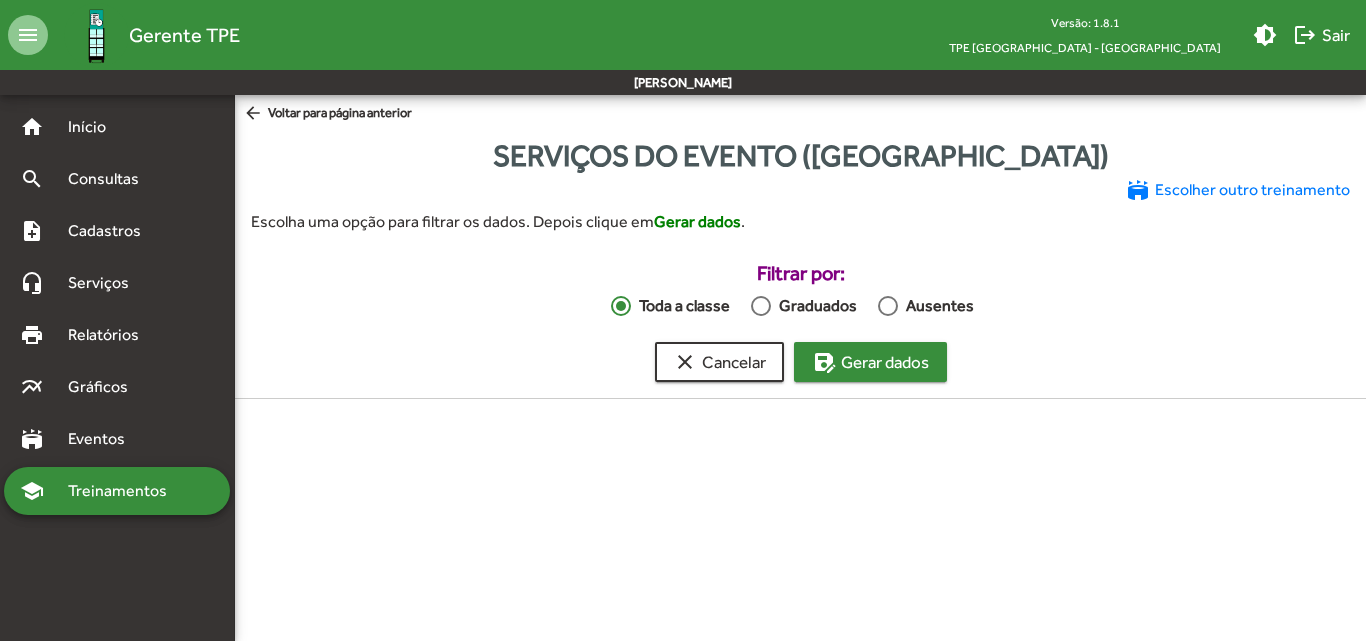 click on "save_as  Gerar dados" 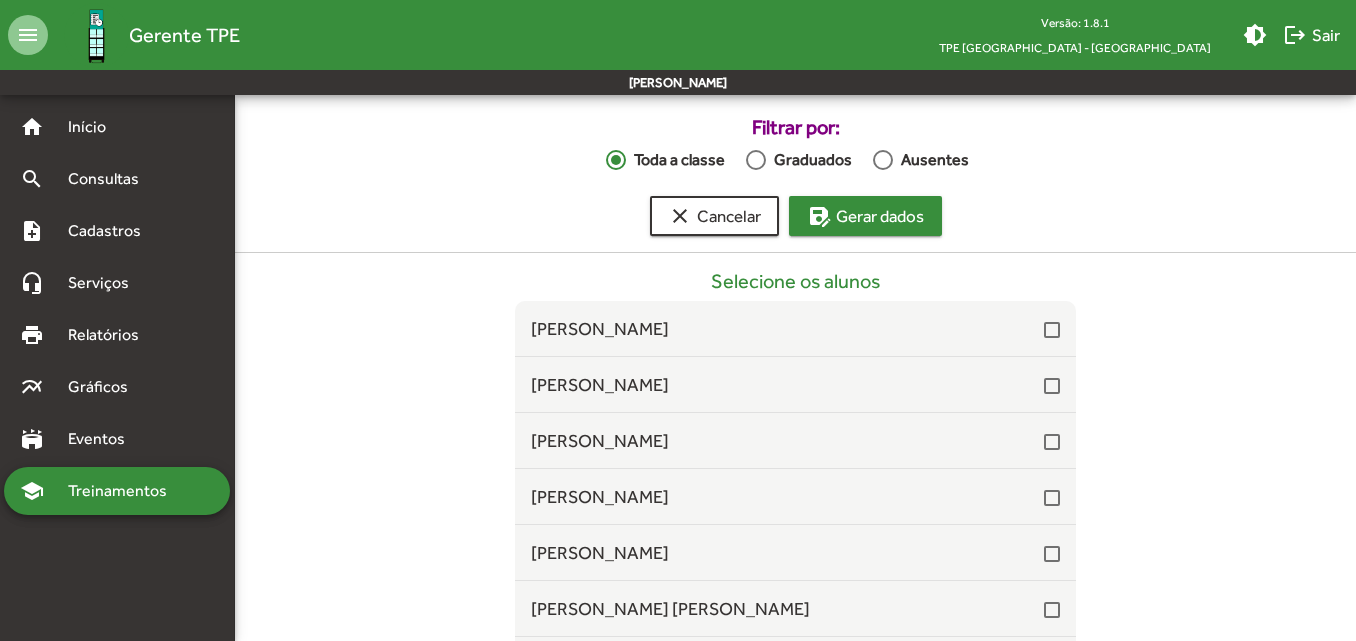 scroll, scrollTop: 132, scrollLeft: 0, axis: vertical 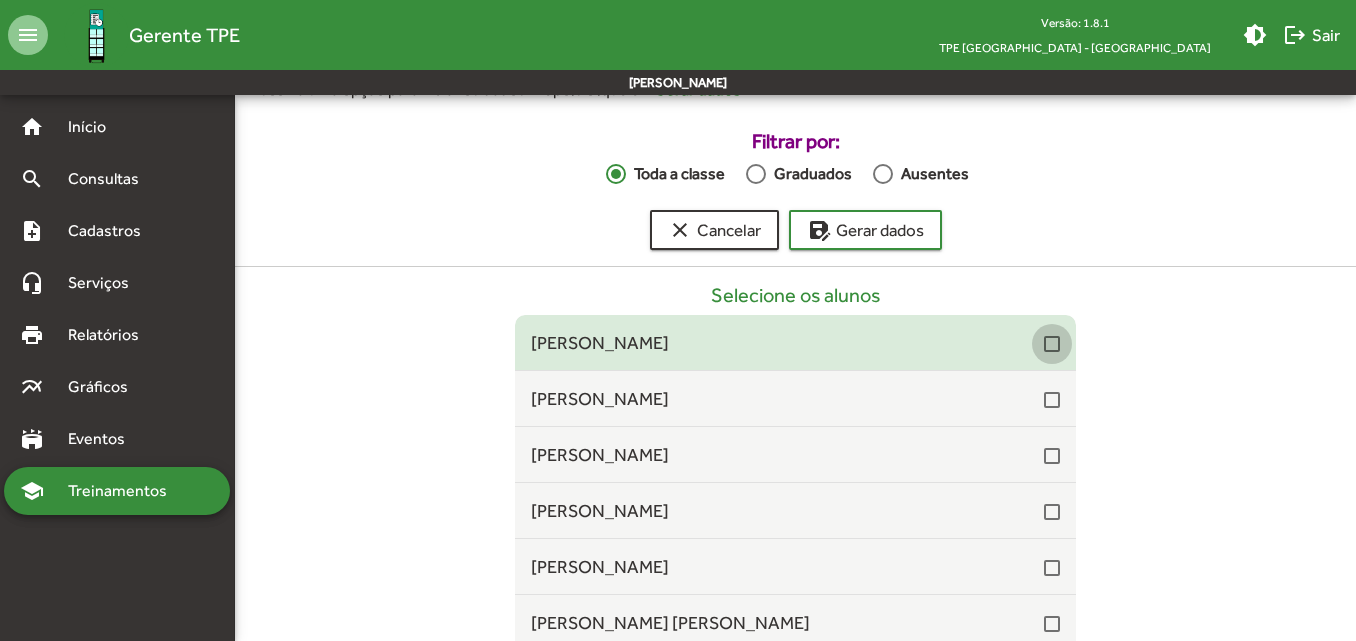 click at bounding box center (1052, 344) 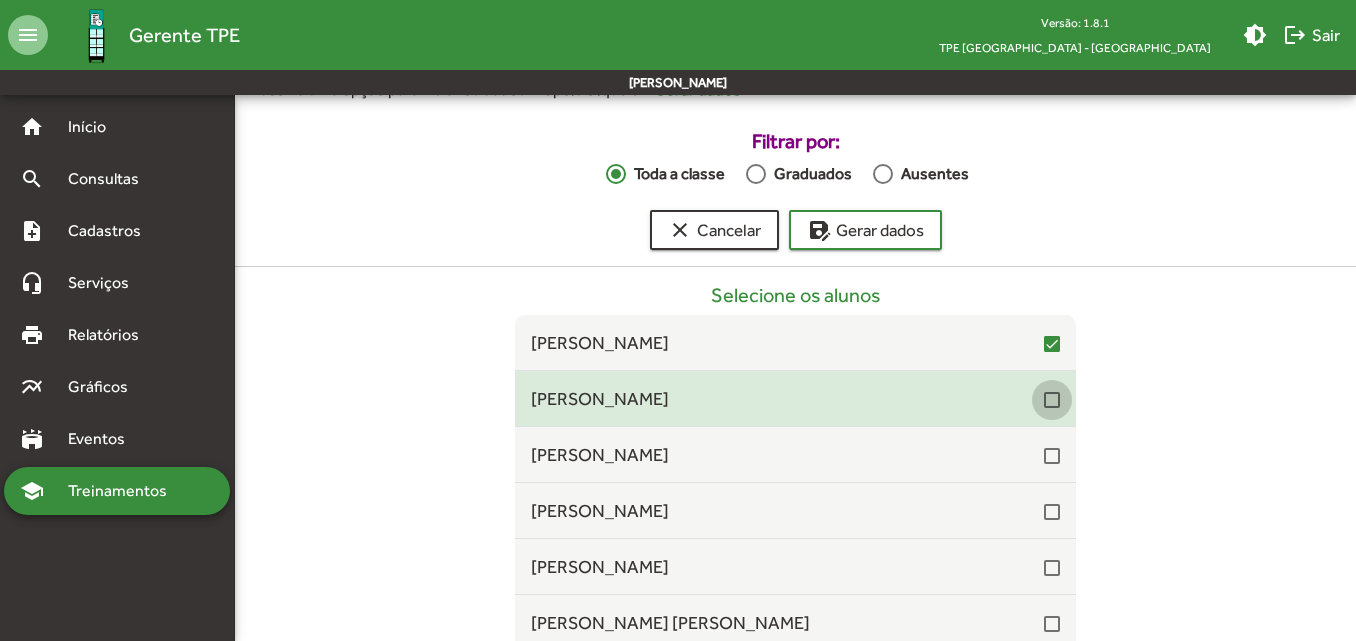 click at bounding box center [1052, 400] 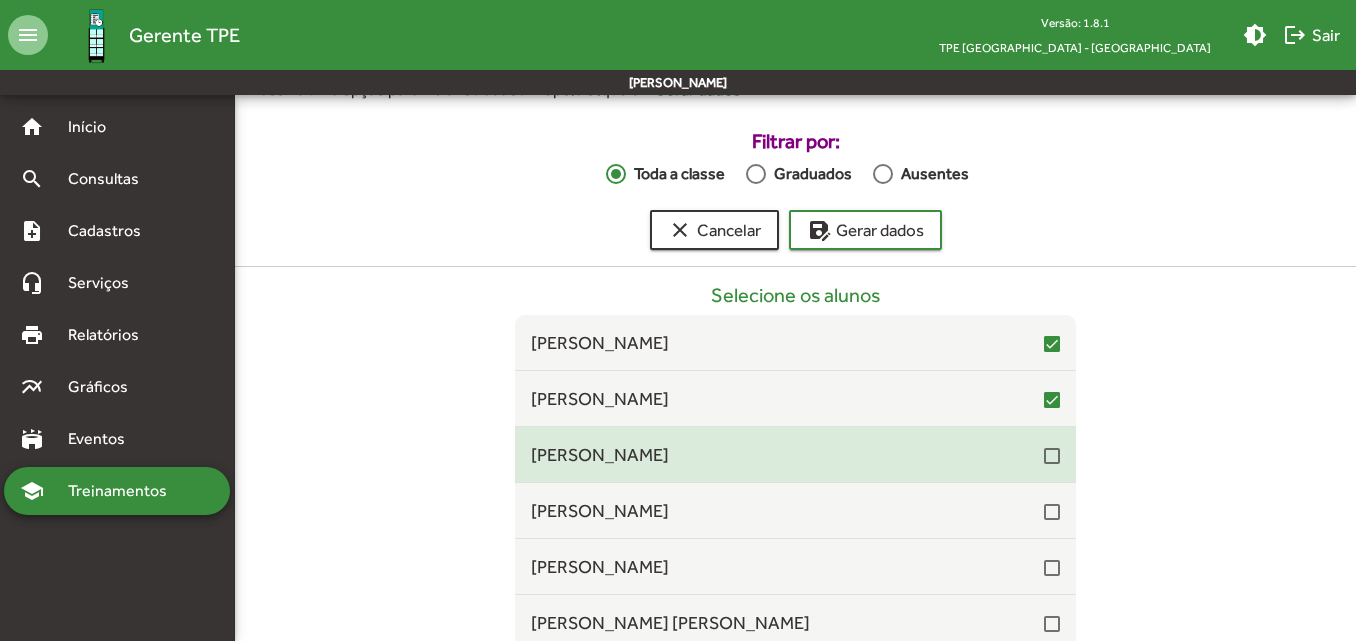 click on "[PERSON_NAME]" at bounding box center (795, 455) 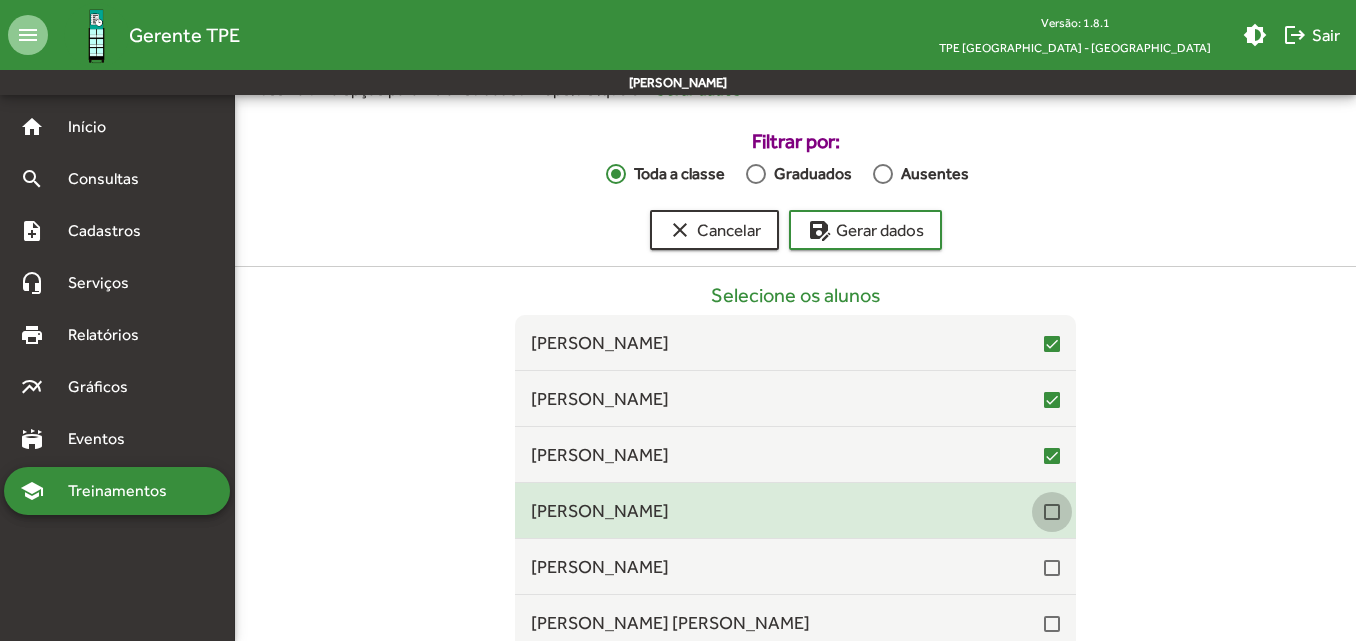 click at bounding box center (1052, 512) 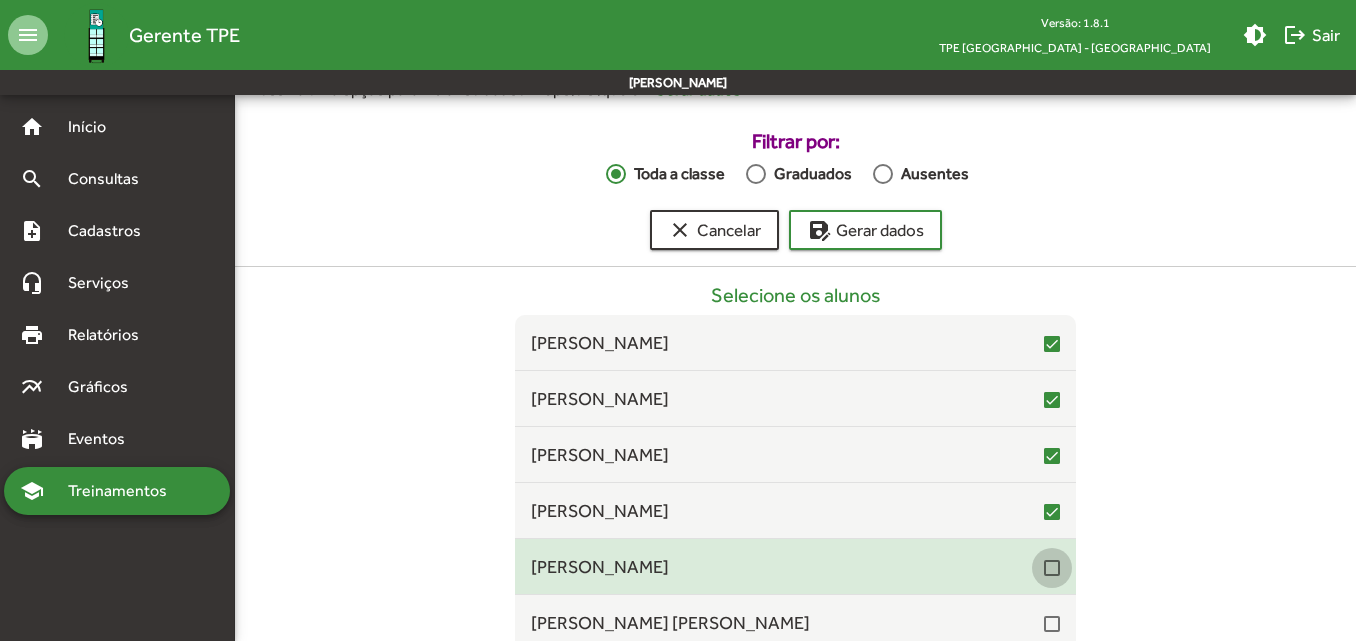 click at bounding box center [1052, 568] 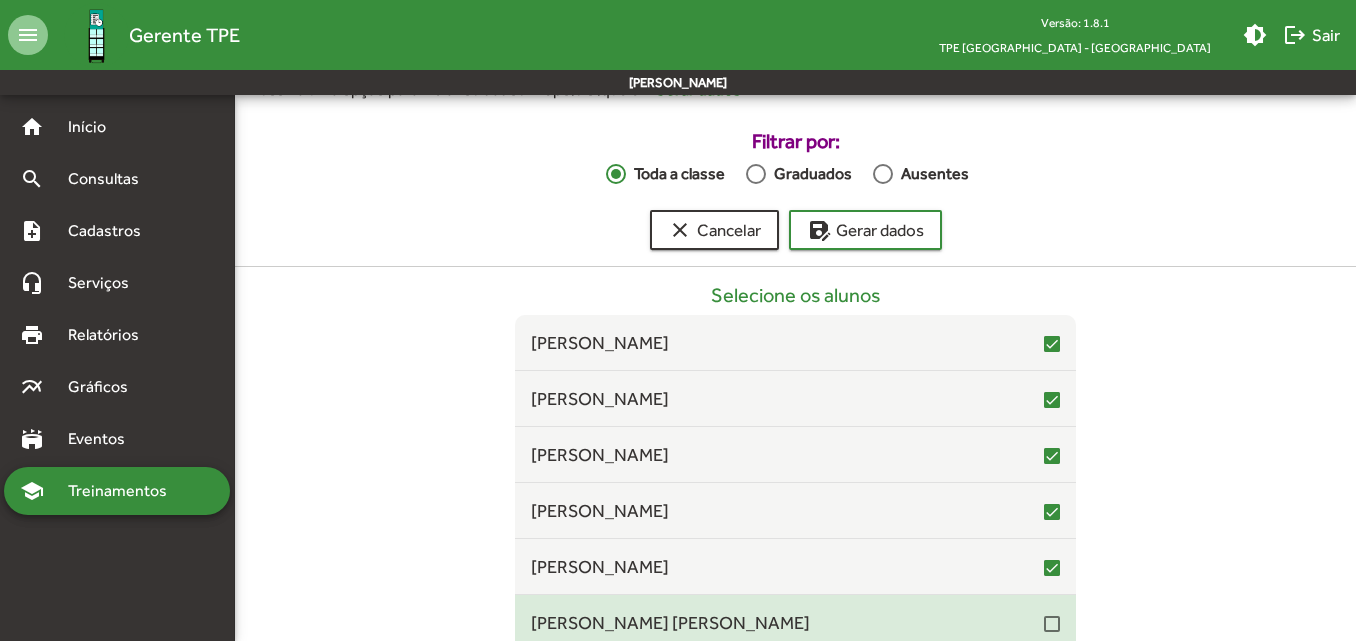 click at bounding box center [1052, 624] 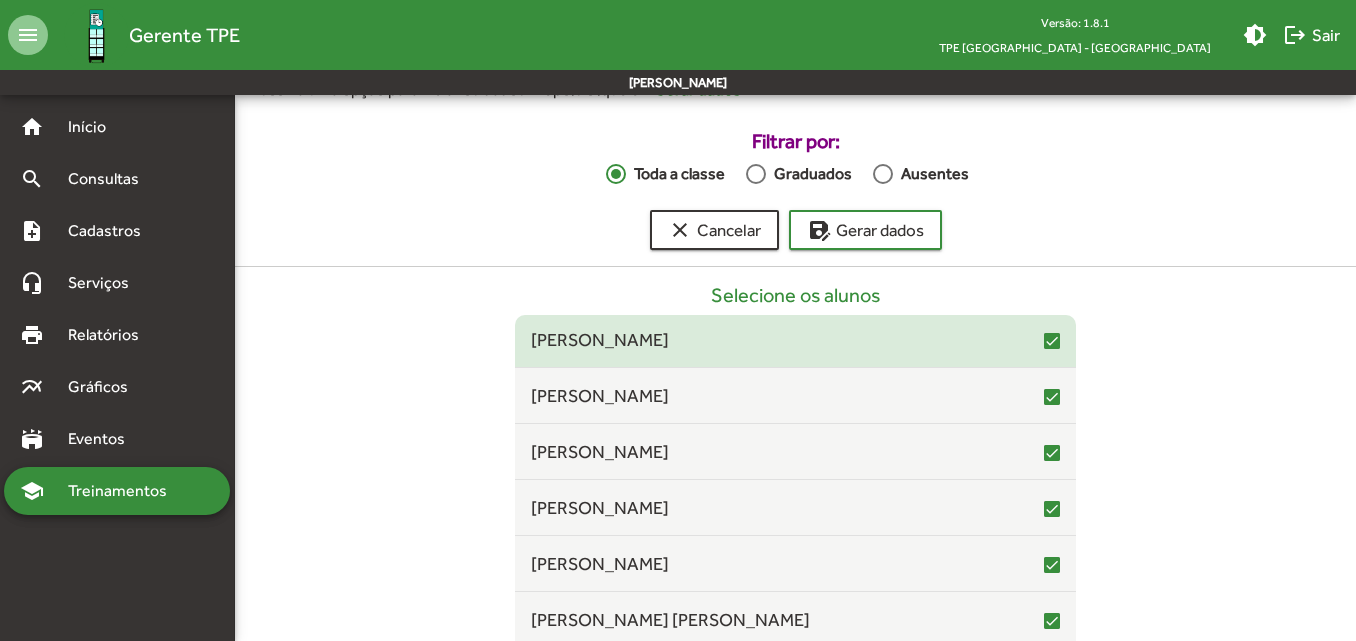 scroll, scrollTop: 0, scrollLeft: 0, axis: both 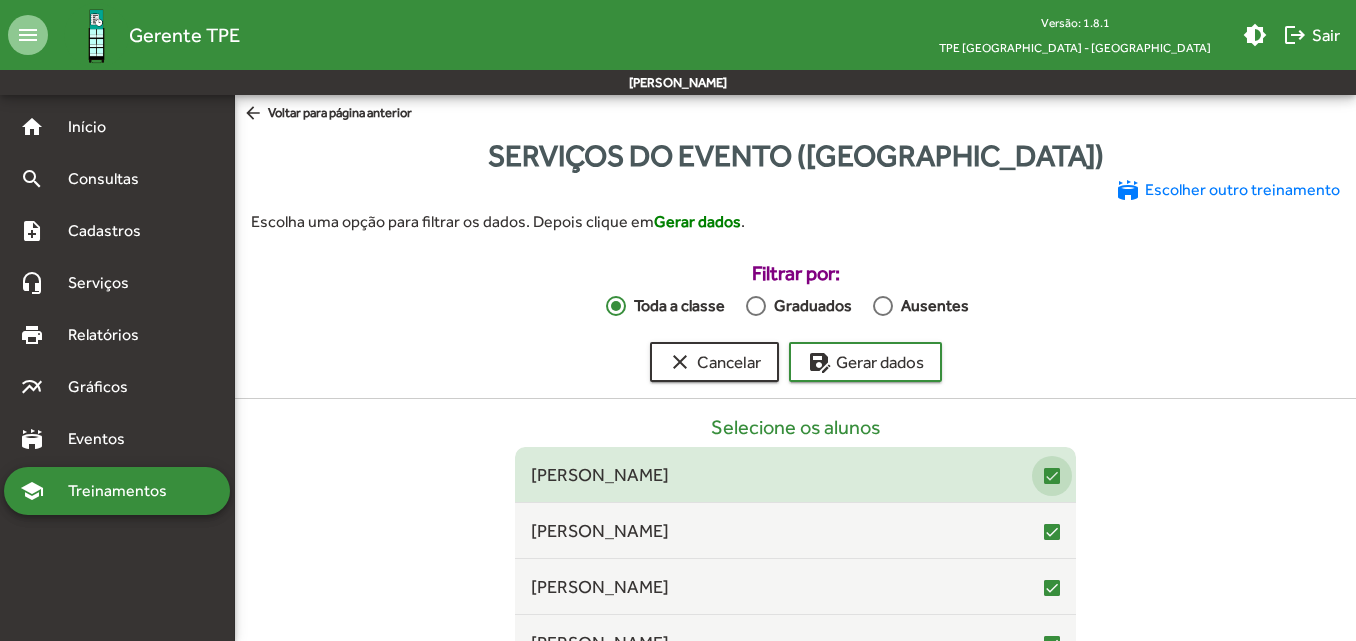 click at bounding box center (1052, 476) 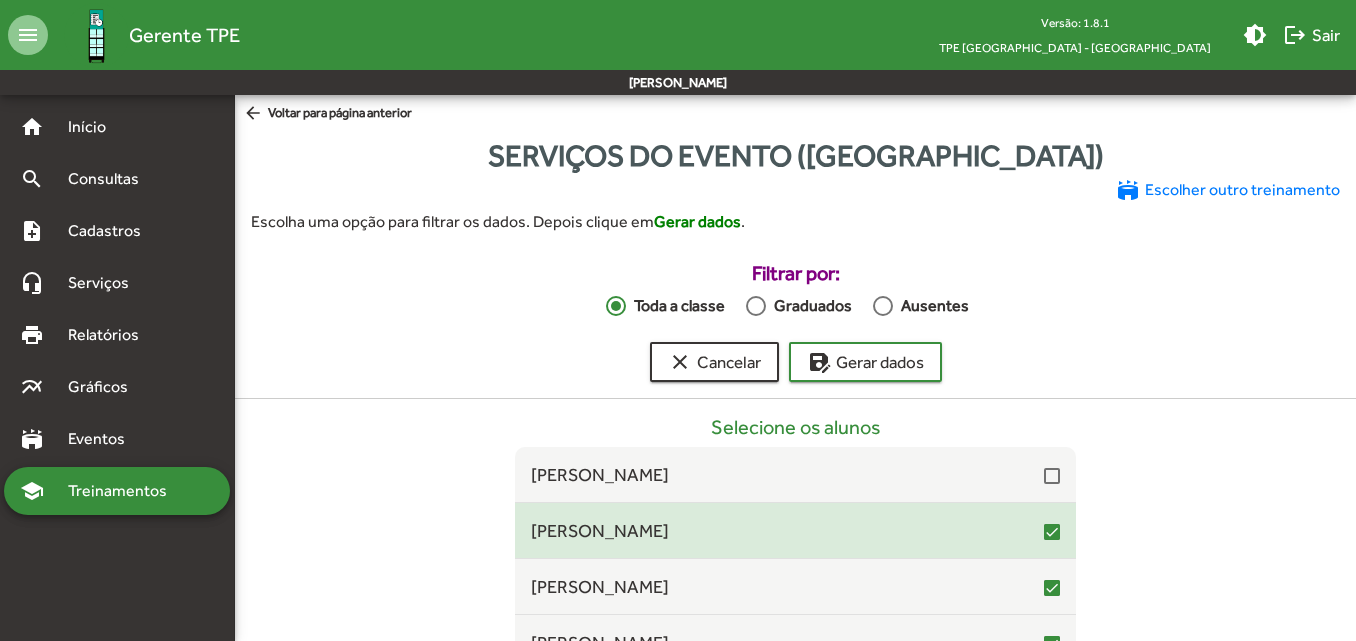 click on "[PERSON_NAME]" at bounding box center [795, 530] 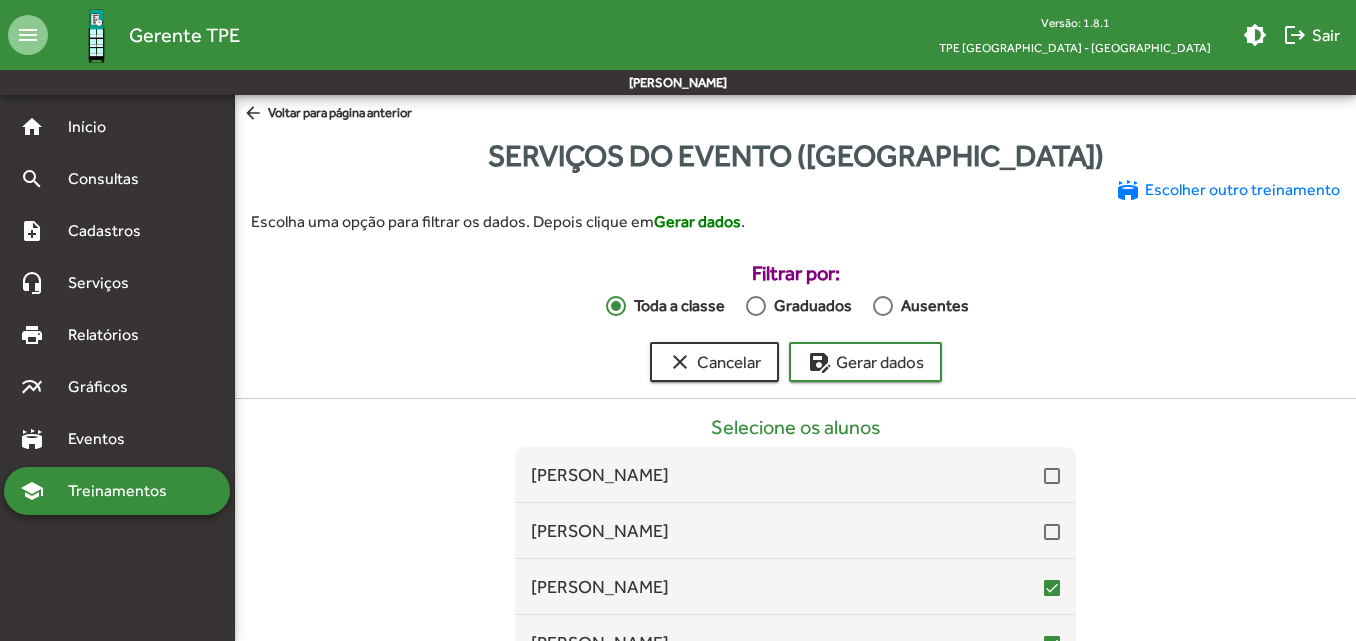 scroll, scrollTop: 100, scrollLeft: 0, axis: vertical 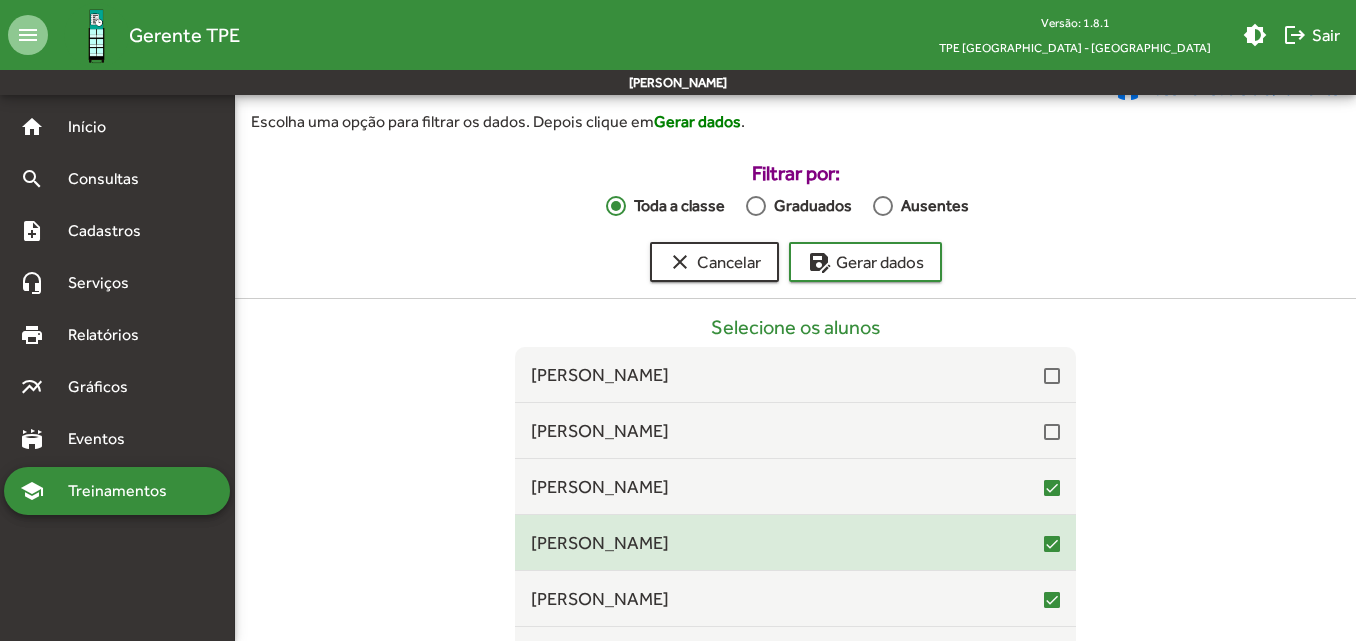 drag, startPoint x: 1041, startPoint y: 479, endPoint x: 1040, endPoint y: 544, distance: 65.00769 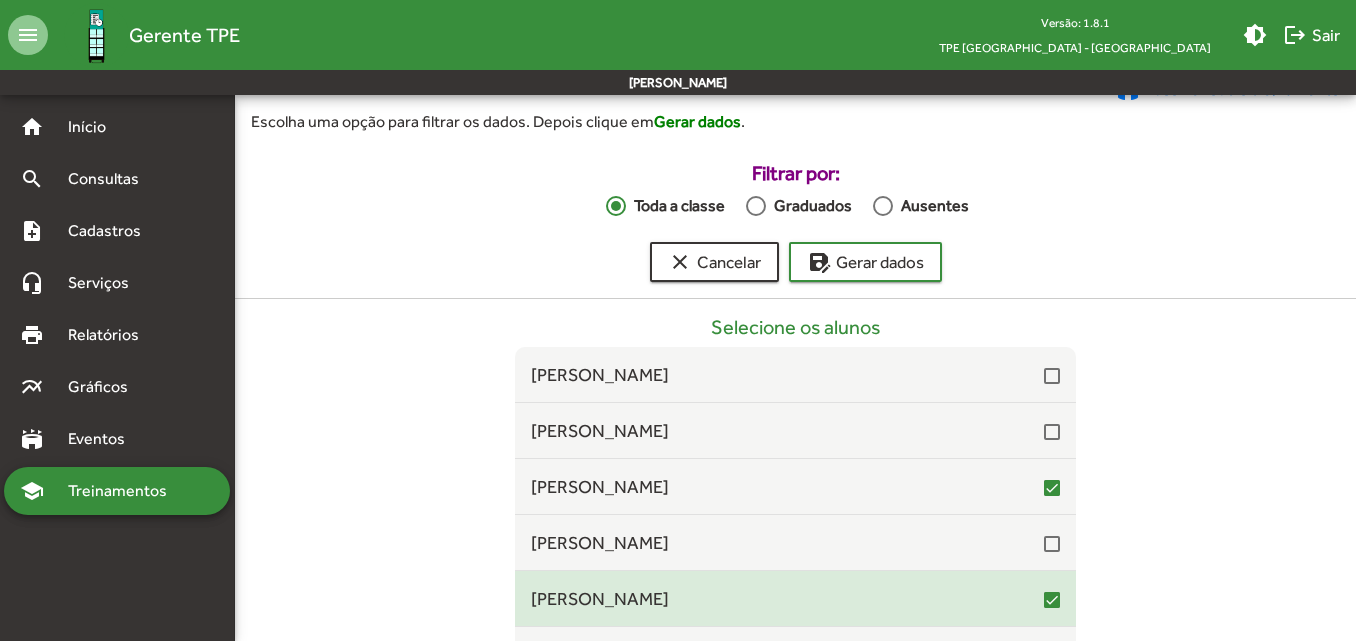click at bounding box center (1052, 600) 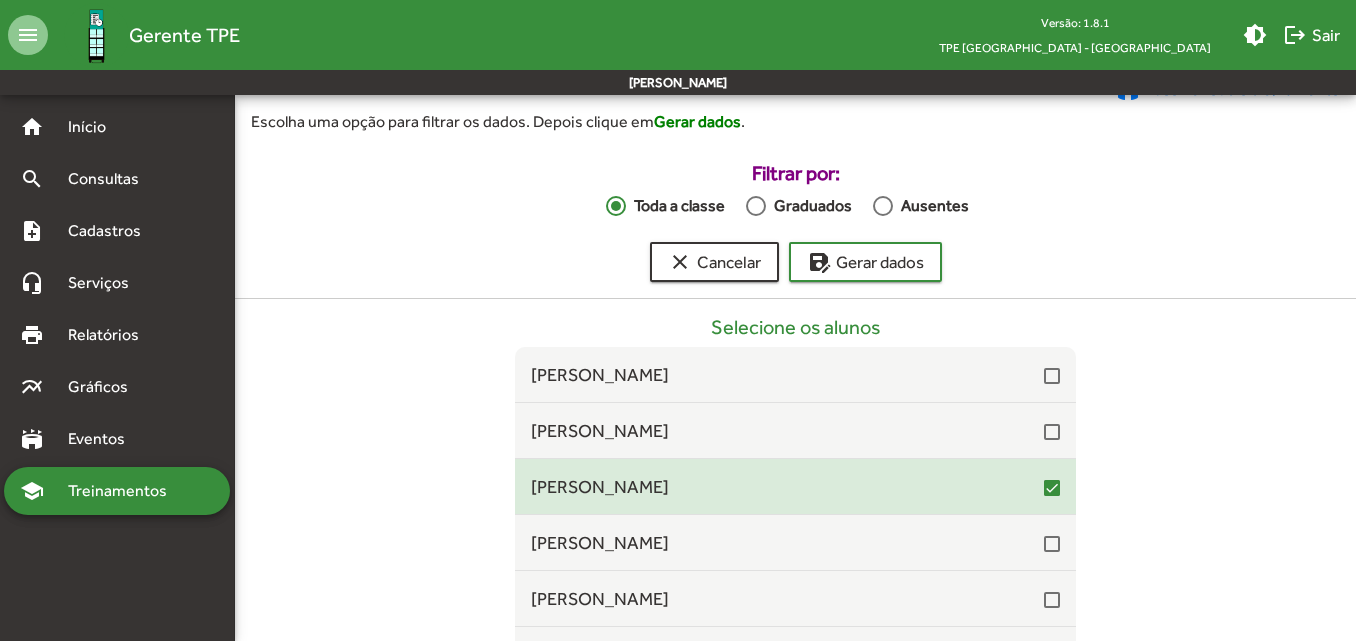 click at bounding box center [1052, 488] 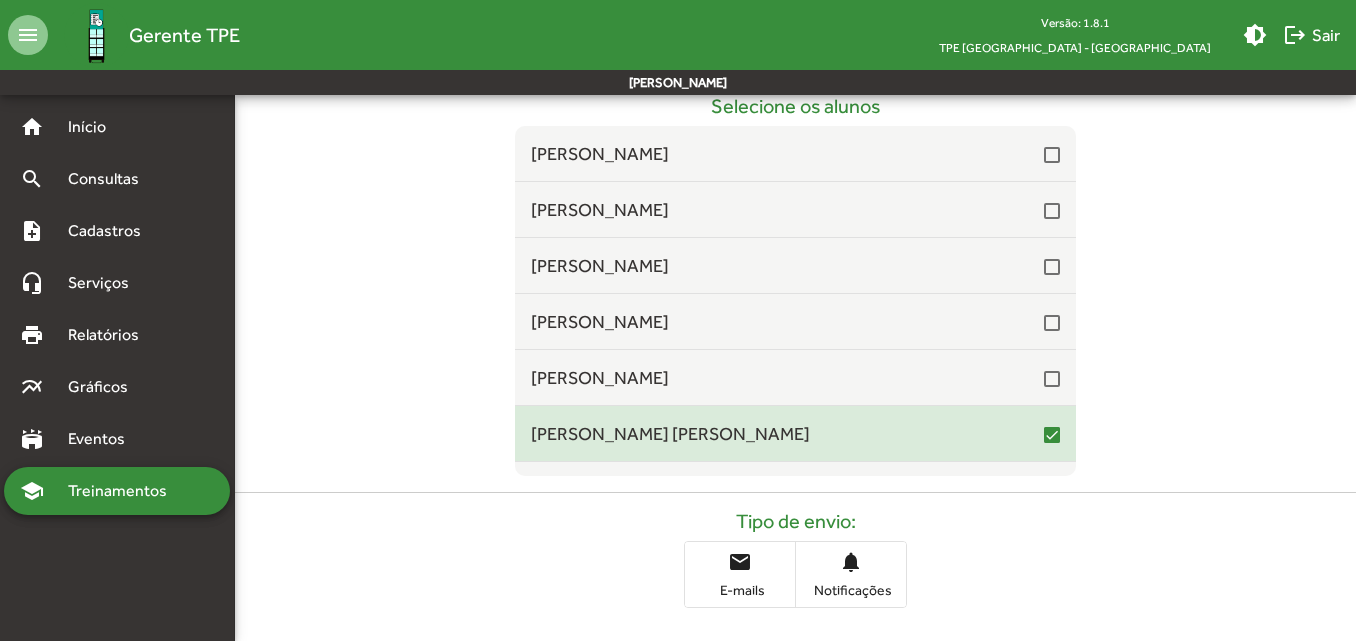 scroll, scrollTop: 332, scrollLeft: 0, axis: vertical 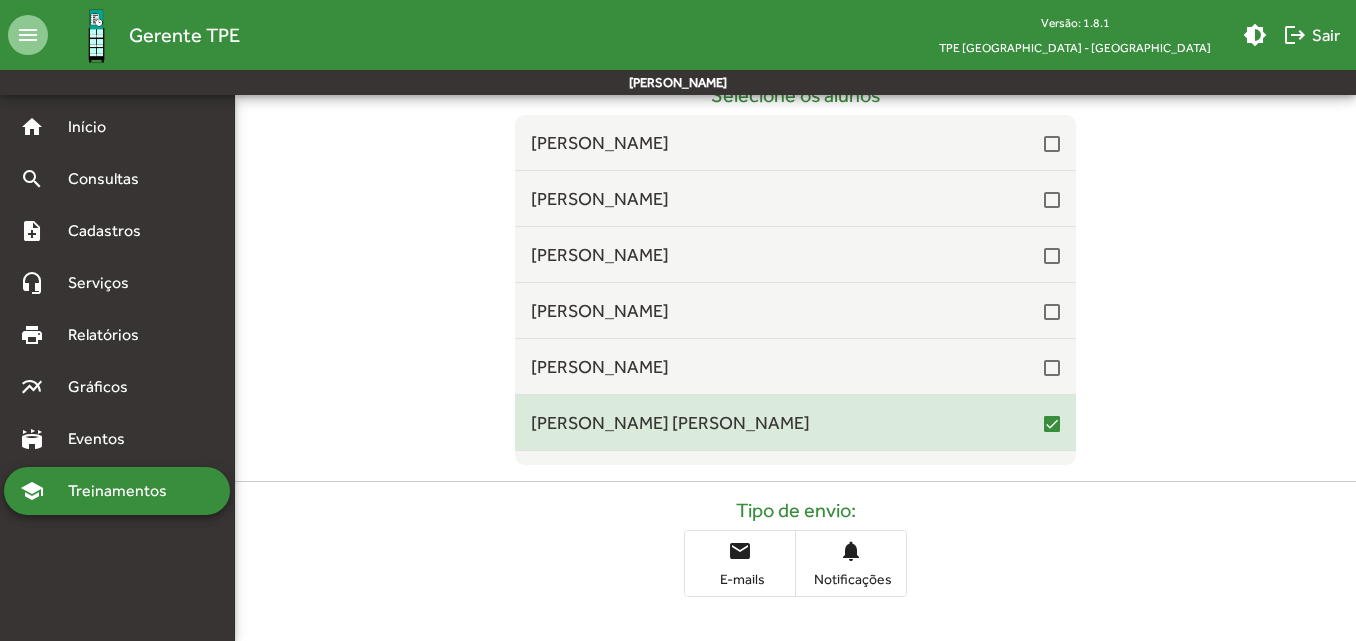 click on "[PERSON_NAME] [PERSON_NAME]" at bounding box center [795, 422] 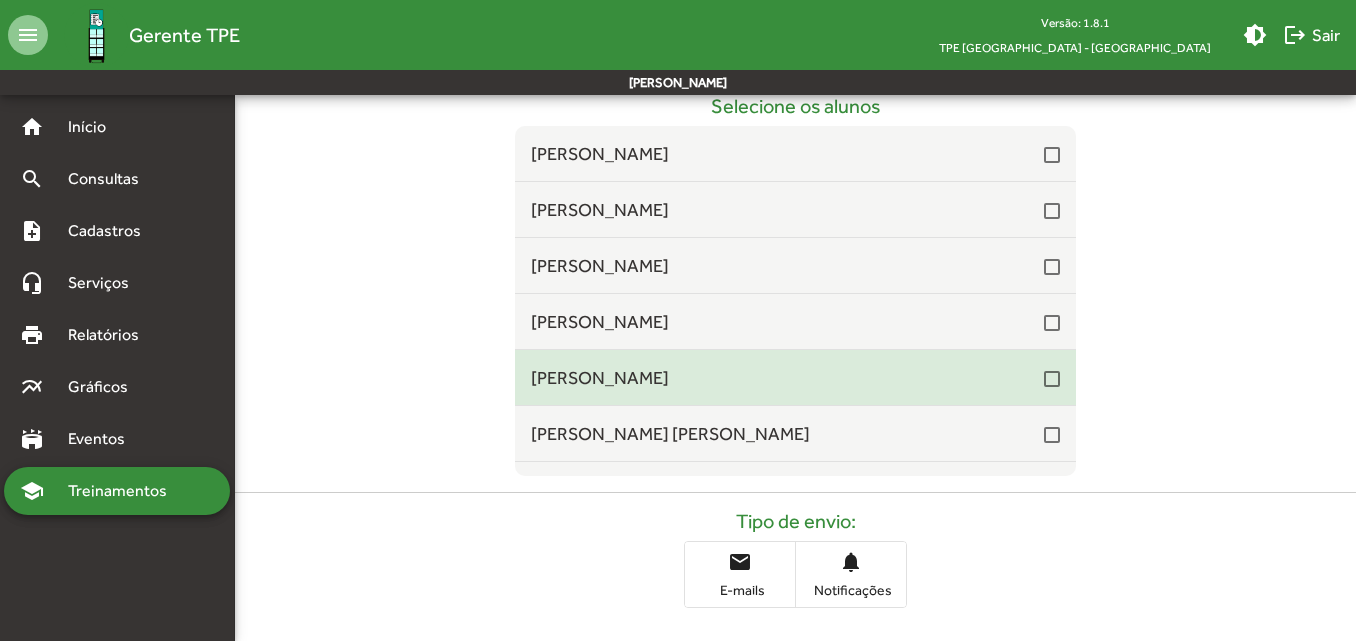scroll, scrollTop: 332, scrollLeft: 0, axis: vertical 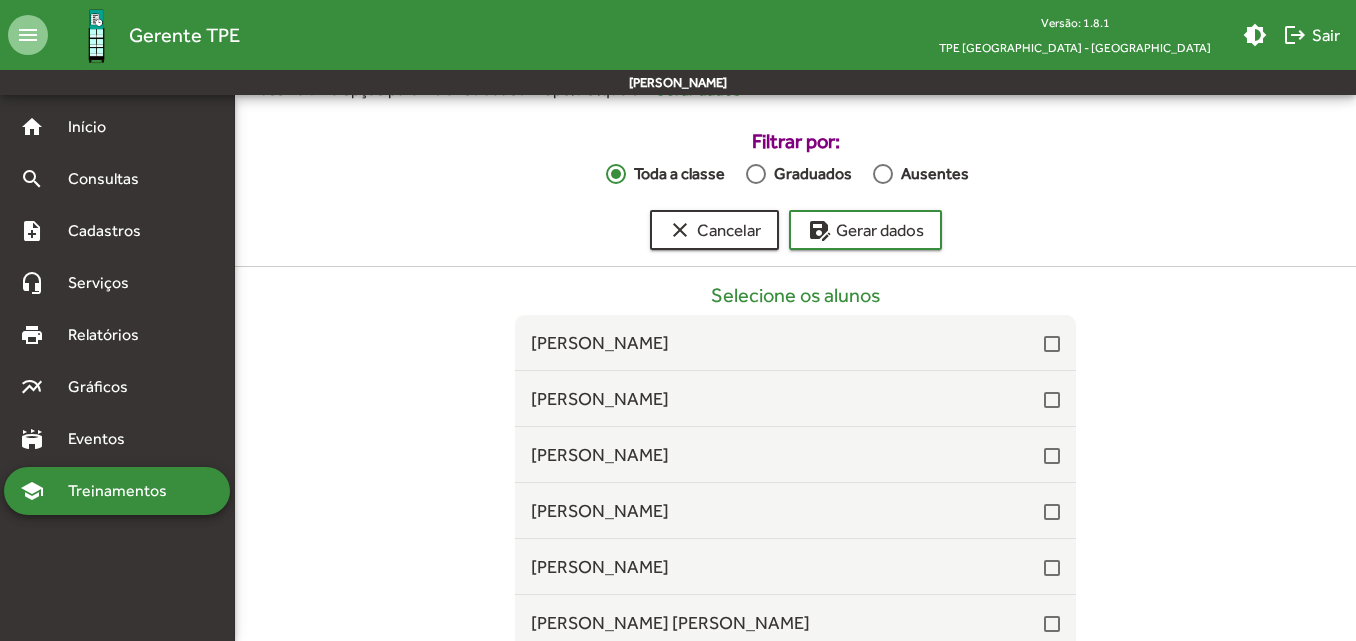 click on "Selecione os alunos [PERSON_NAME] [PERSON_NAME]   [PERSON_NAME] Anunciação Camara   [PERSON_NAME]   [PERSON_NAME]   [PERSON_NAME] [PERSON_NAME]   [PERSON_NAME] Brasil Passos   [PERSON_NAME]   [PERSON_NAME]   [PERSON_NAME]   [PERSON_NAME] Dibacco de [PERSON_NAME]   [PERSON_NAME]   [PERSON_NAME]   [PERSON_NAME]   [PERSON_NAME]" at bounding box center (795, 474) 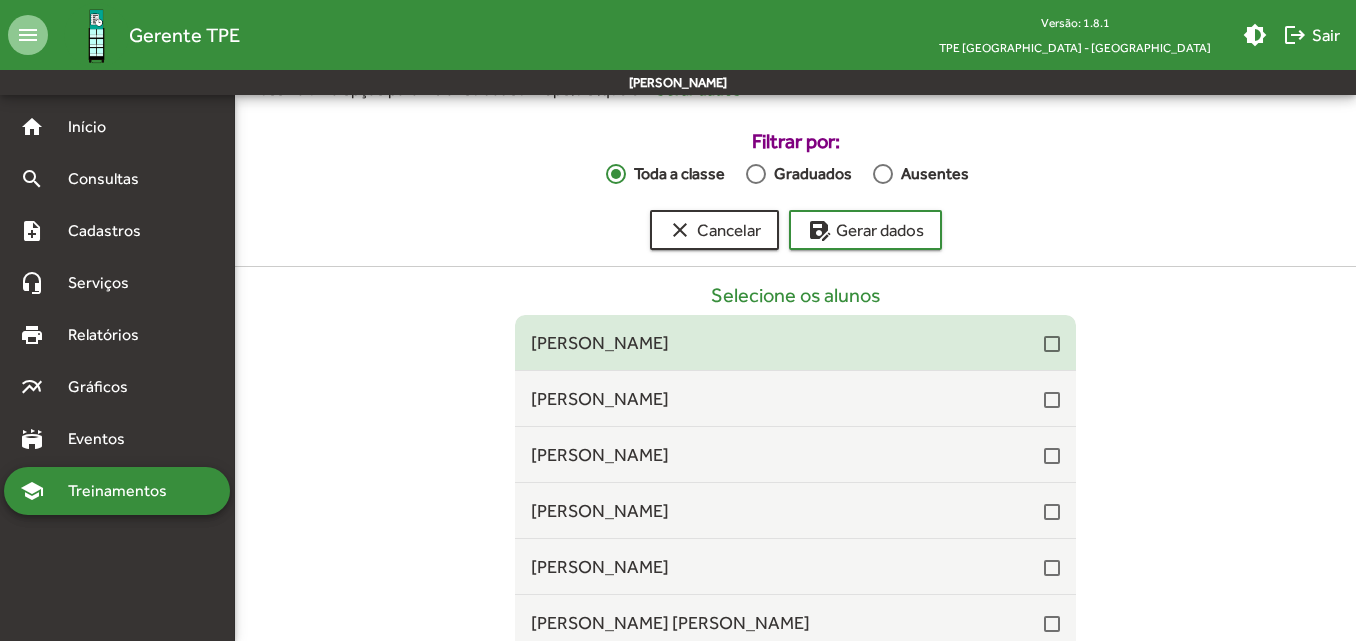 click at bounding box center (1052, 344) 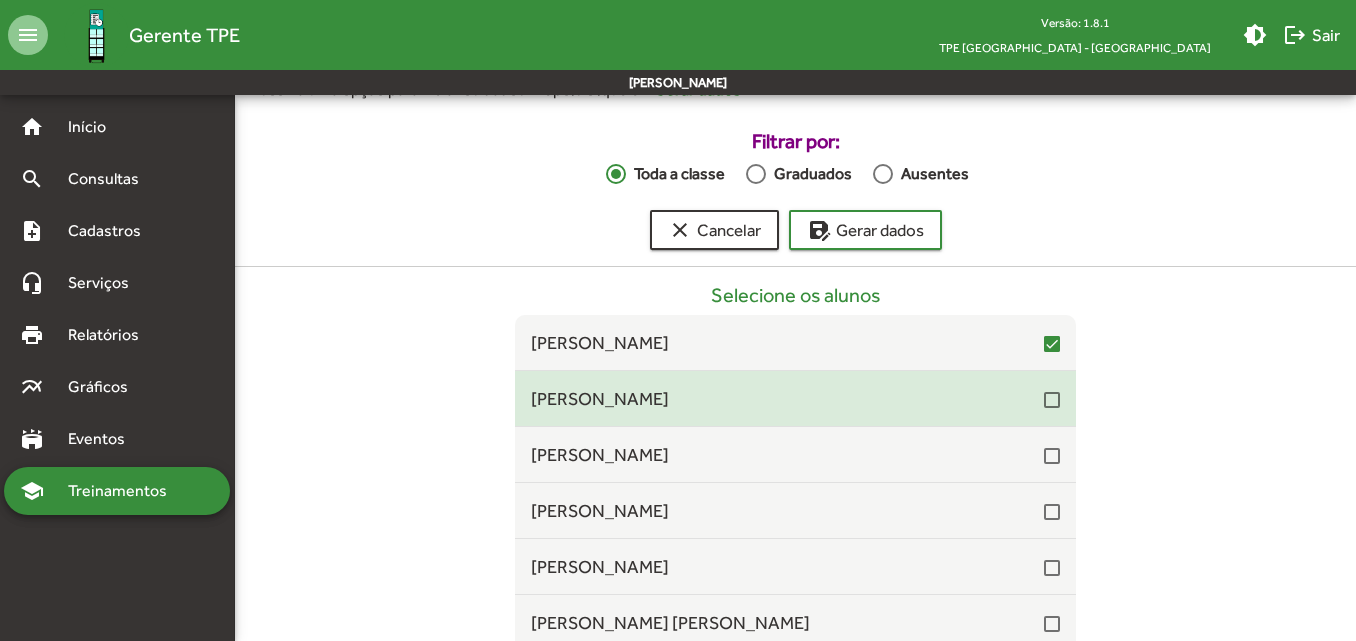 click at bounding box center (1052, 400) 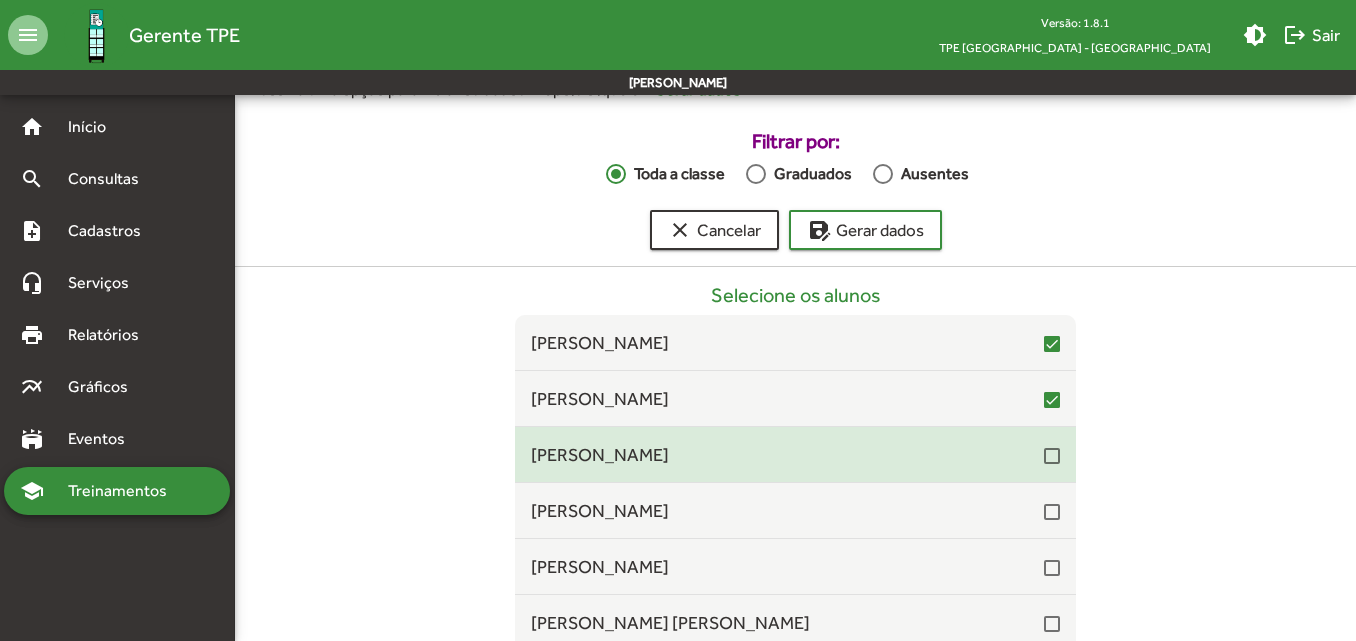 drag, startPoint x: 1038, startPoint y: 455, endPoint x: 1037, endPoint y: 470, distance: 15.033297 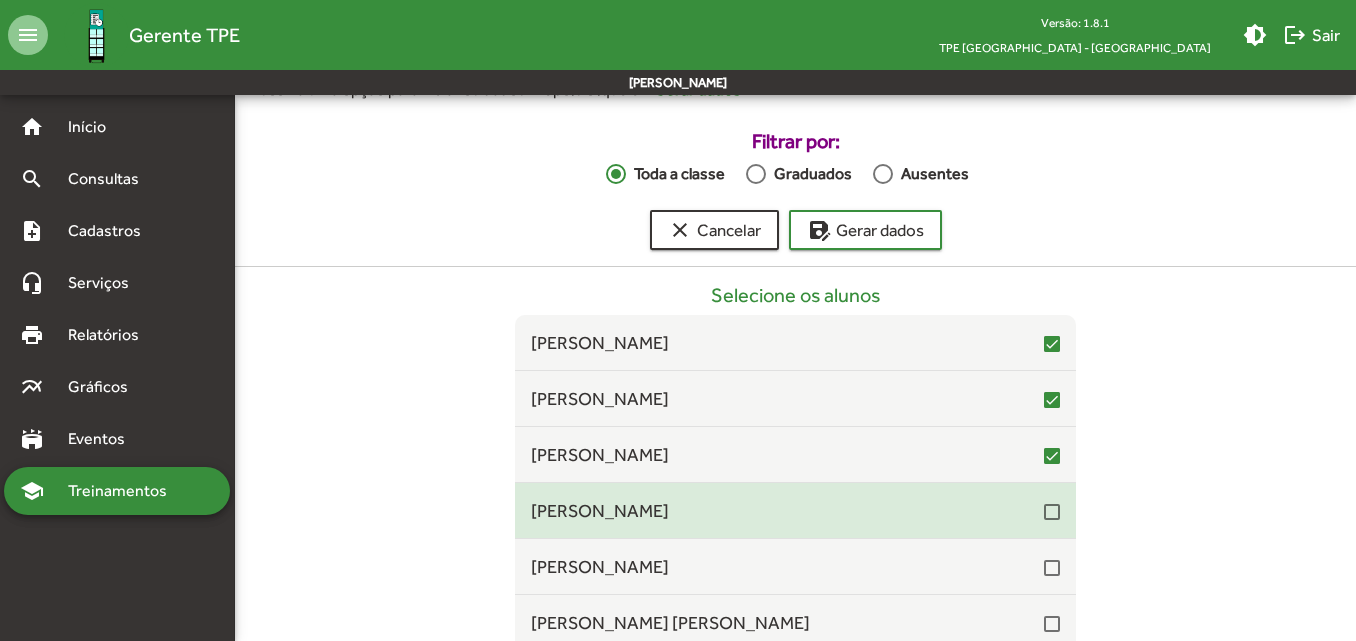 click at bounding box center [1052, 512] 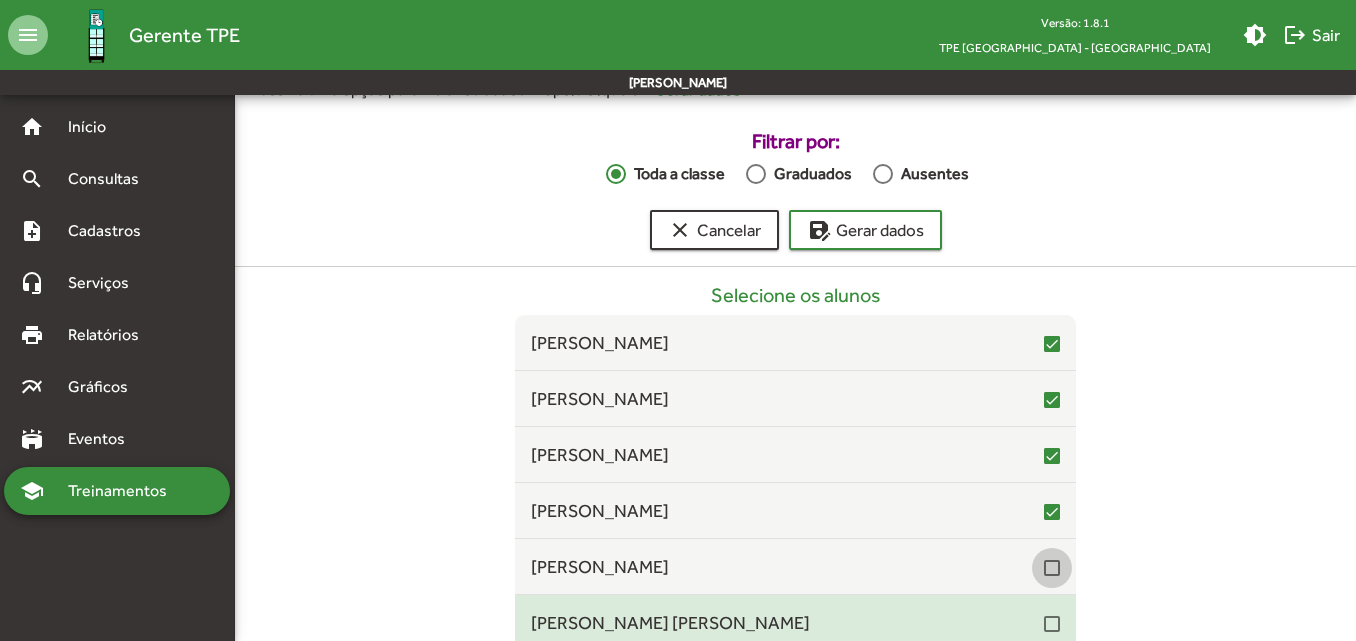 drag, startPoint x: 1045, startPoint y: 575, endPoint x: 1041, endPoint y: 601, distance: 26.305893 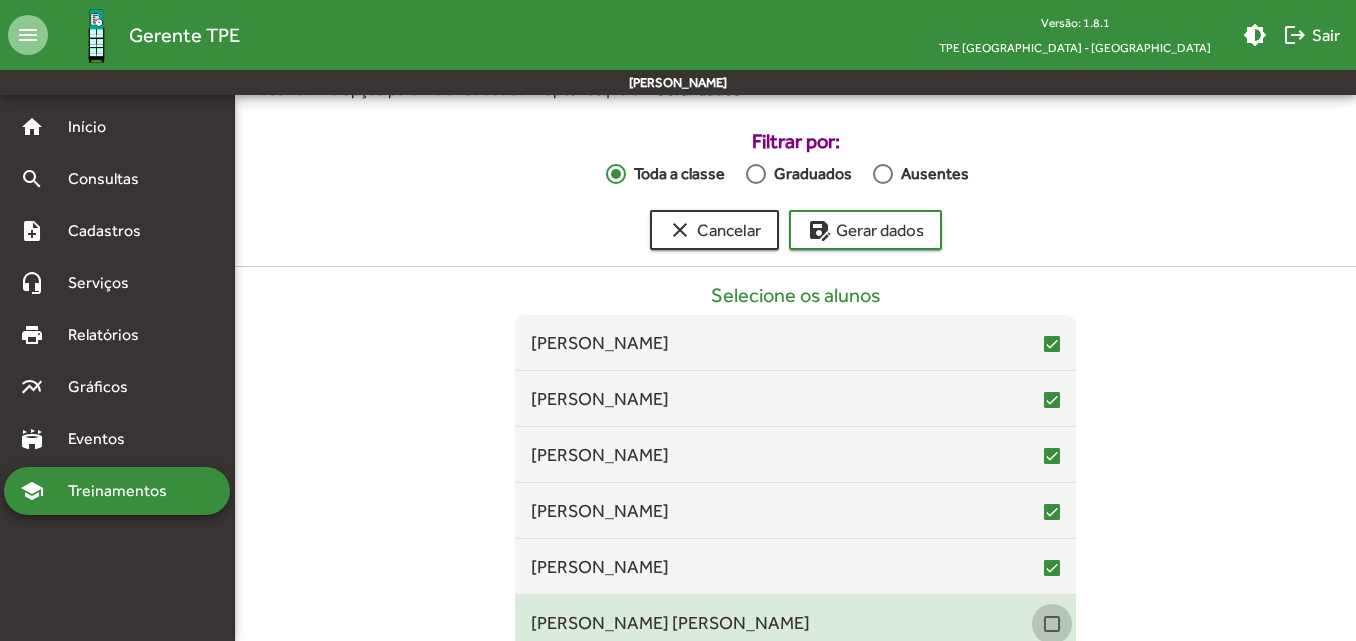 click at bounding box center (1052, 624) 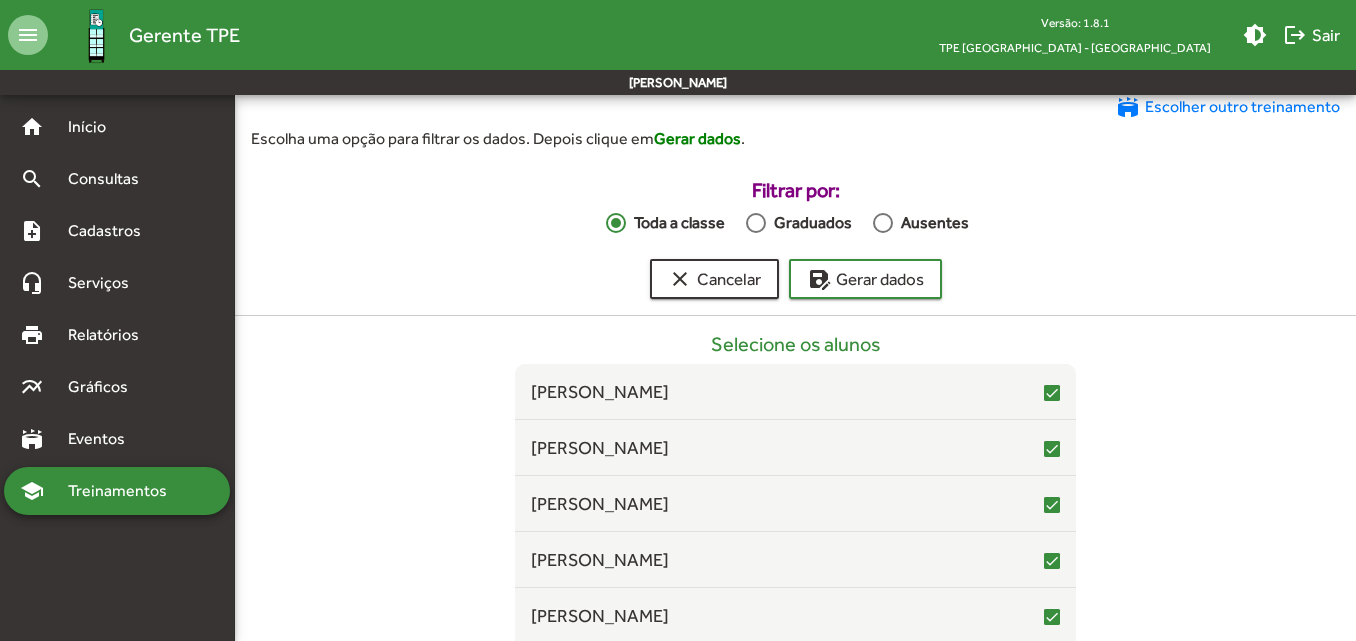scroll, scrollTop: 132, scrollLeft: 0, axis: vertical 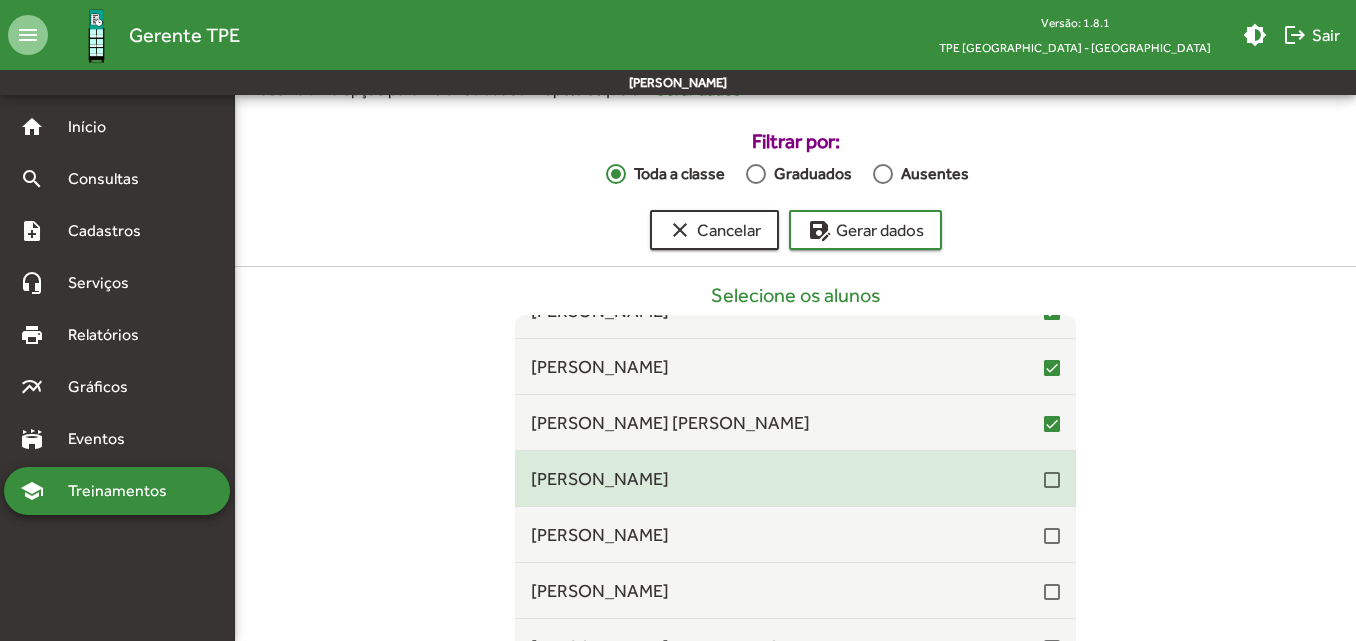click on "[PERSON_NAME]" at bounding box center [787, 478] 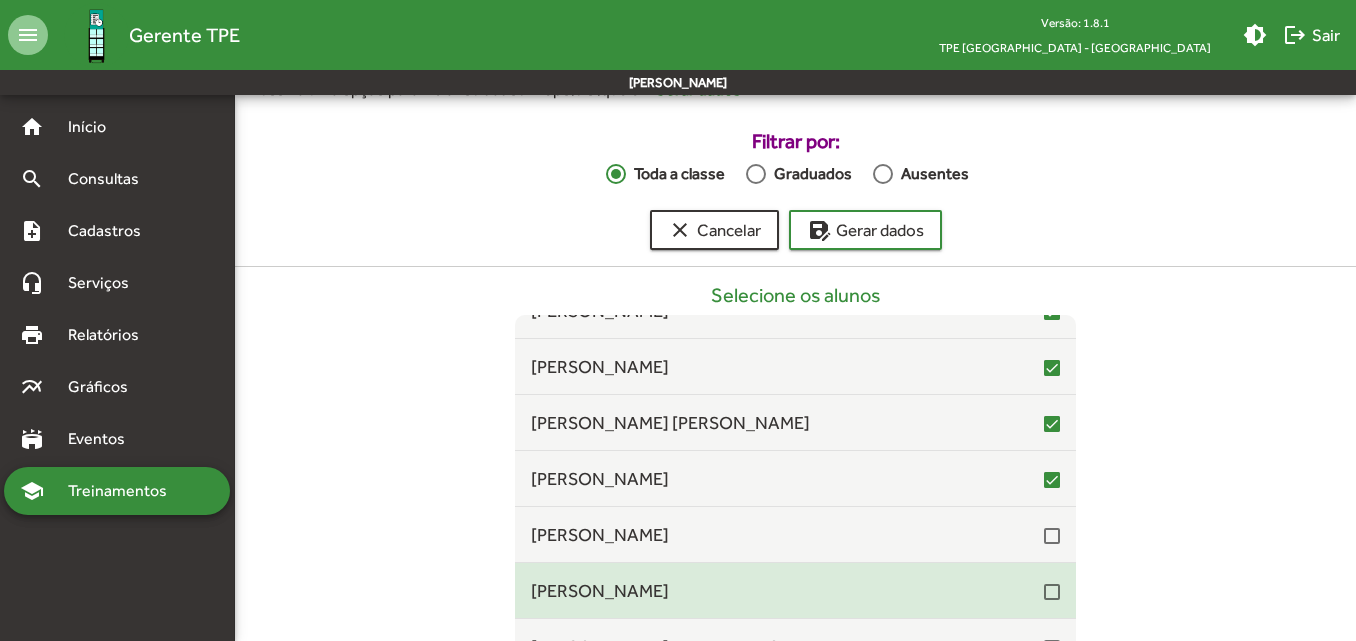 drag, startPoint x: 1038, startPoint y: 546, endPoint x: 1038, endPoint y: 580, distance: 34 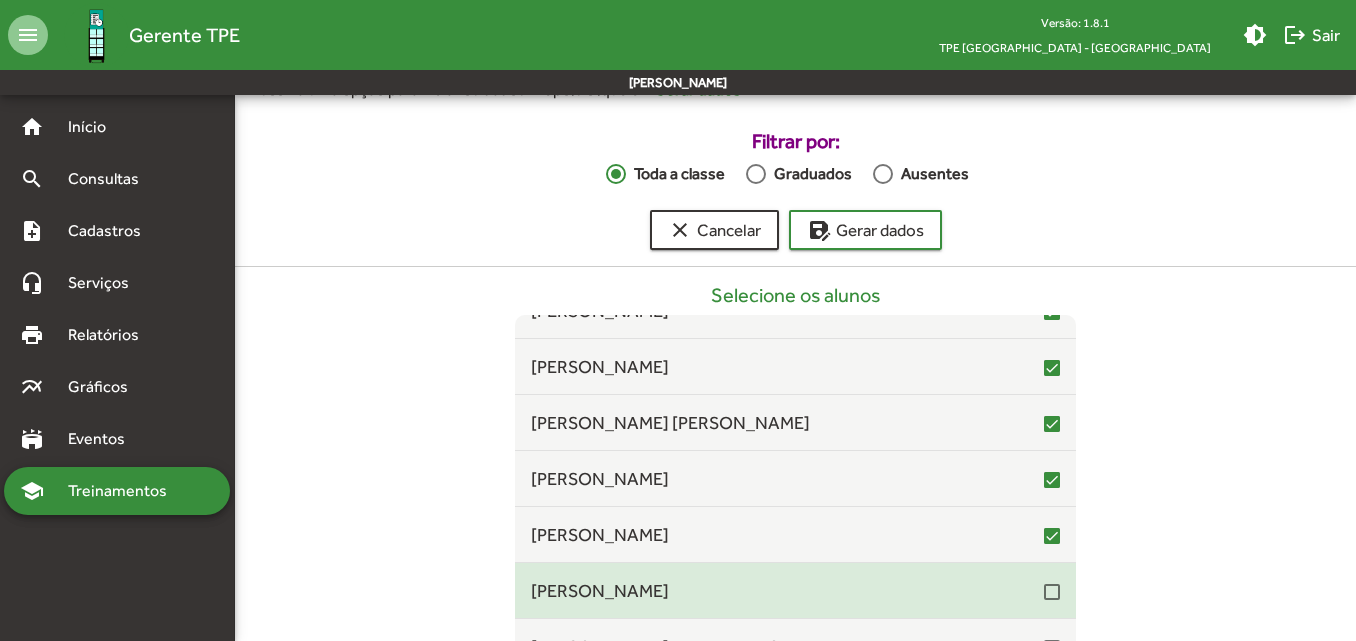 click at bounding box center [1052, 592] 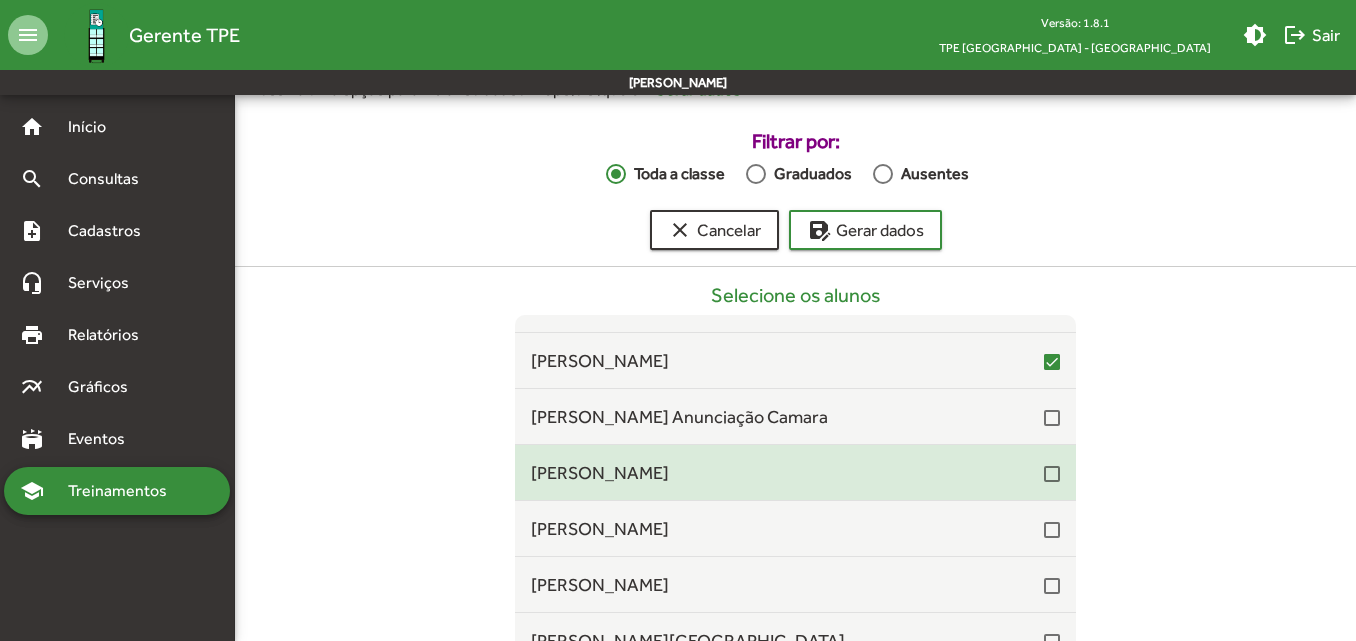 scroll, scrollTop: 400, scrollLeft: 0, axis: vertical 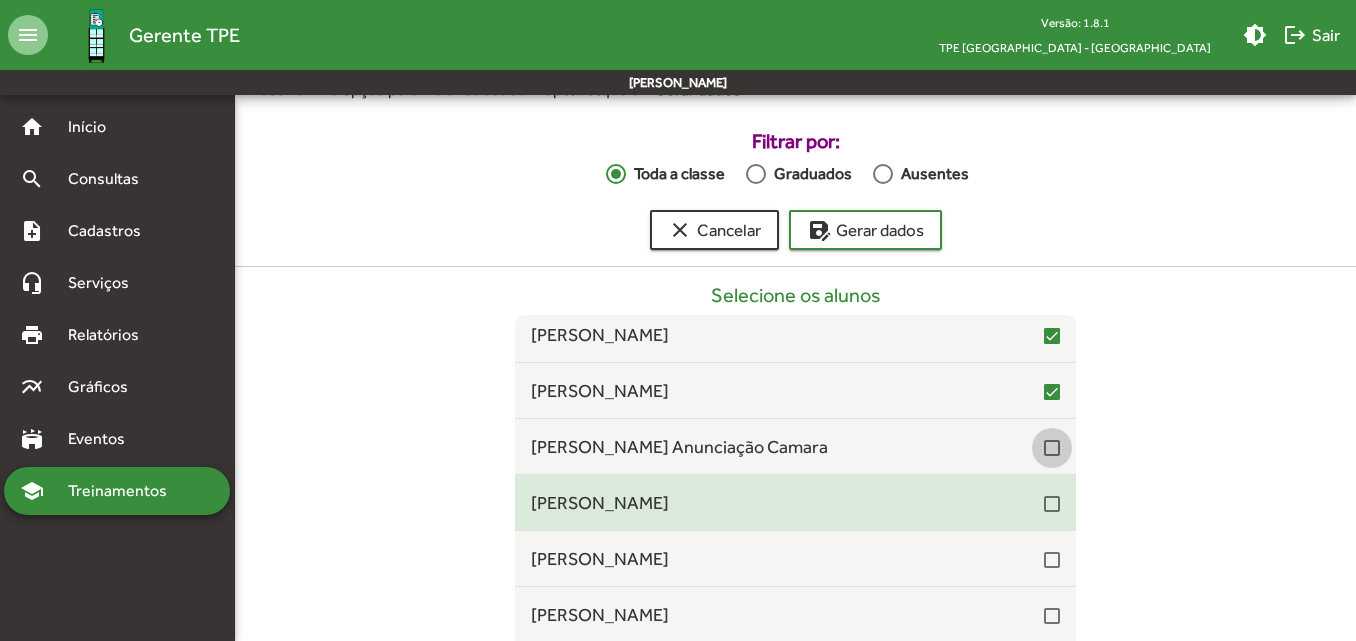 drag, startPoint x: 1036, startPoint y: 443, endPoint x: 1040, endPoint y: 497, distance: 54.147945 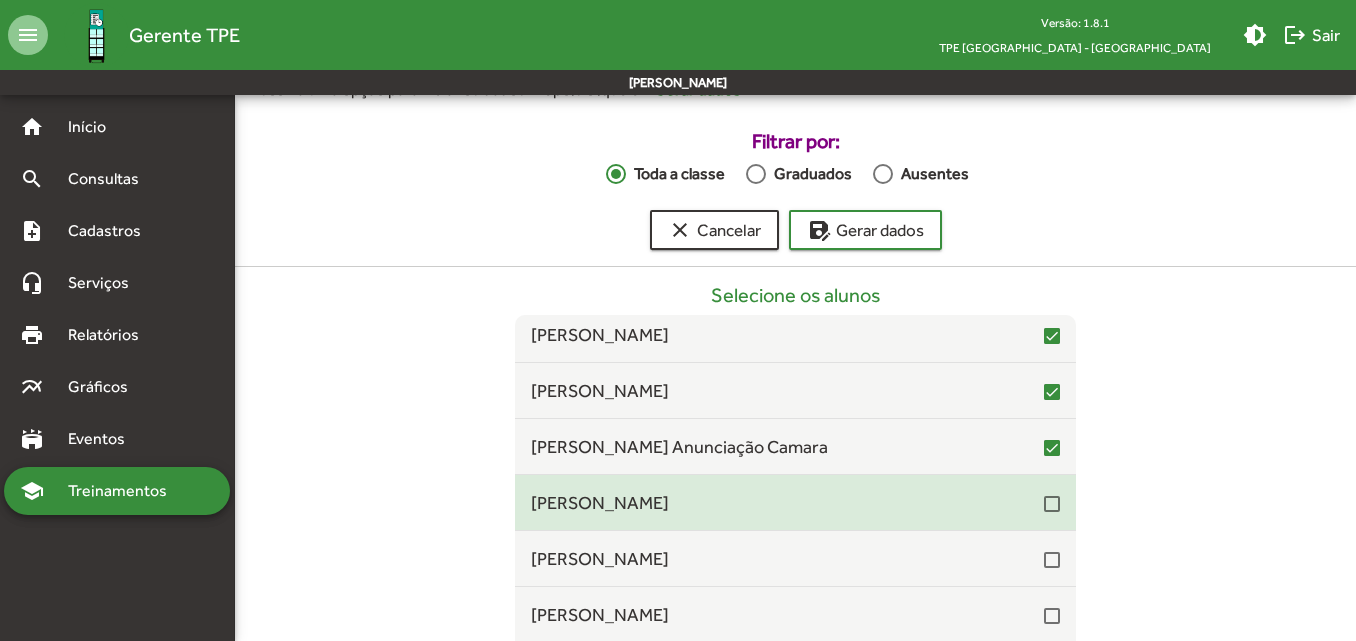 click at bounding box center (1052, 504) 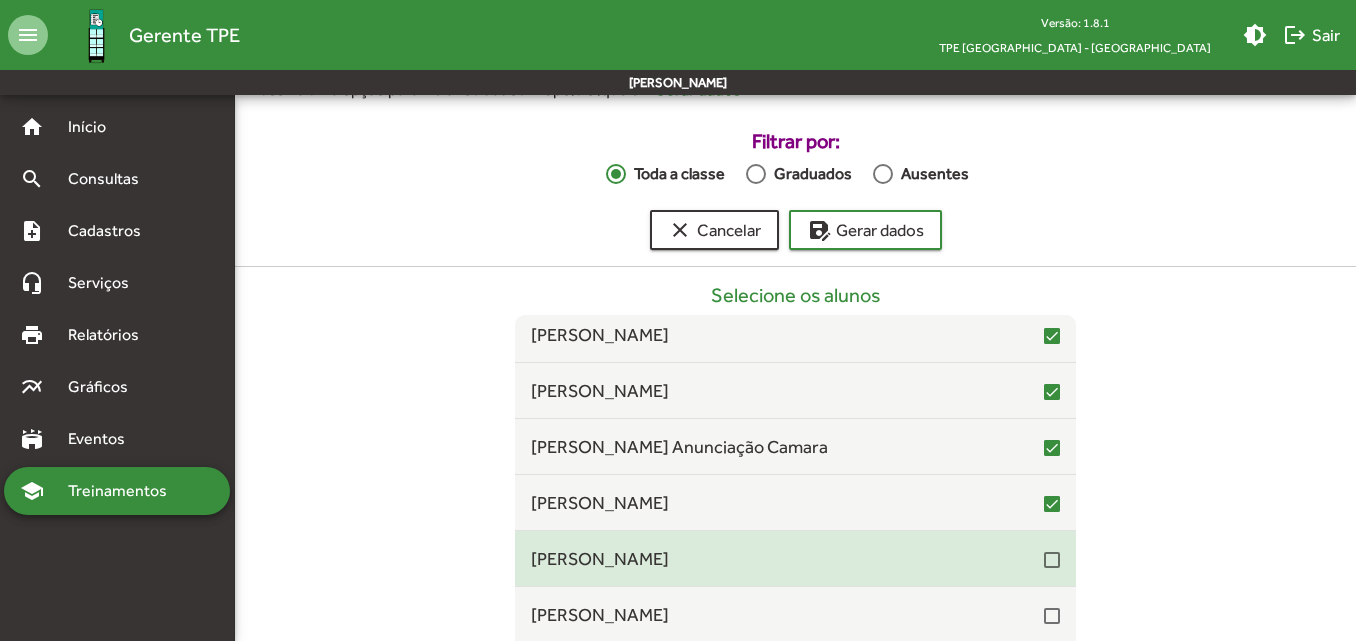 click at bounding box center [1052, 560] 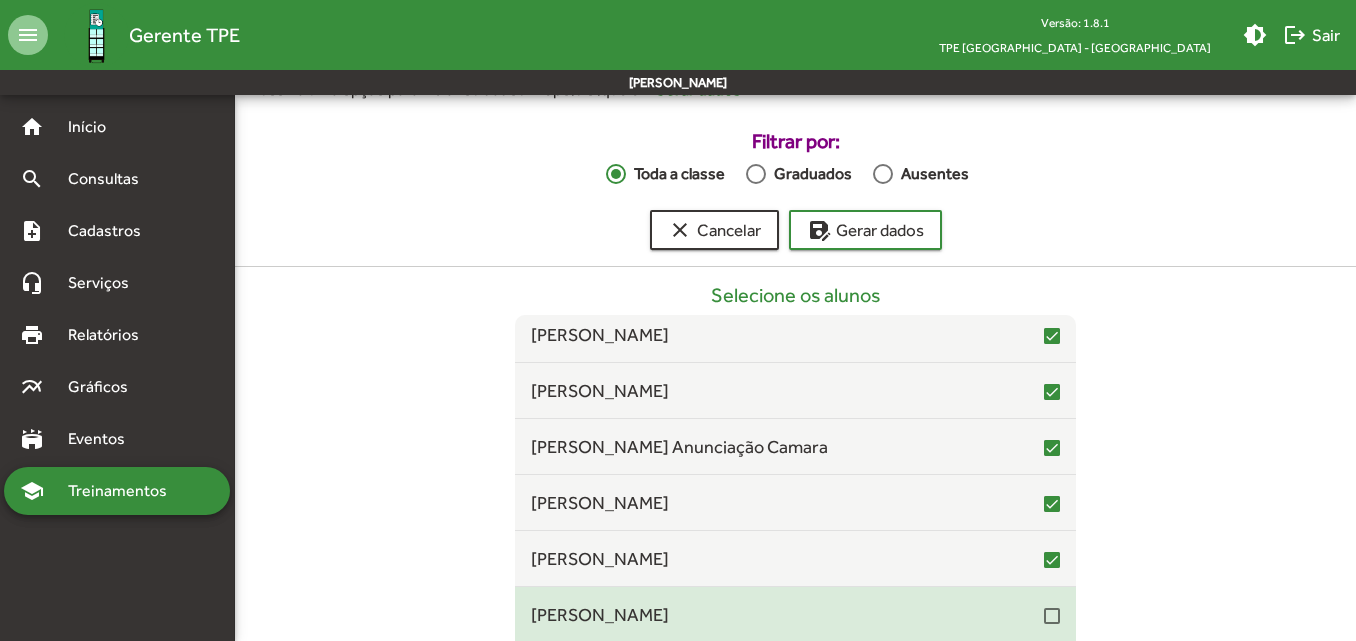 click at bounding box center (1052, 616) 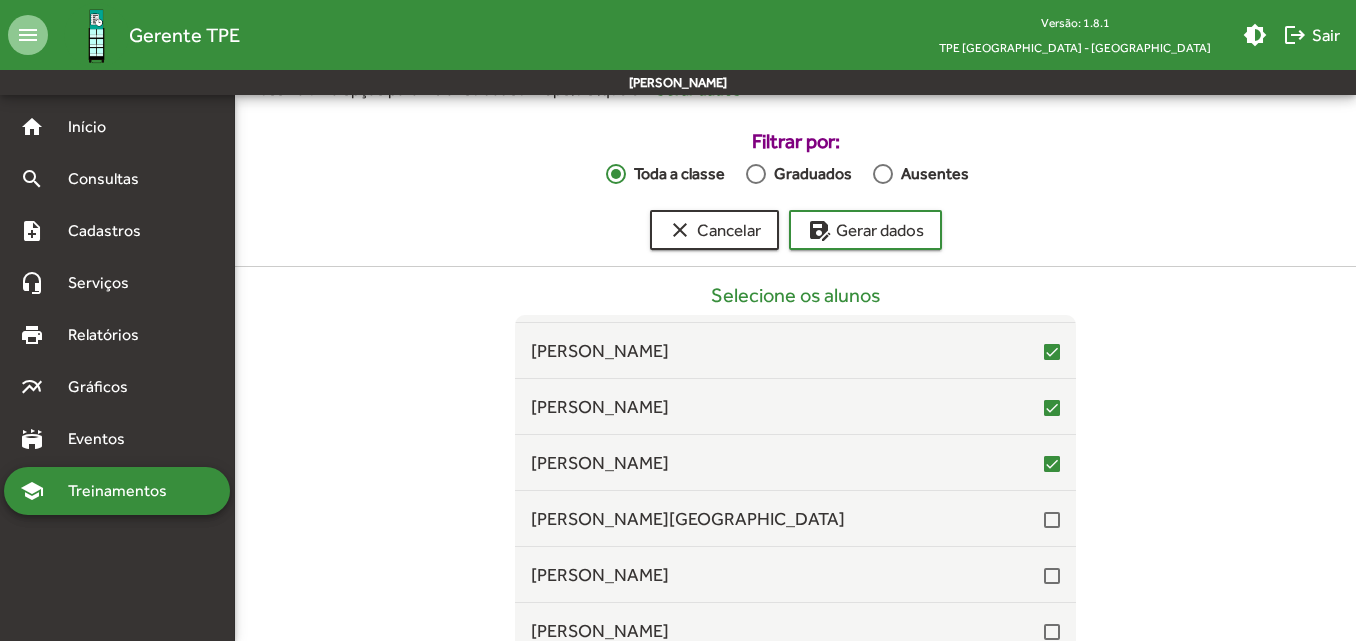 scroll, scrollTop: 600, scrollLeft: 0, axis: vertical 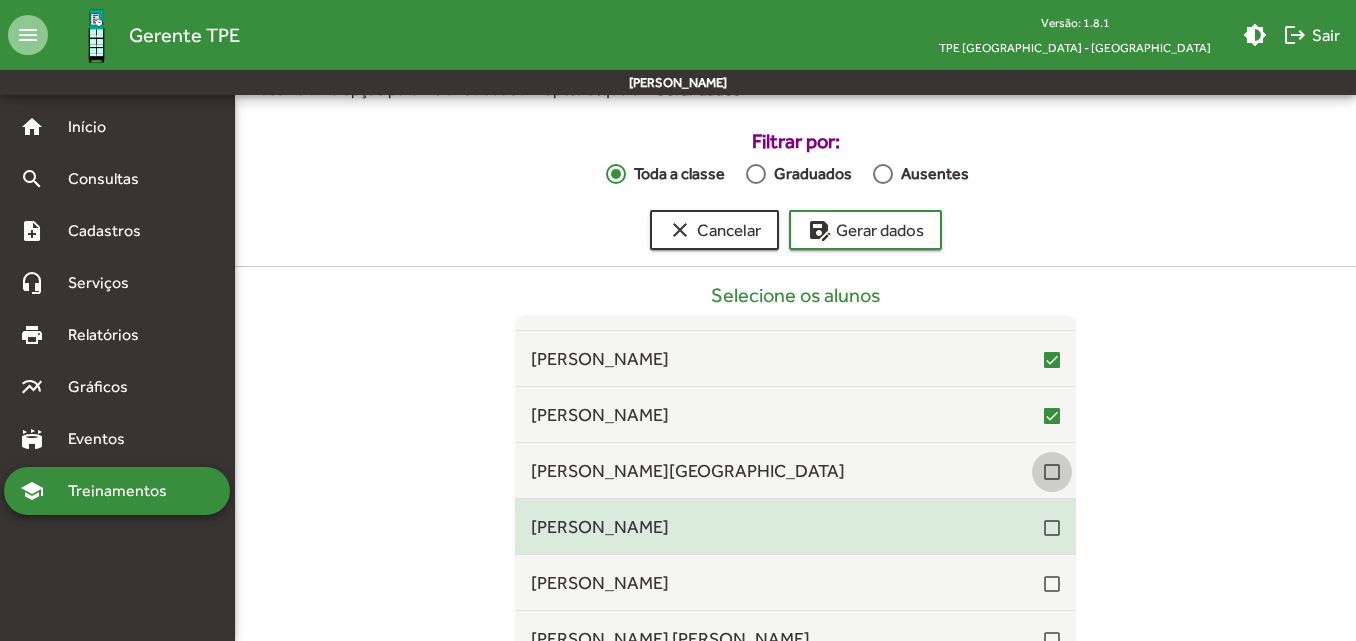 drag, startPoint x: 1037, startPoint y: 473, endPoint x: 1042, endPoint y: 515, distance: 42.296574 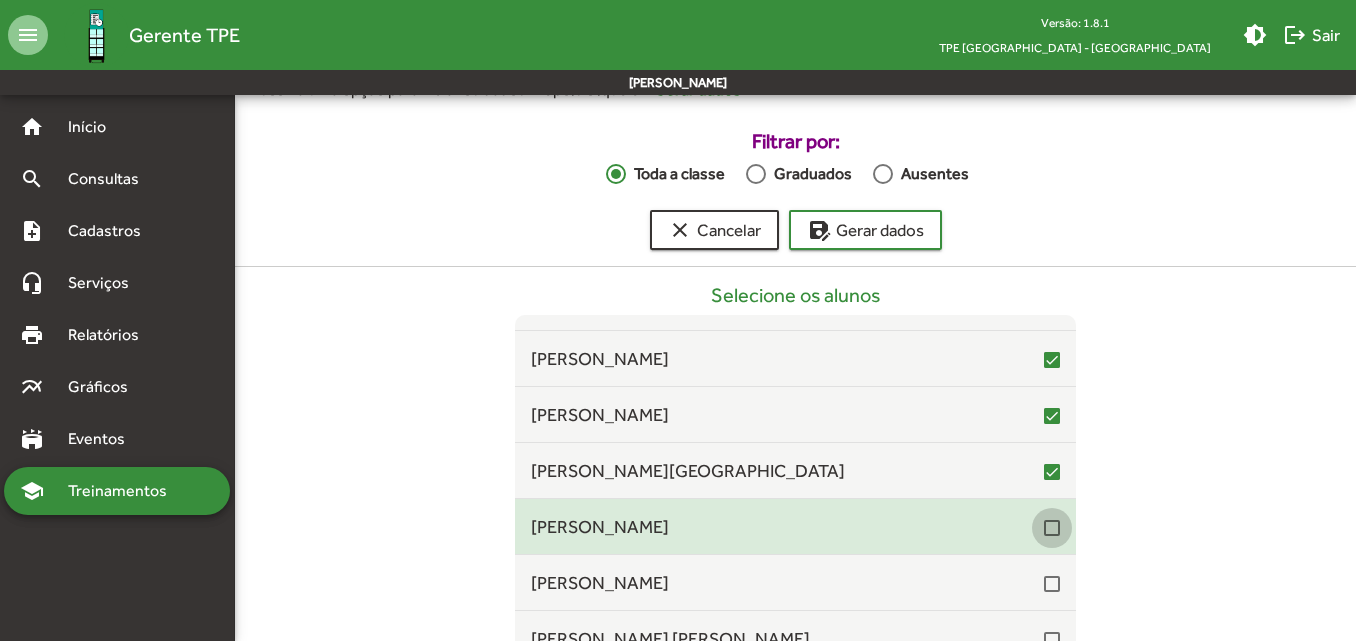 click at bounding box center [1052, 528] 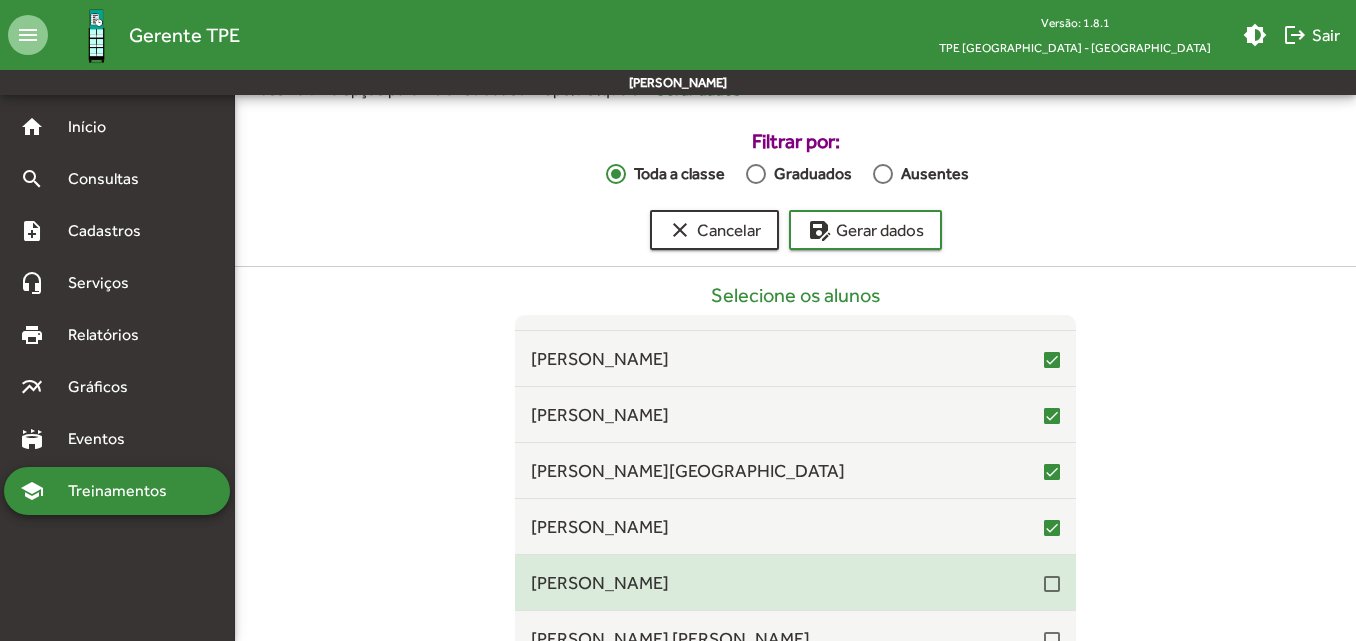 click at bounding box center [1052, 584] 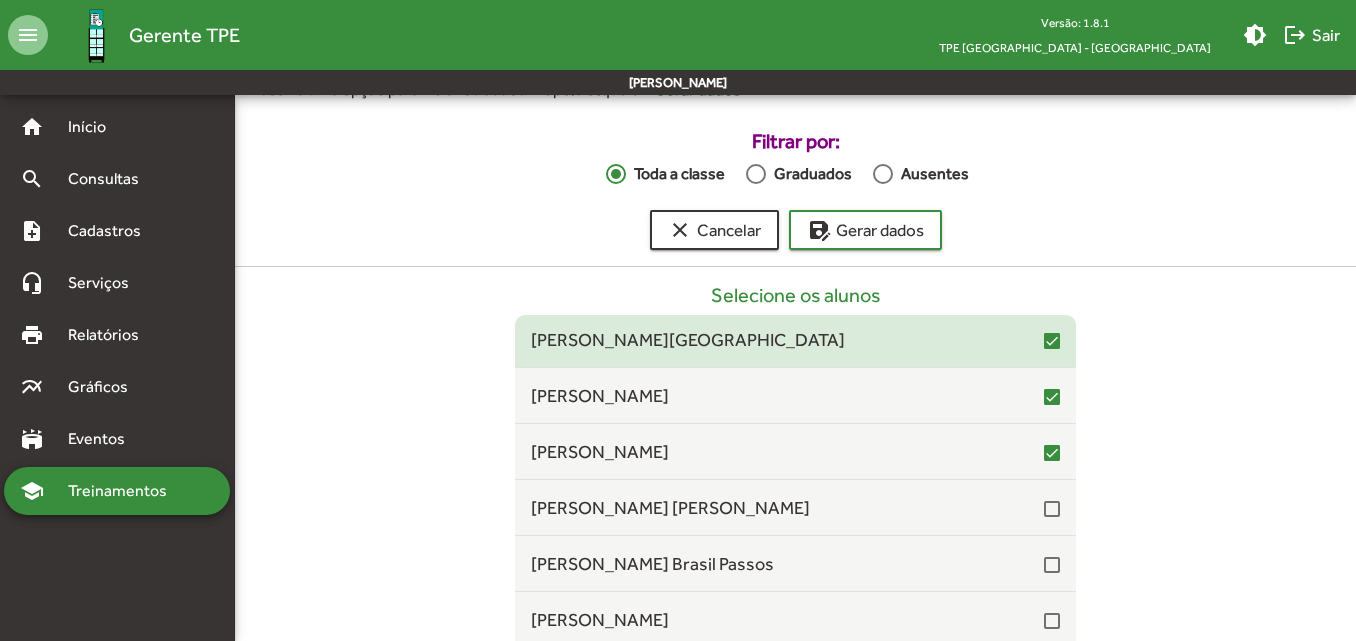 scroll, scrollTop: 800, scrollLeft: 0, axis: vertical 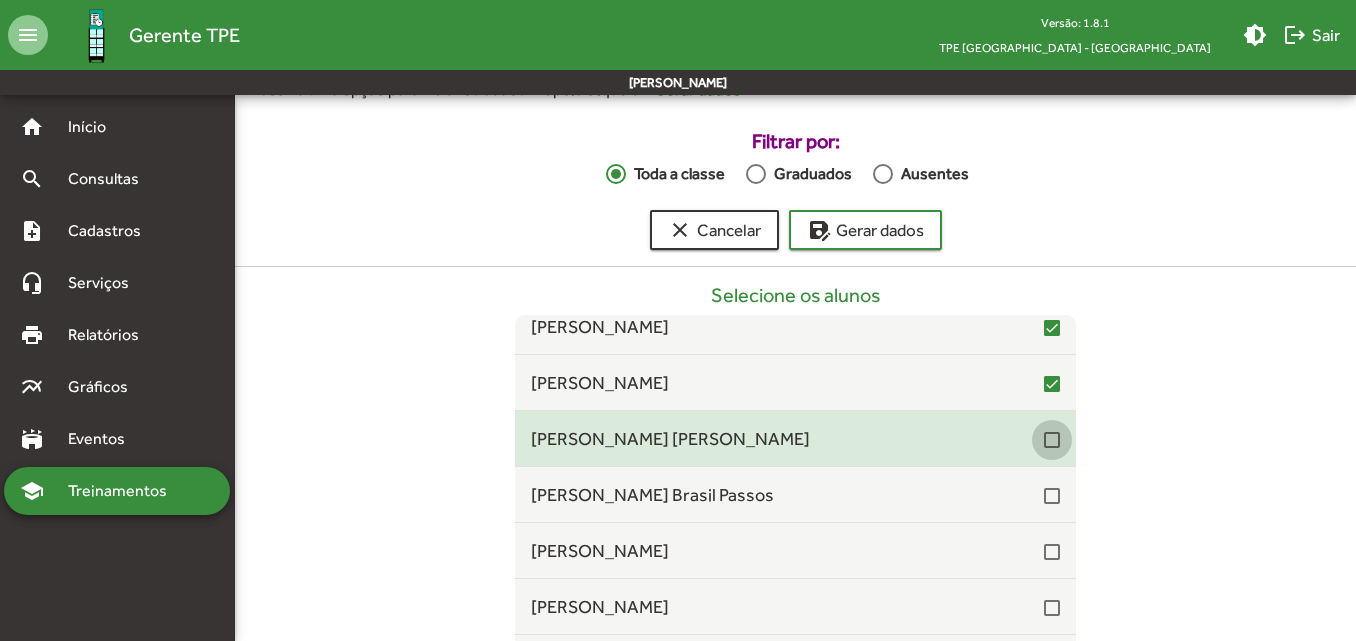 click at bounding box center [1052, 440] 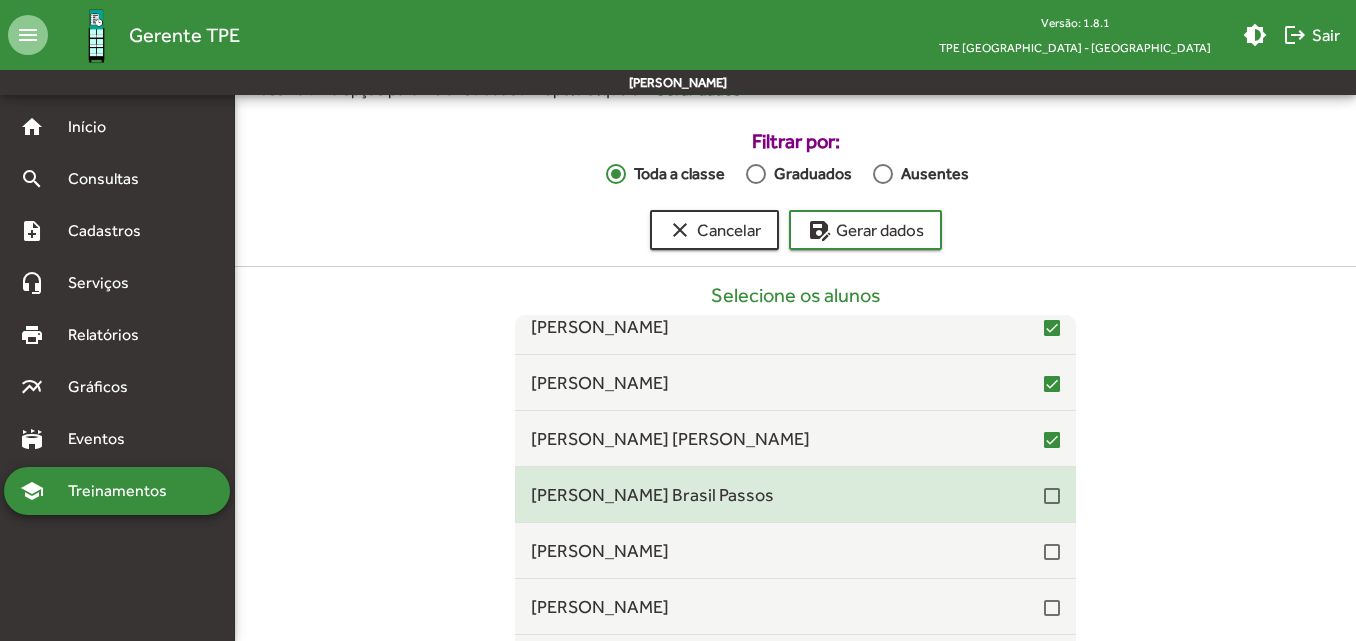 click at bounding box center (1052, 495) 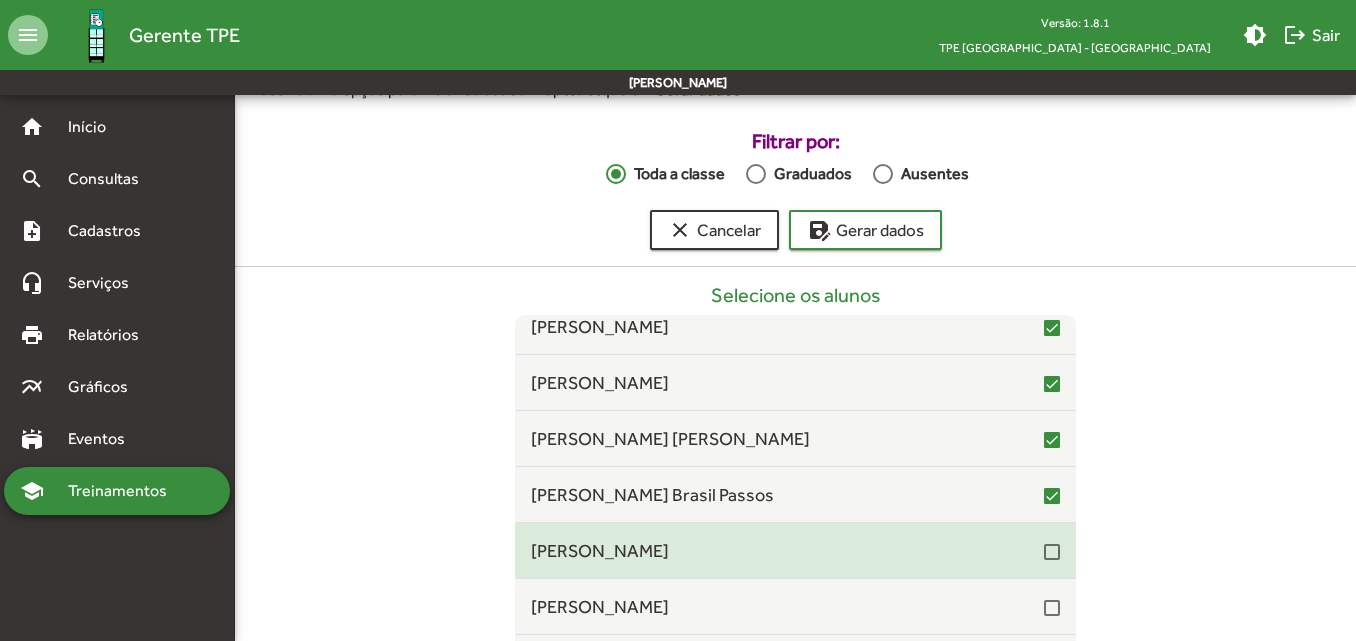 click at bounding box center (1052, 552) 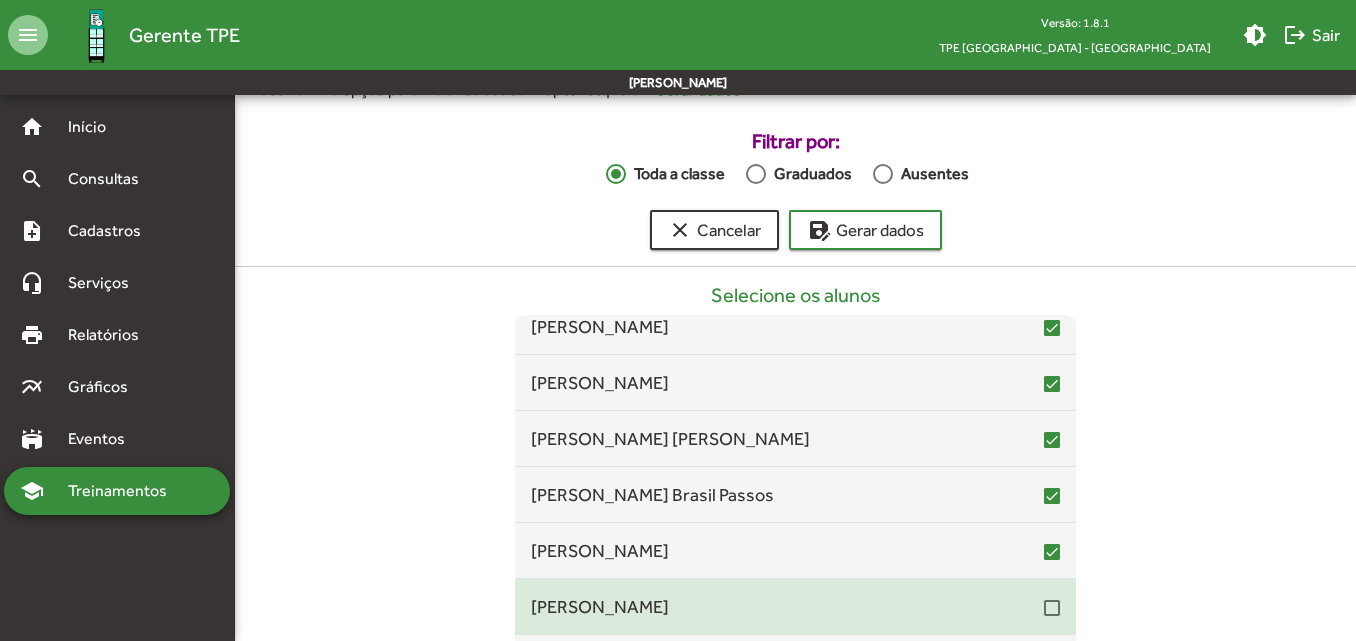 click on "[PERSON_NAME]" at bounding box center [787, 606] 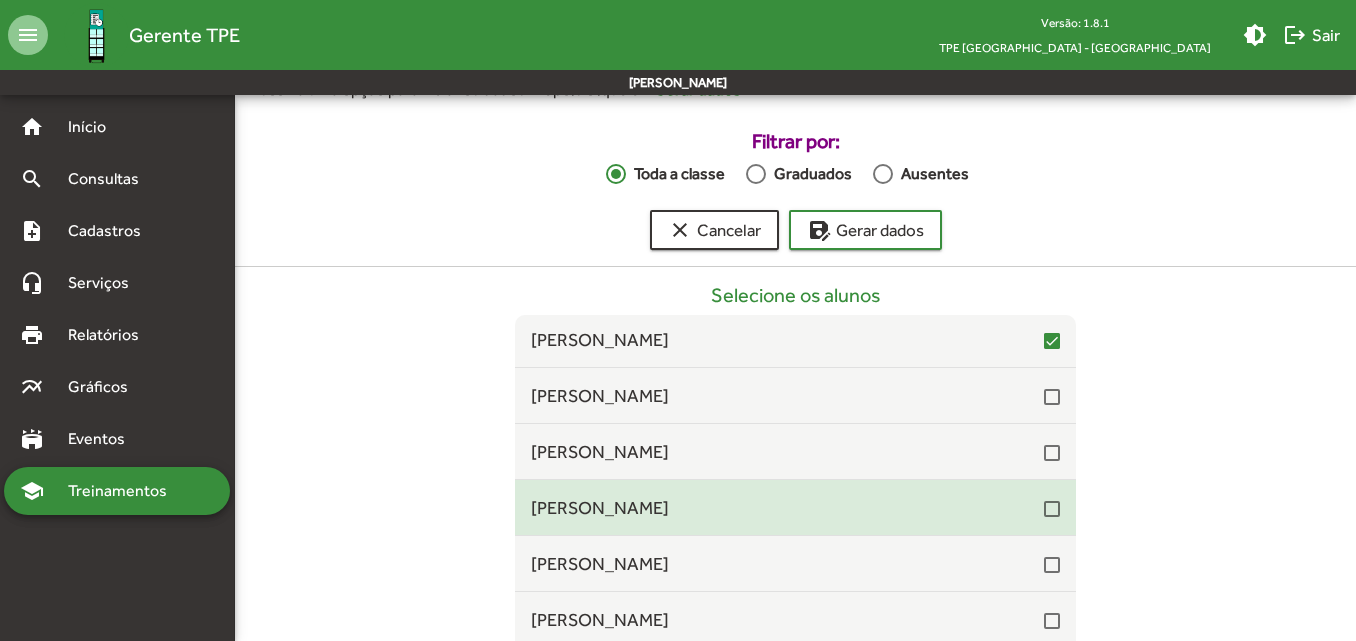 scroll, scrollTop: 1100, scrollLeft: 0, axis: vertical 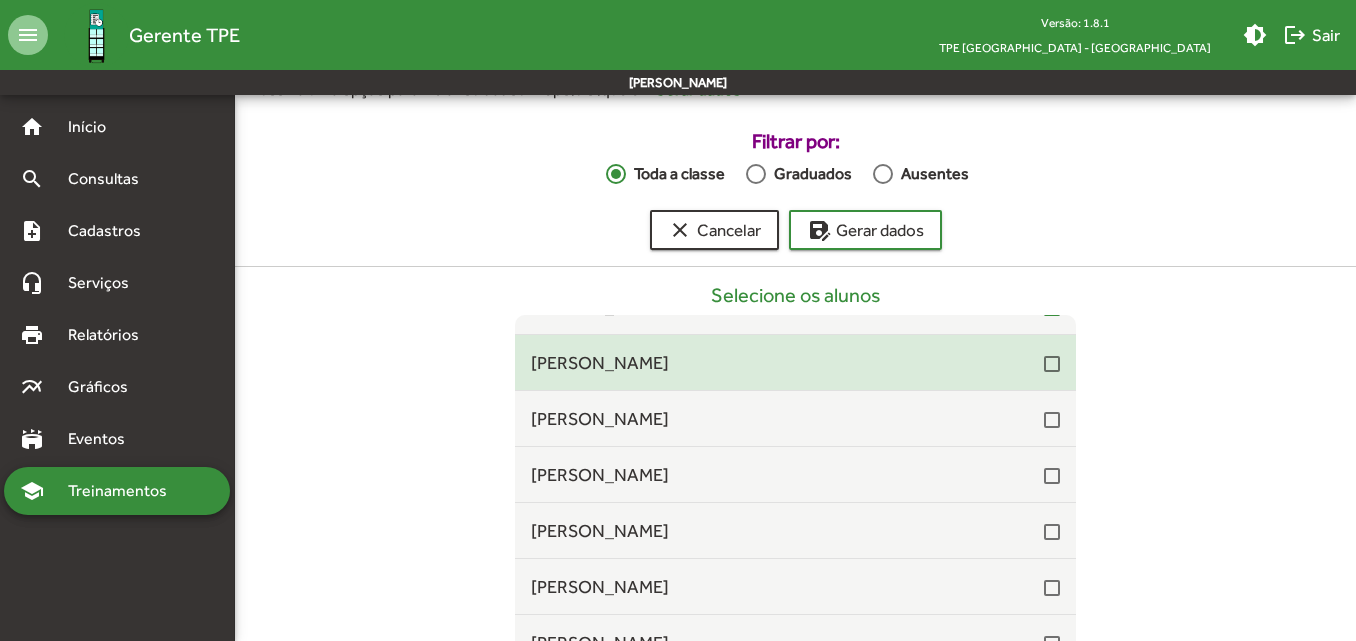 click at bounding box center [1052, 363] 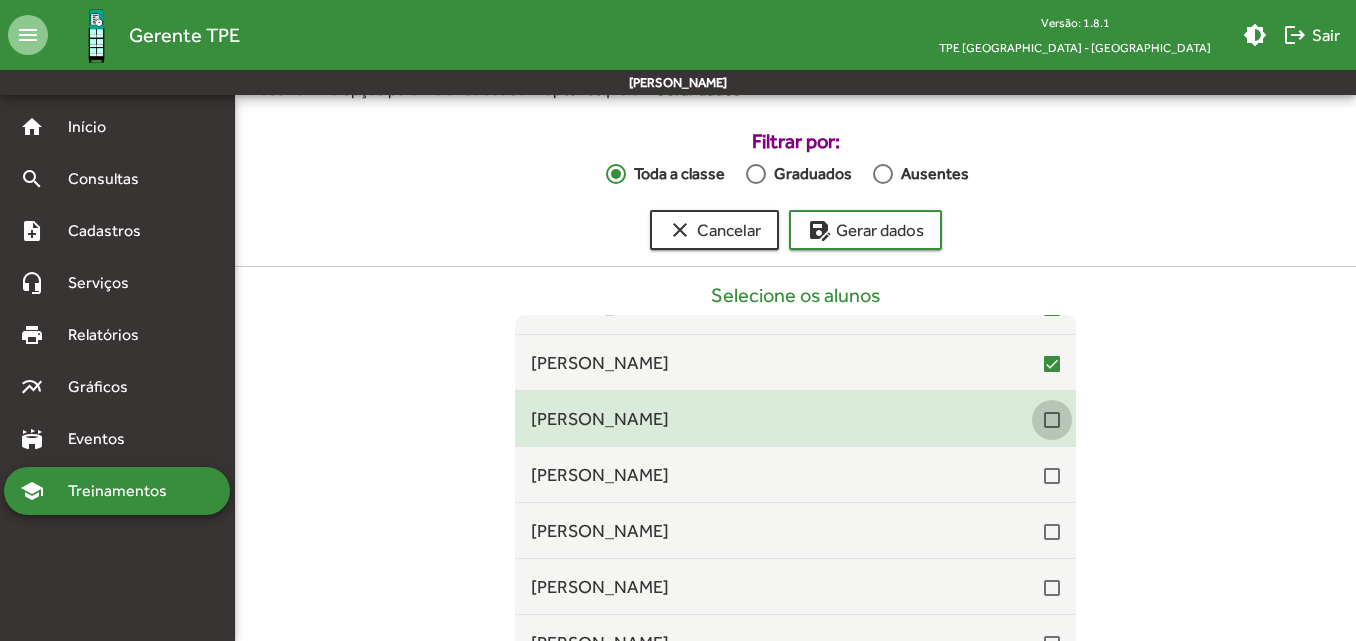 drag, startPoint x: 1045, startPoint y: 425, endPoint x: 1041, endPoint y: 439, distance: 14.56022 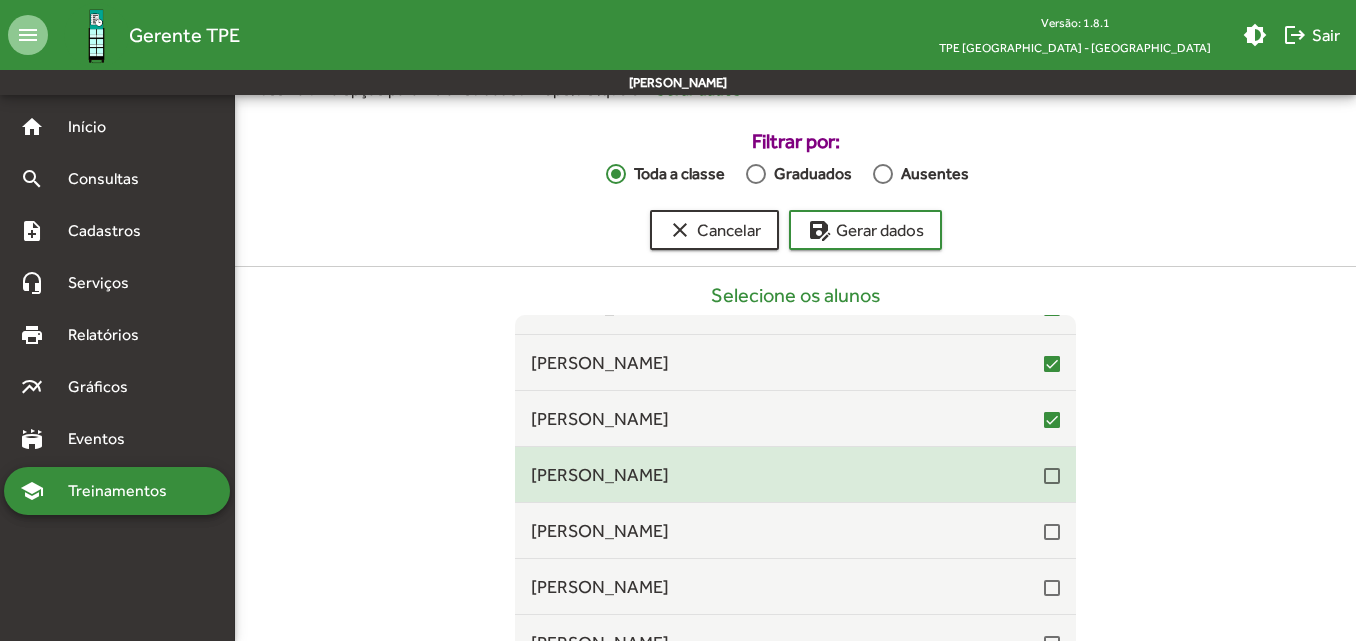 click at bounding box center (1052, 476) 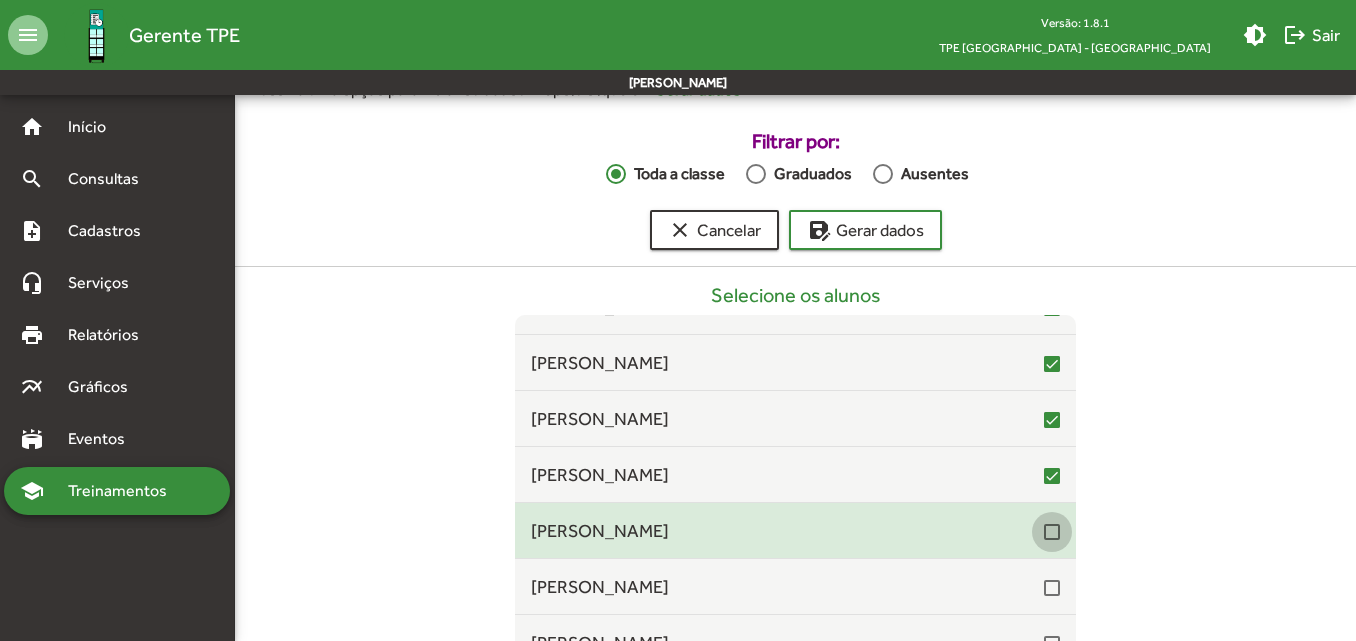click at bounding box center (1052, 532) 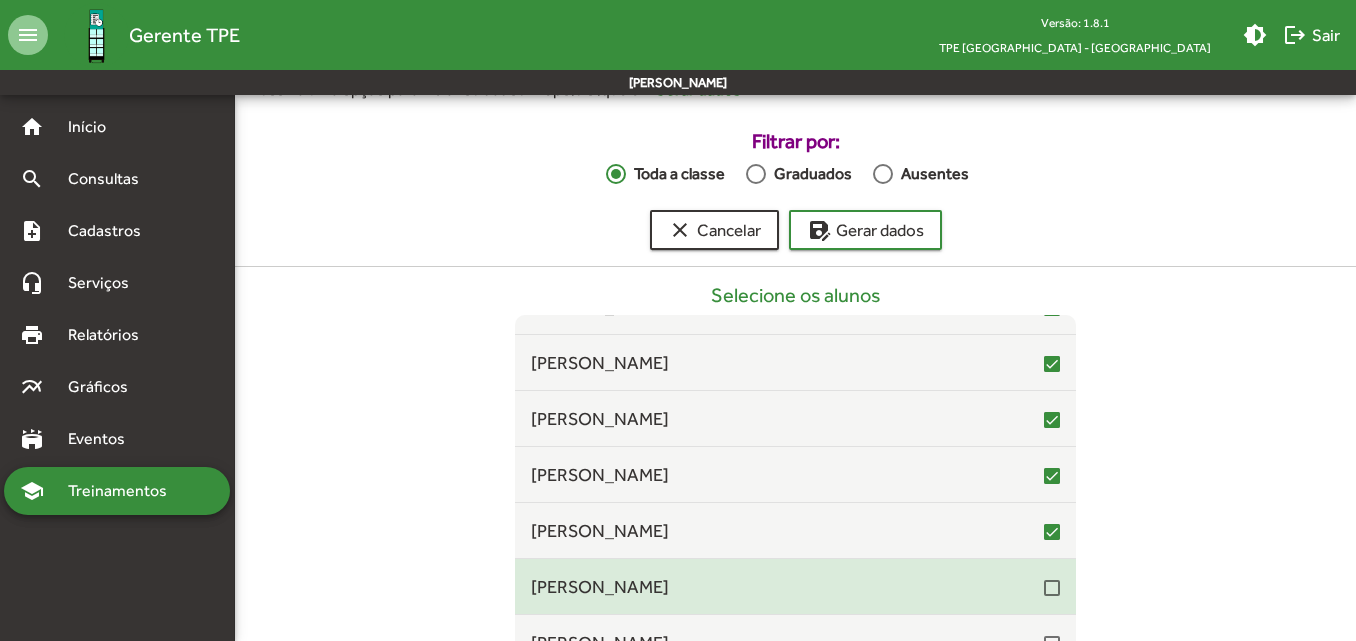 click at bounding box center [1052, 588] 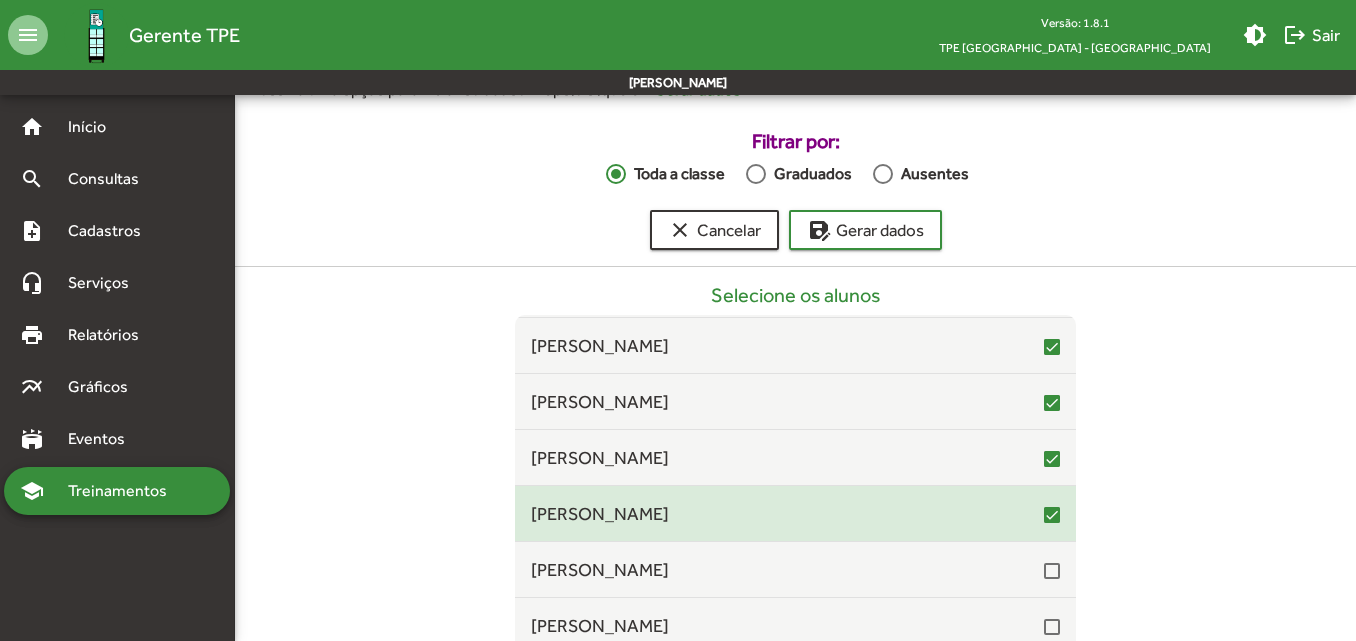scroll, scrollTop: 1300, scrollLeft: 0, axis: vertical 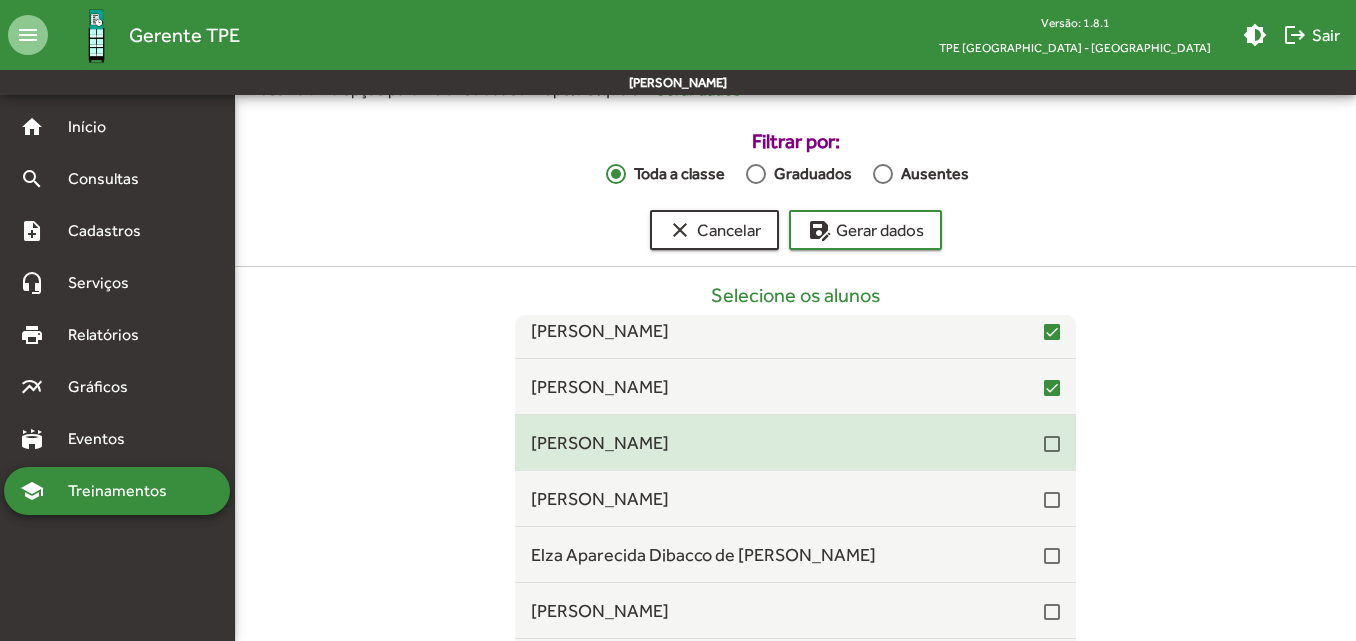 click on "[PERSON_NAME]" at bounding box center (787, 442) 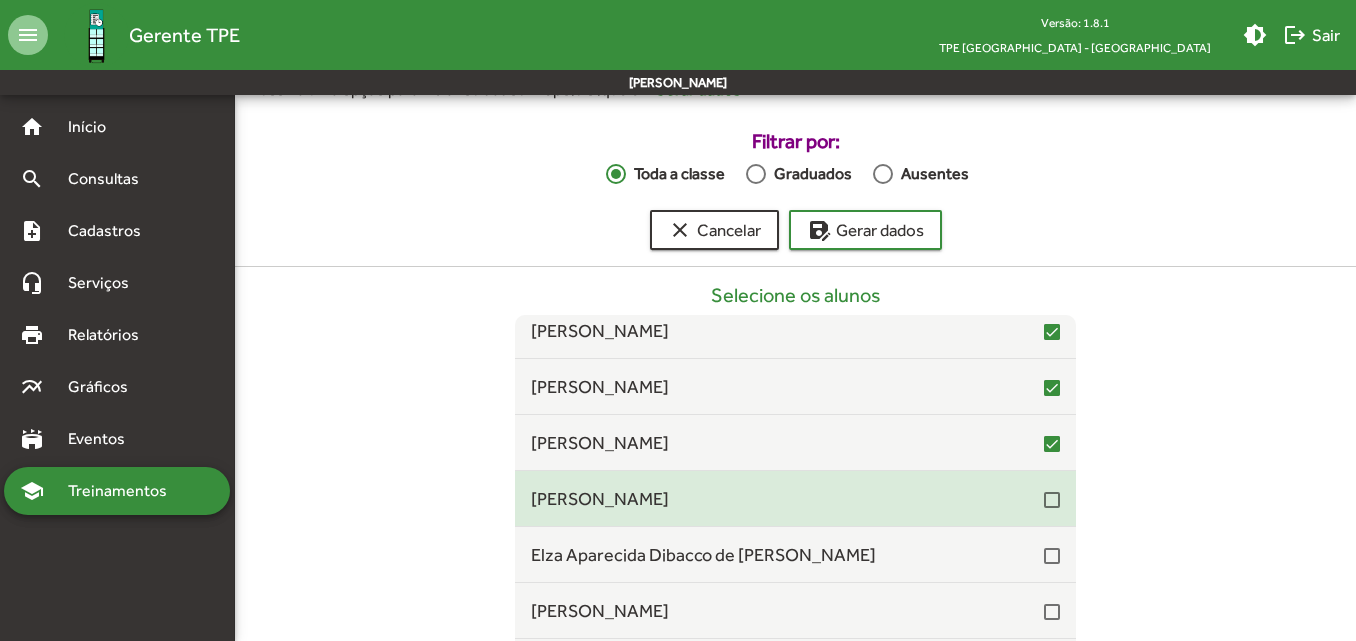 click at bounding box center (1052, 500) 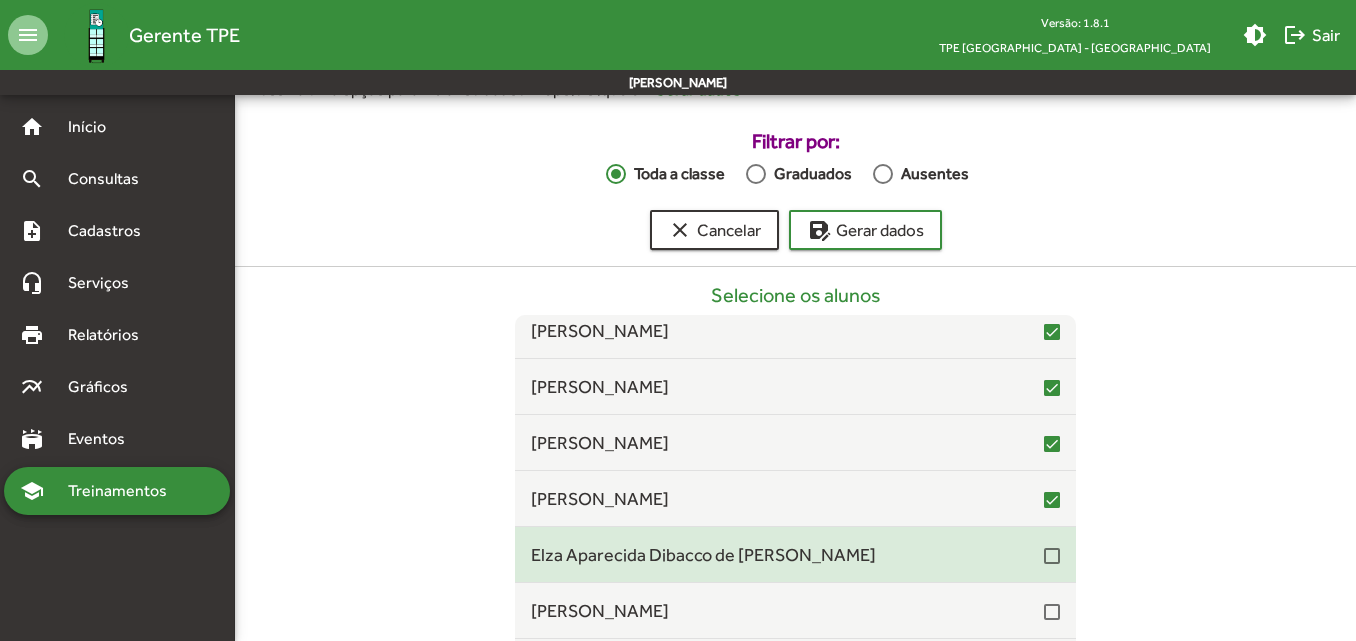 click at bounding box center (1052, 556) 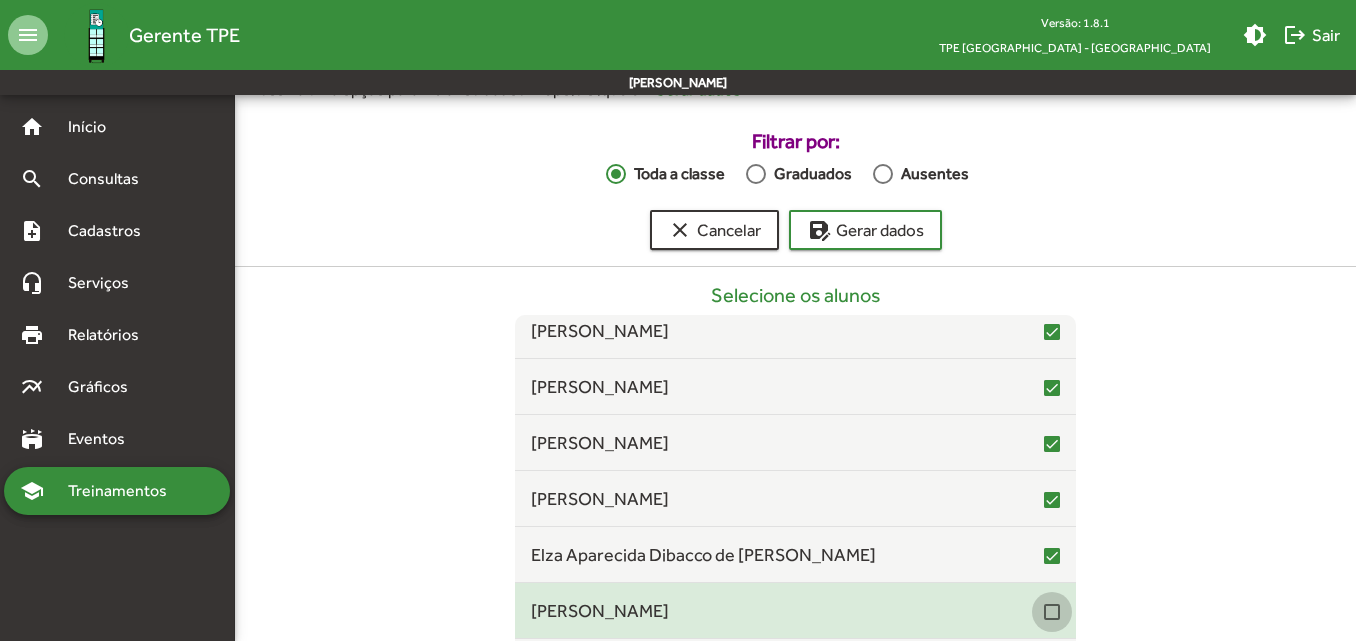 click at bounding box center [1052, 612] 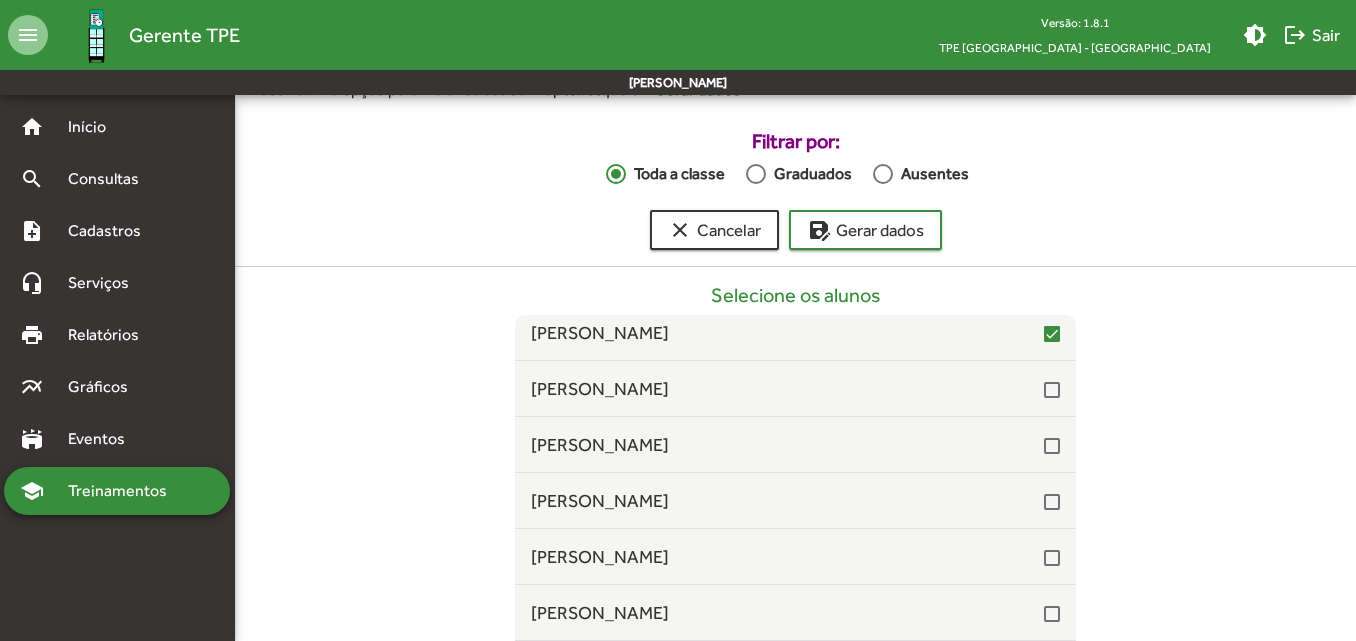 scroll, scrollTop: 1600, scrollLeft: 0, axis: vertical 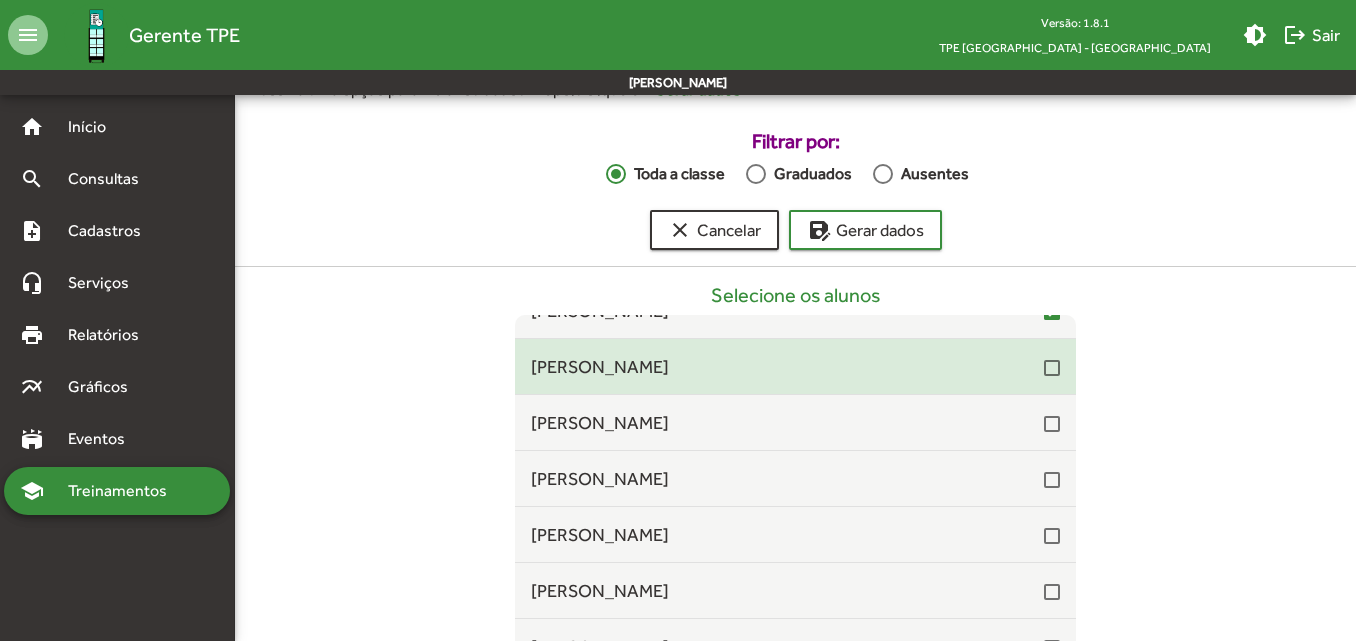 click at bounding box center (1052, 368) 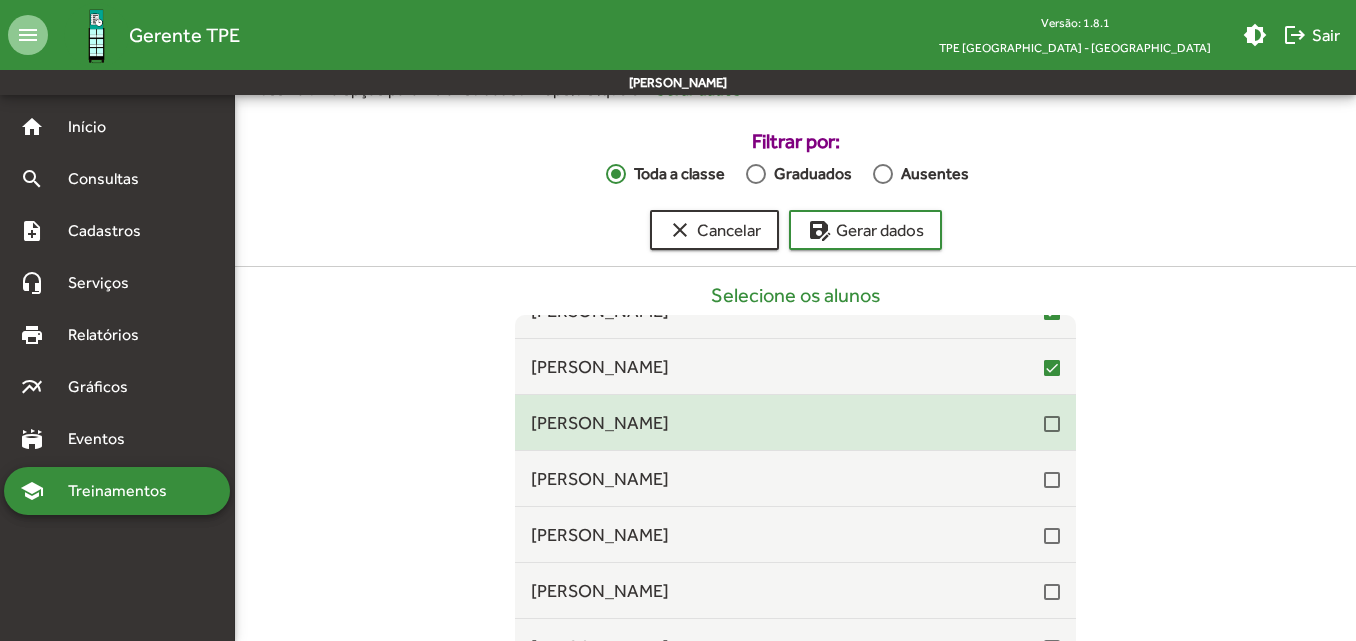 click at bounding box center (1052, 424) 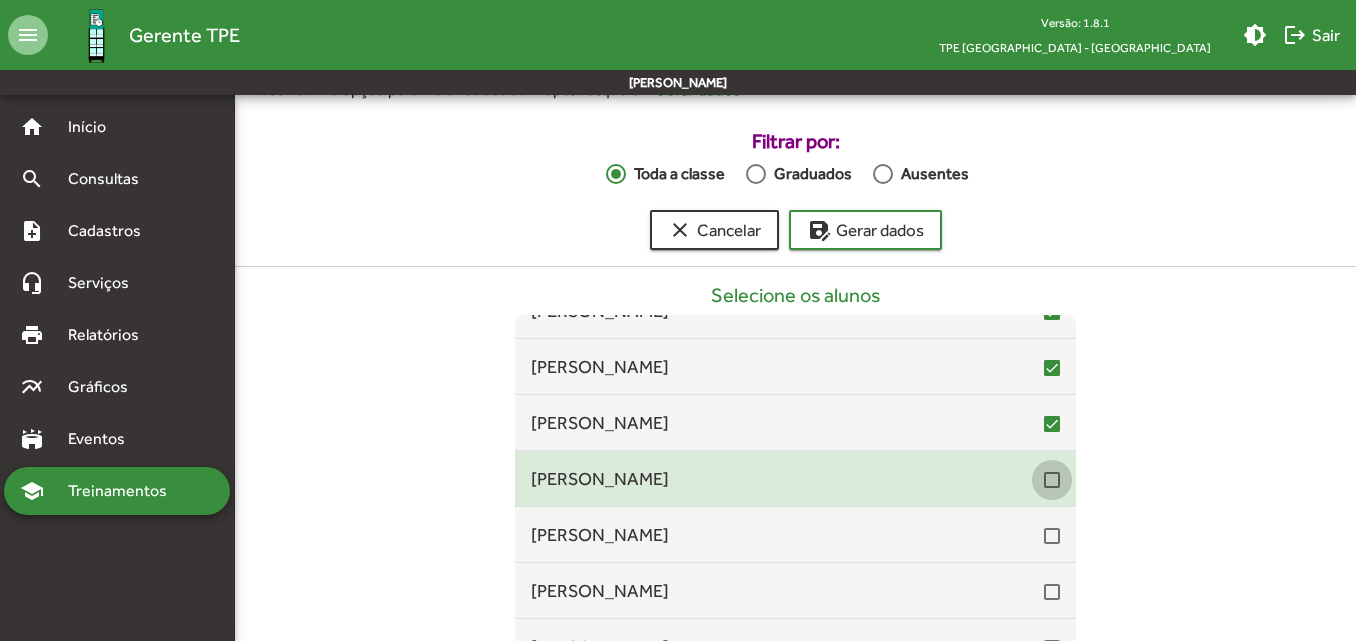 drag, startPoint x: 1041, startPoint y: 479, endPoint x: 1043, endPoint y: 506, distance: 27.073973 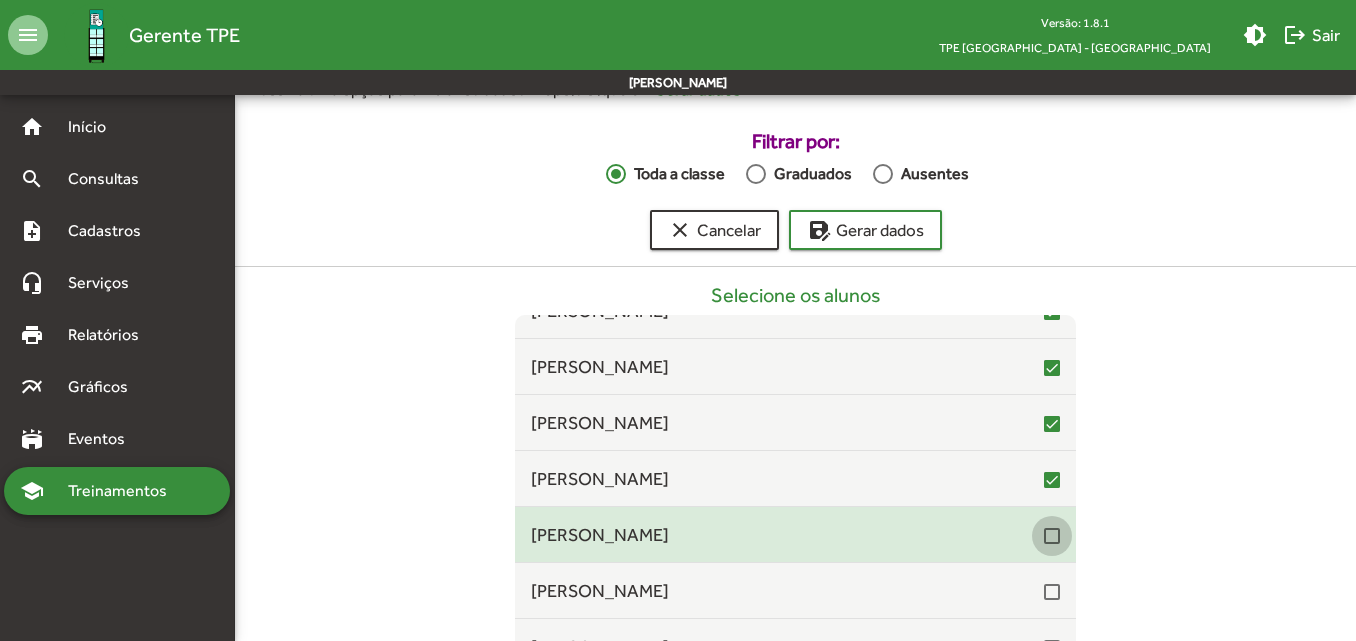drag, startPoint x: 1044, startPoint y: 536, endPoint x: 1044, endPoint y: 548, distance: 12 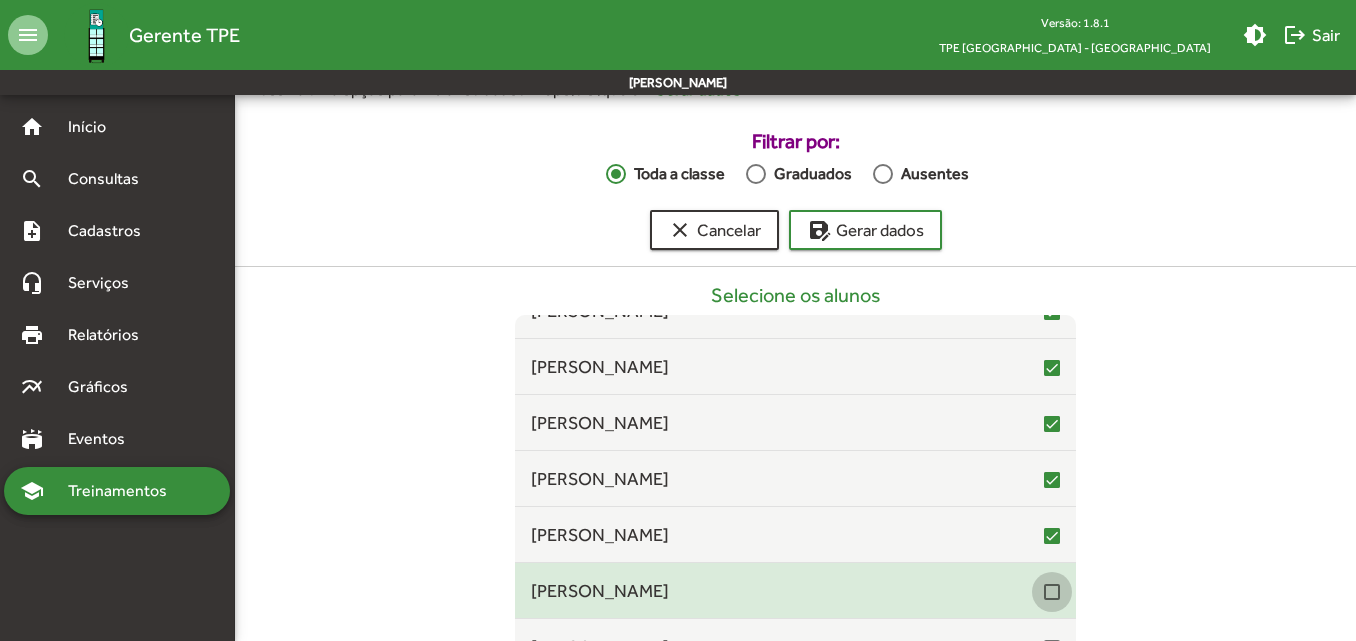 click at bounding box center (1052, 592) 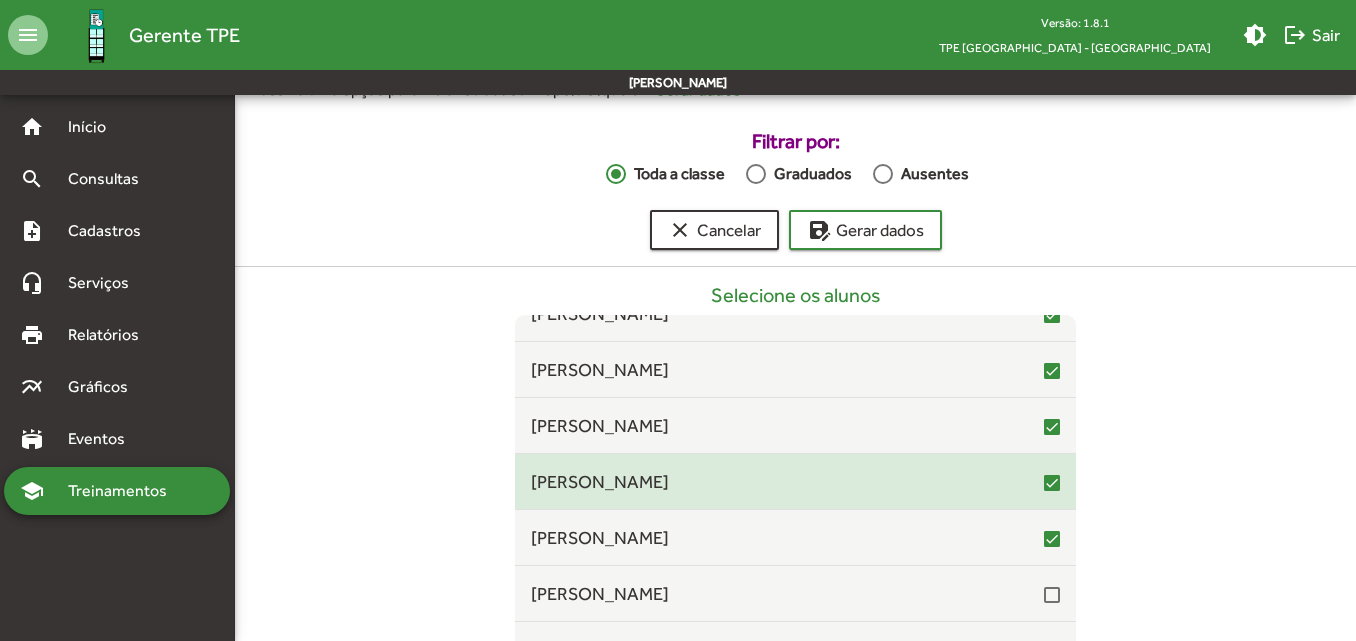 scroll, scrollTop: 1800, scrollLeft: 0, axis: vertical 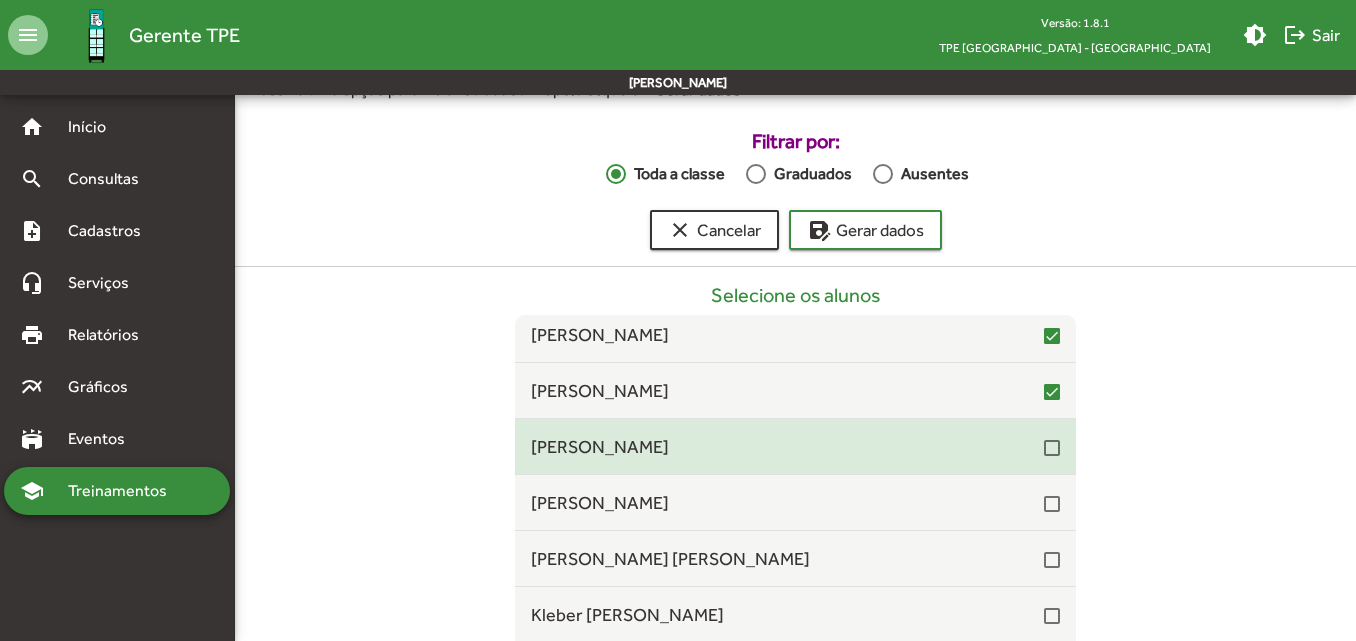 click on "[PERSON_NAME]" at bounding box center (787, 446) 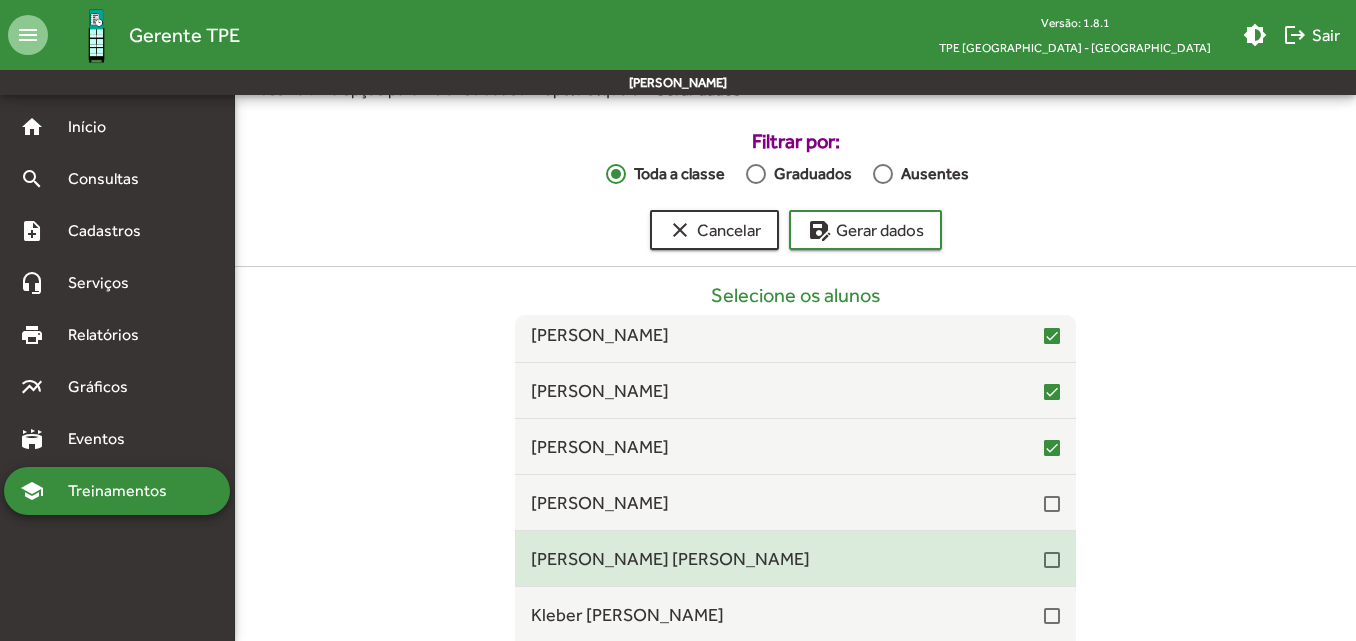 drag, startPoint x: 1033, startPoint y: 504, endPoint x: 1036, endPoint y: 536, distance: 32.140316 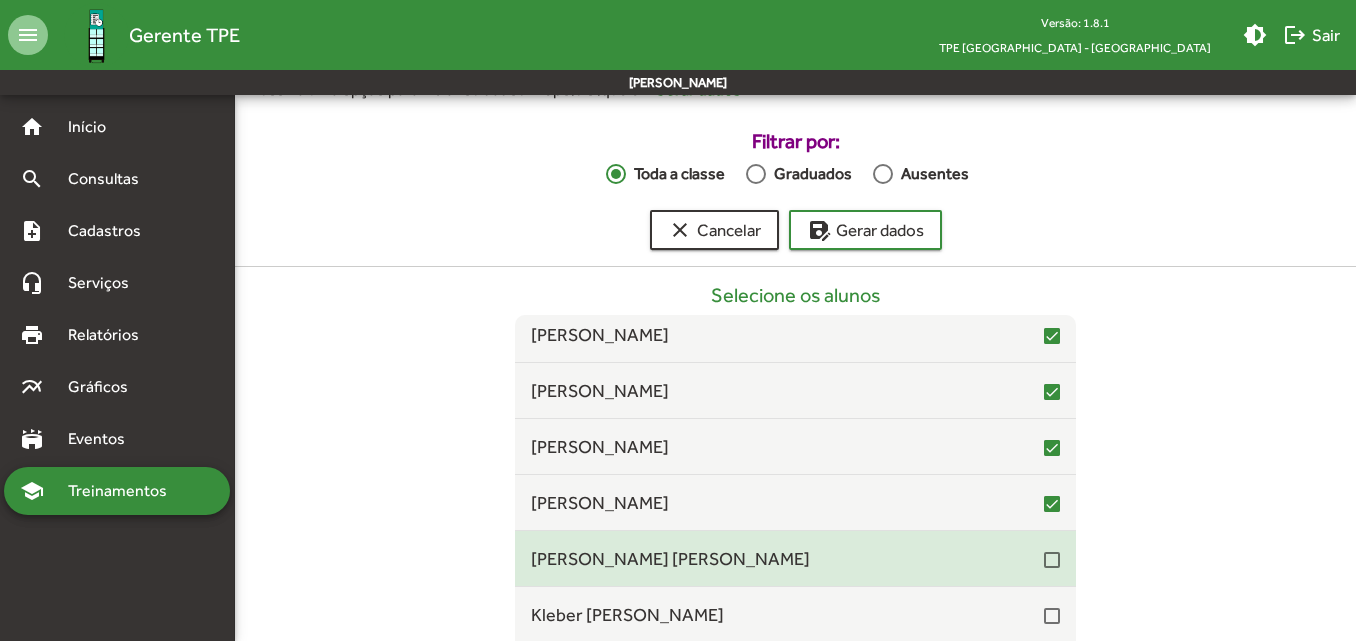 click at bounding box center (1052, 560) 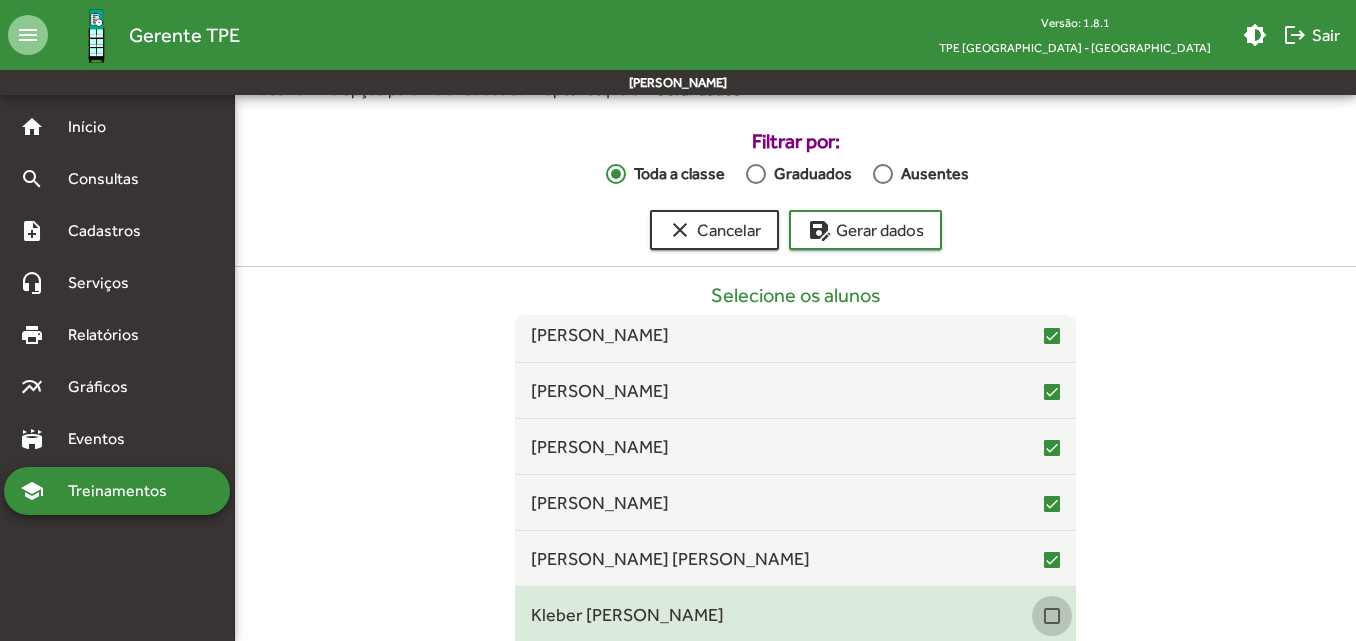 click at bounding box center [1052, 616] 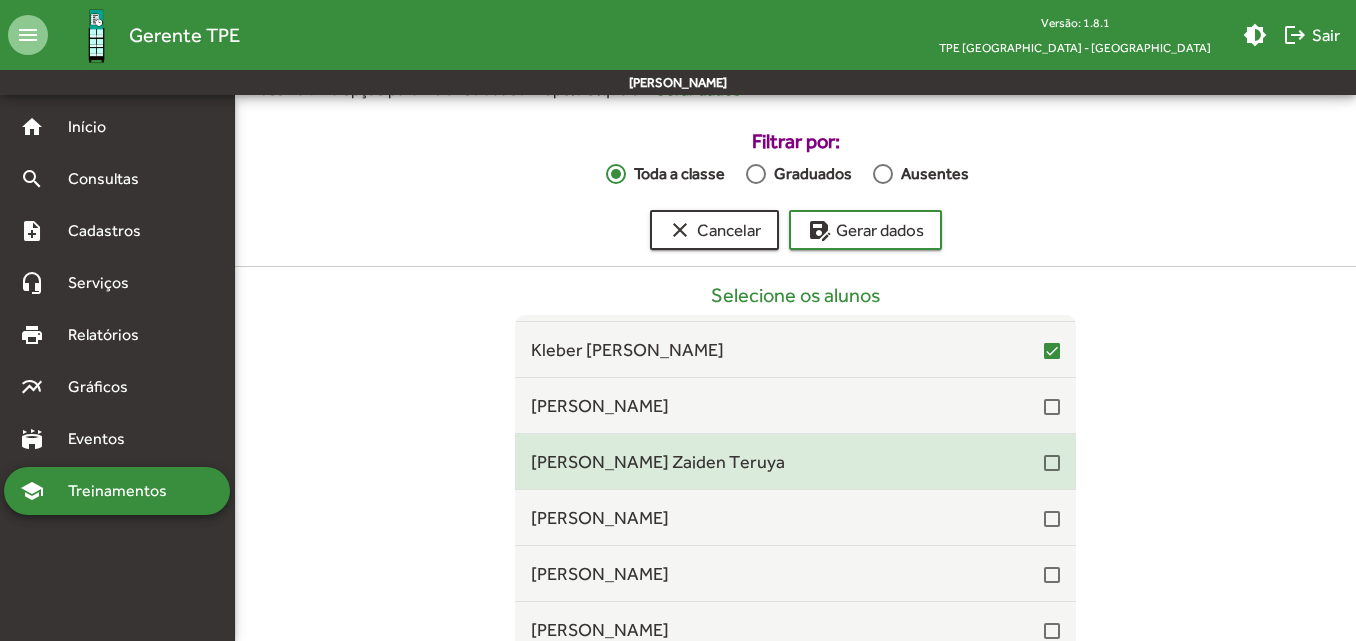 scroll, scrollTop: 2100, scrollLeft: 0, axis: vertical 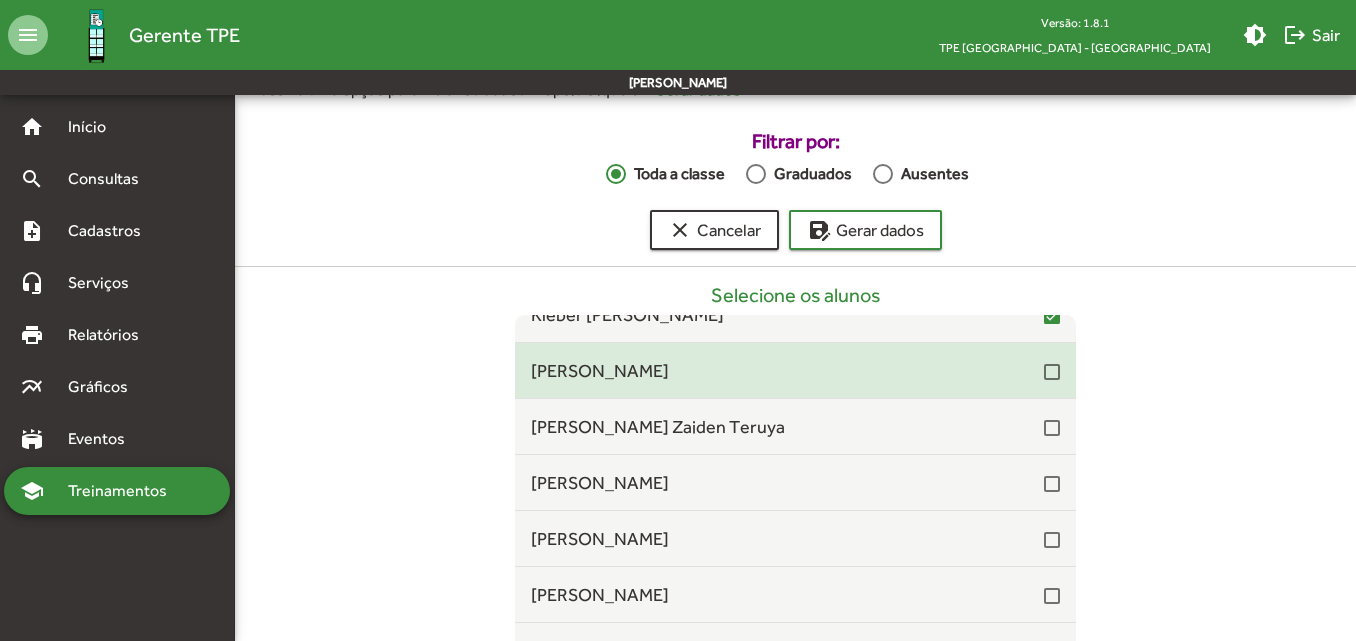 click at bounding box center (1052, 372) 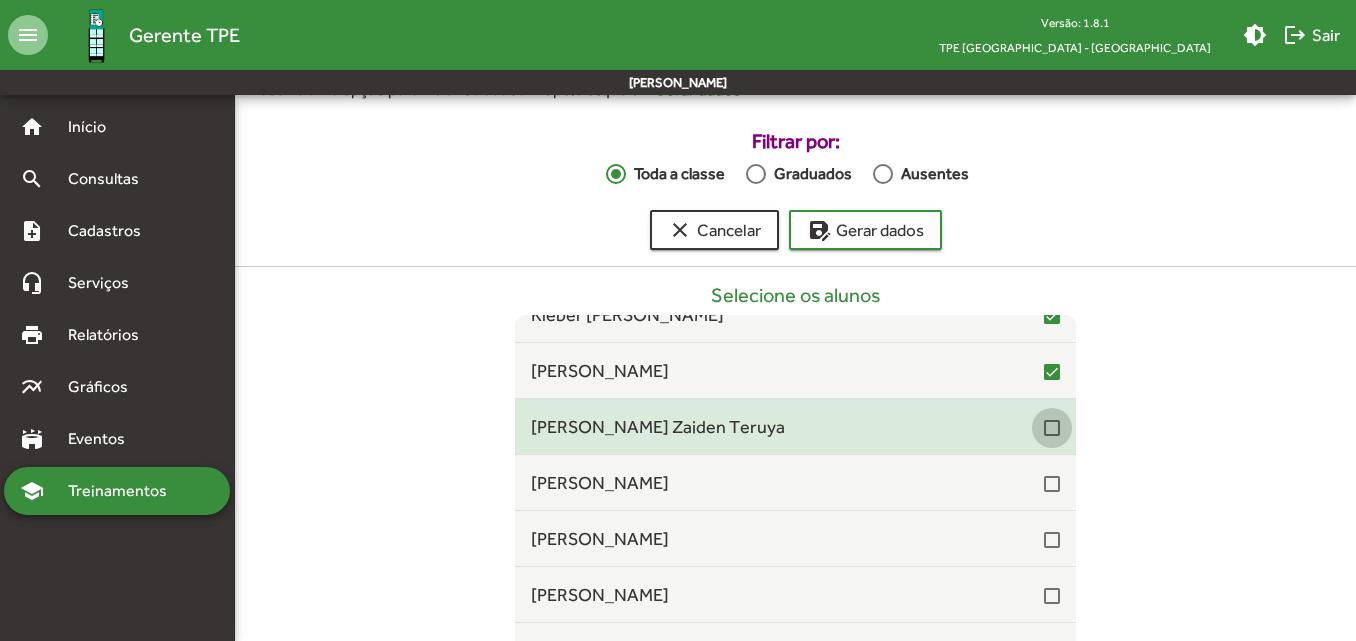 click at bounding box center (1052, 428) 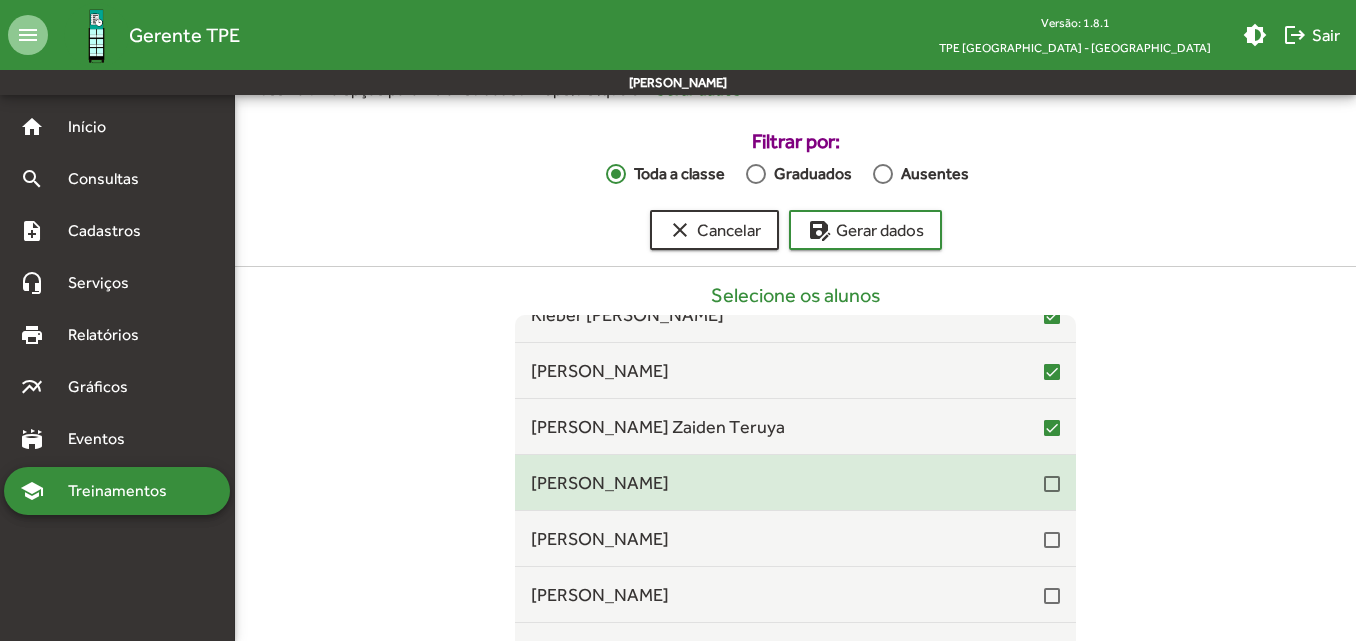 click at bounding box center [1052, 484] 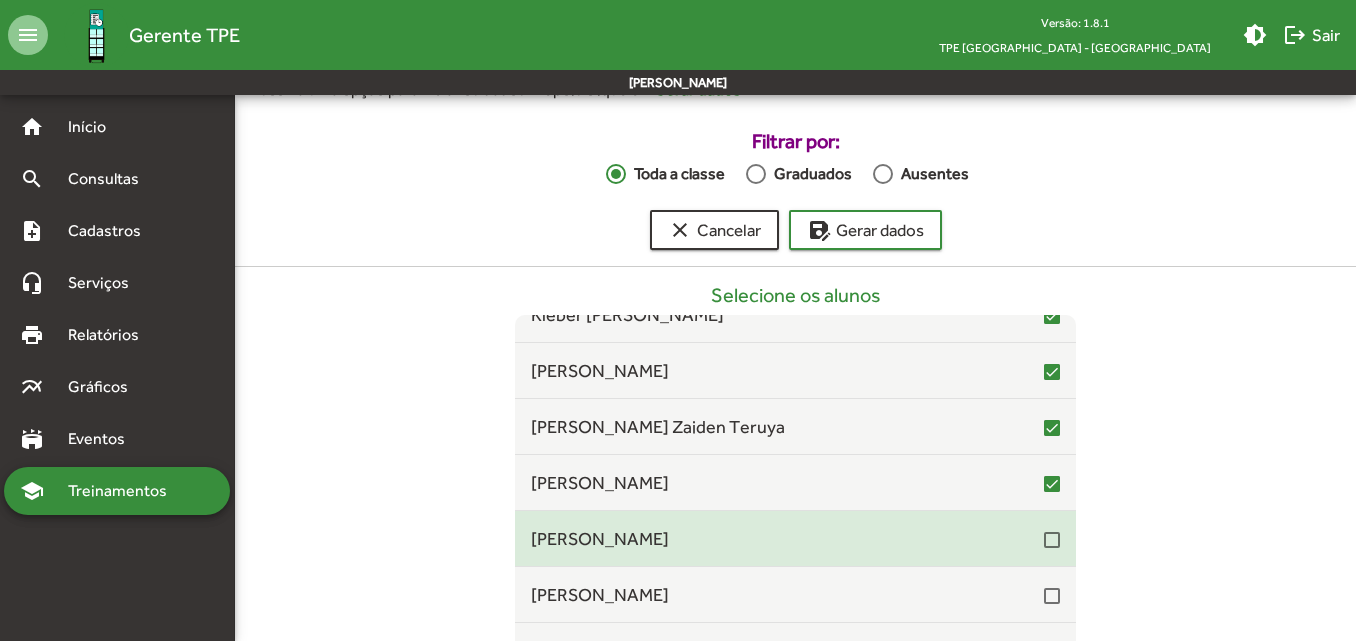 click at bounding box center [1052, 540] 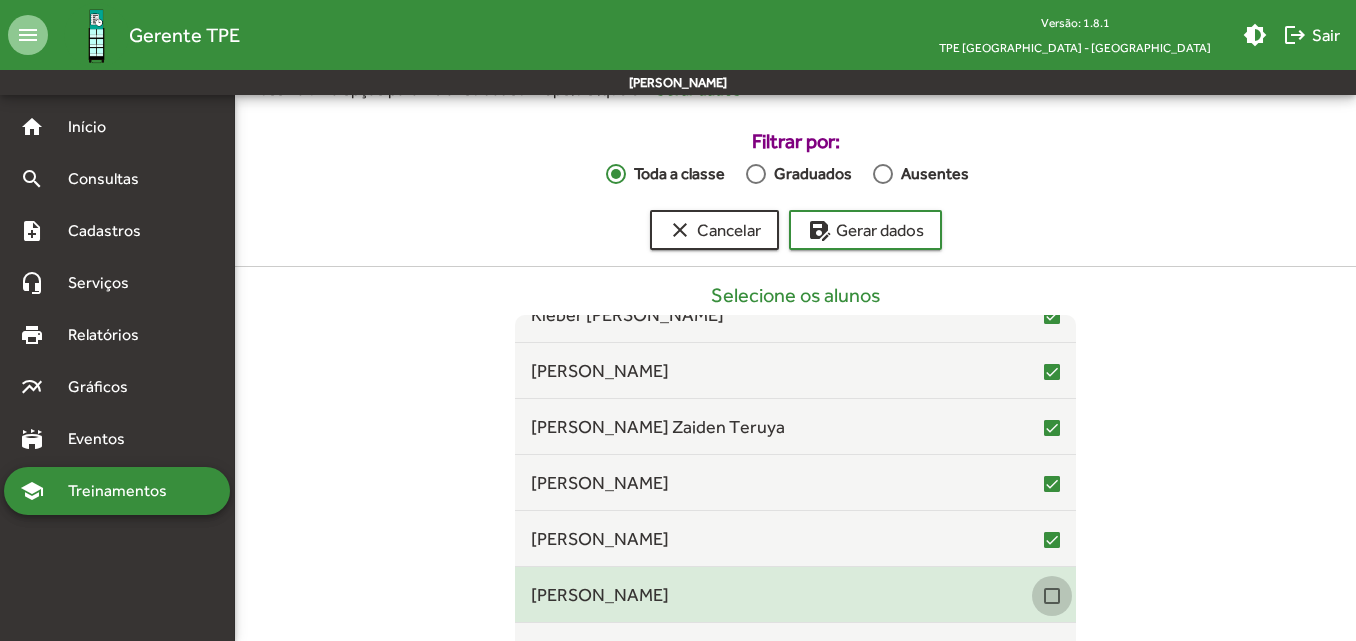 click at bounding box center [1052, 596] 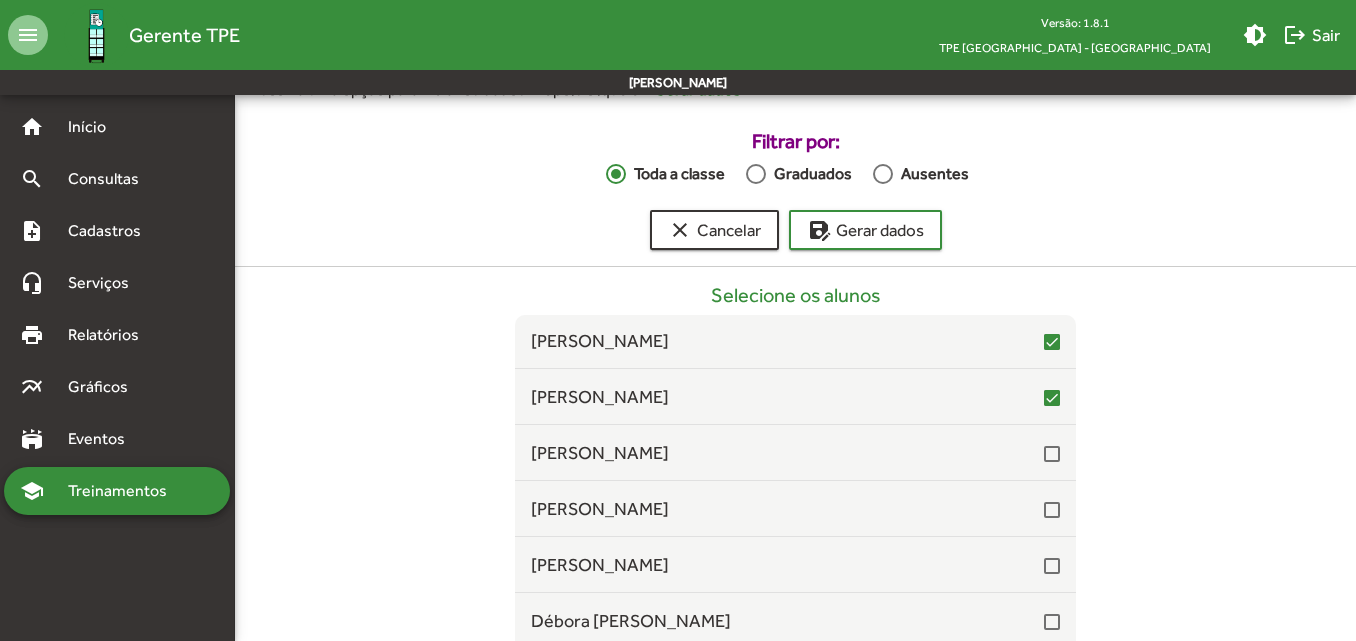 scroll, scrollTop: 2300, scrollLeft: 0, axis: vertical 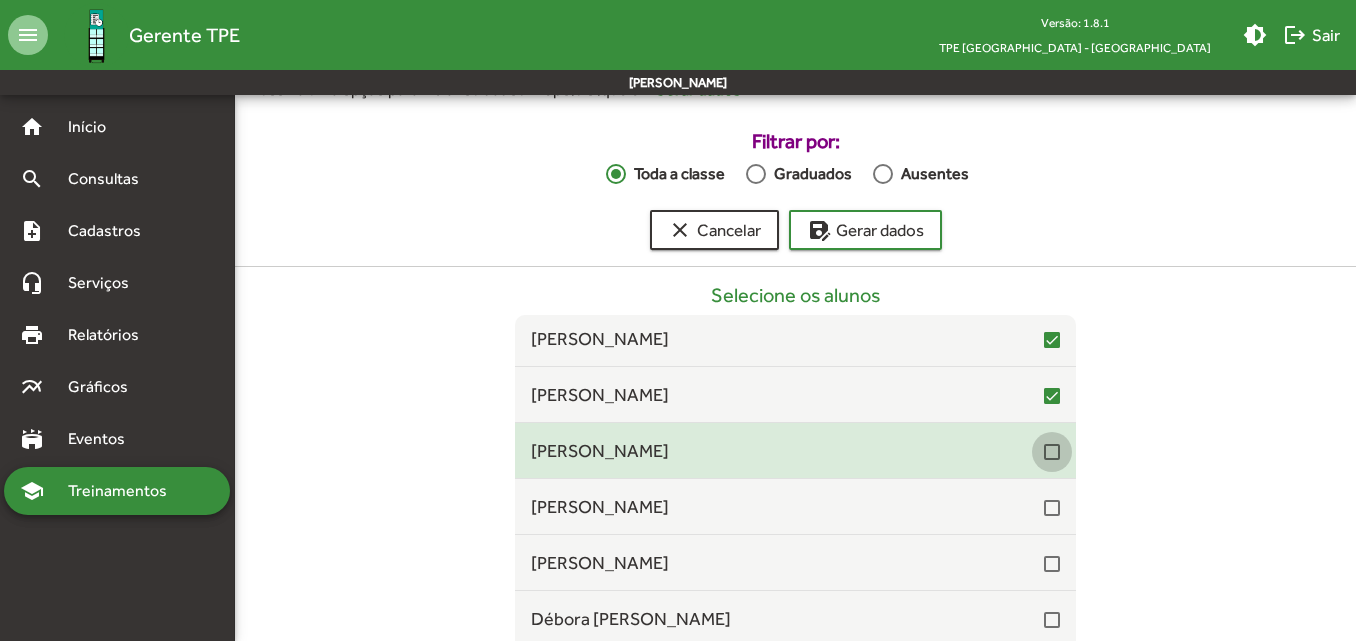 click at bounding box center (1052, 452) 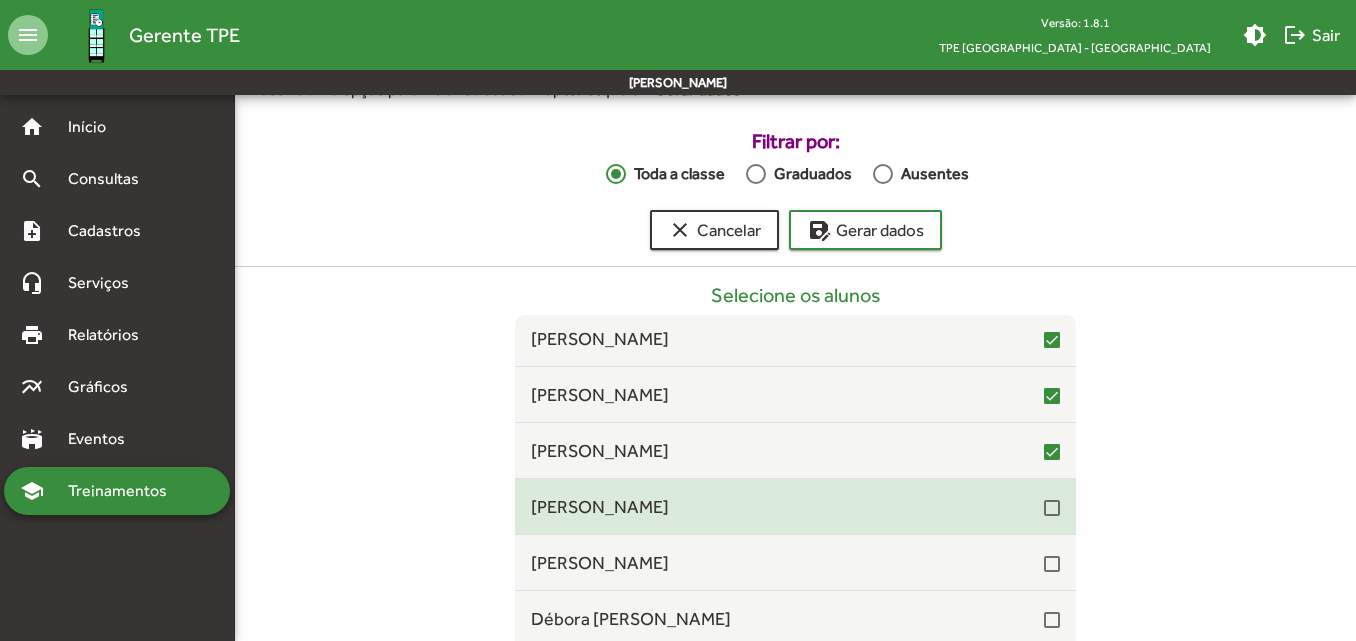 click at bounding box center [1052, 508] 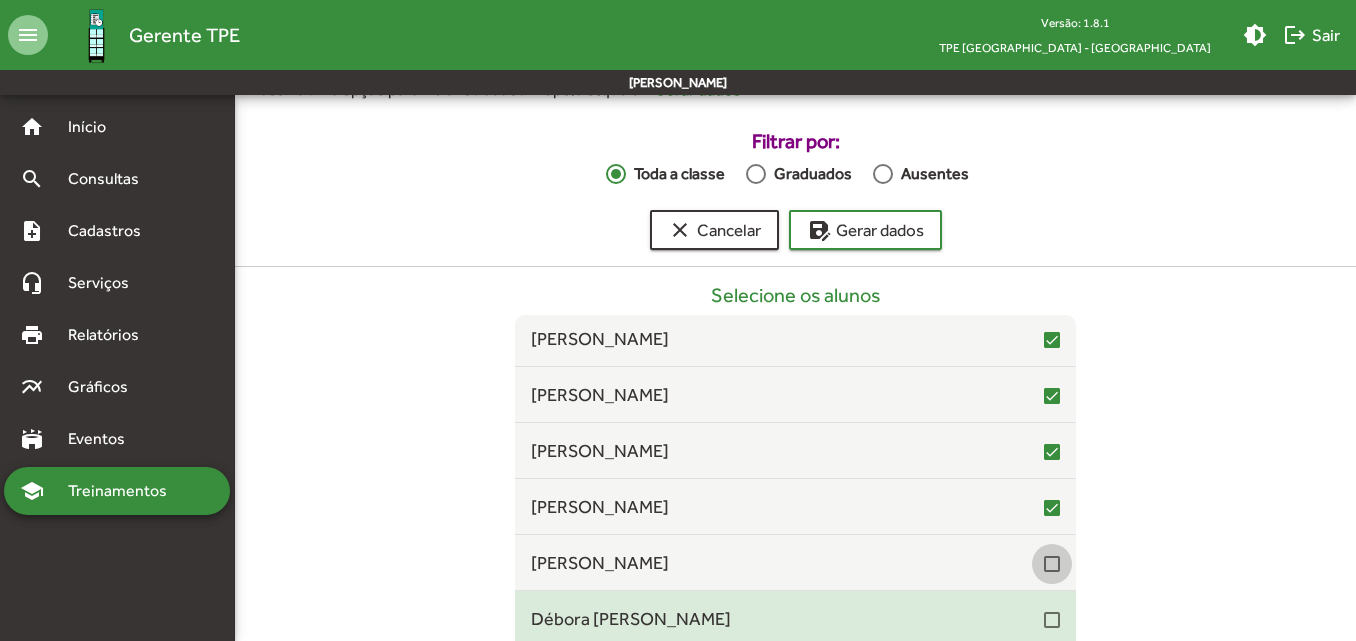drag, startPoint x: 1041, startPoint y: 558, endPoint x: 1038, endPoint y: 591, distance: 33.13608 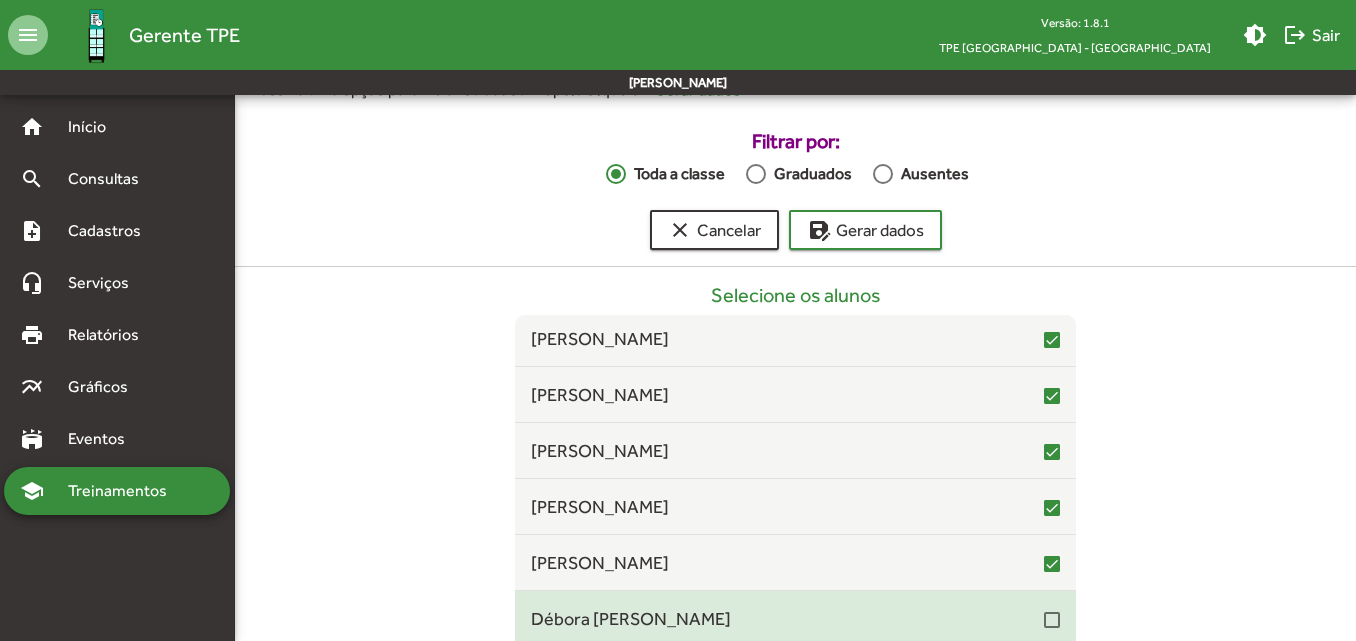 click on "Débora [PERSON_NAME]" at bounding box center (787, 618) 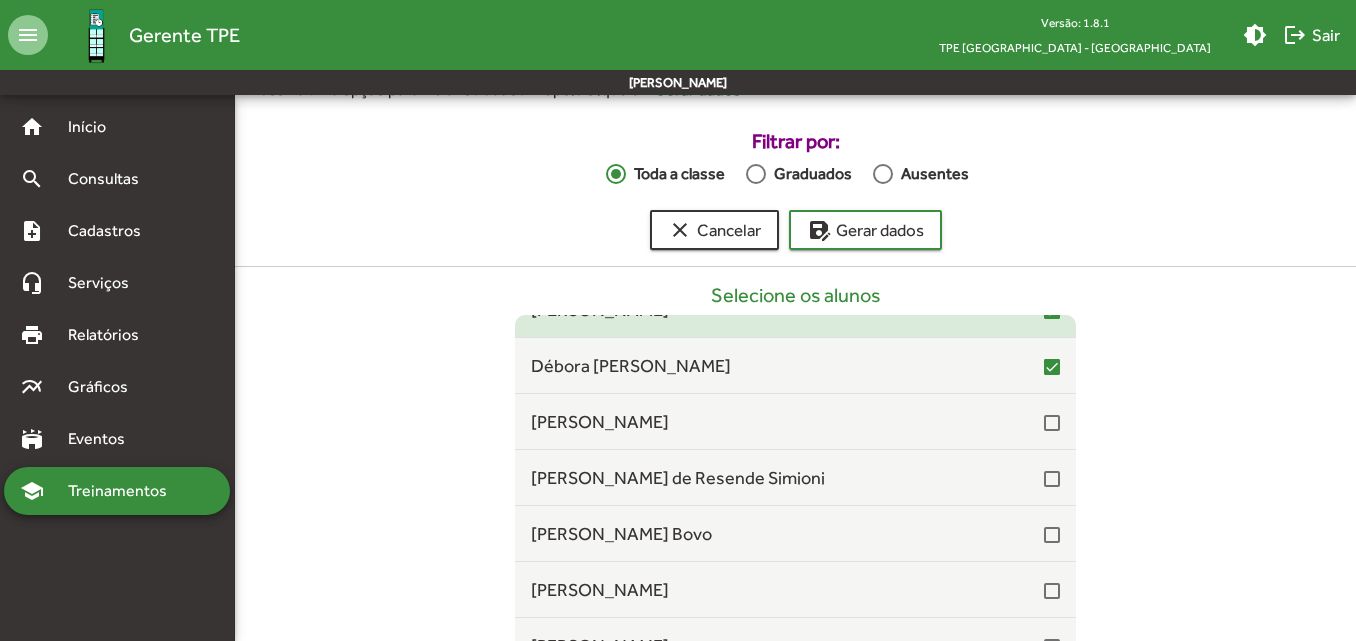 scroll, scrollTop: 2600, scrollLeft: 0, axis: vertical 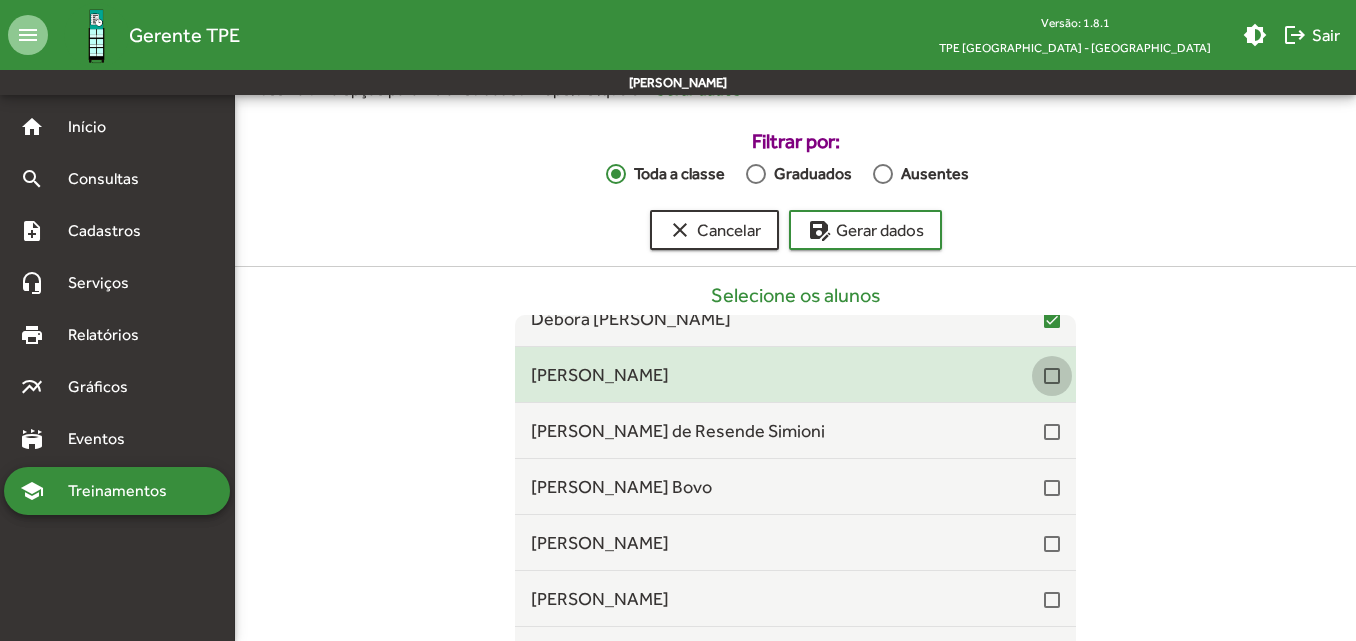 click at bounding box center (1052, 376) 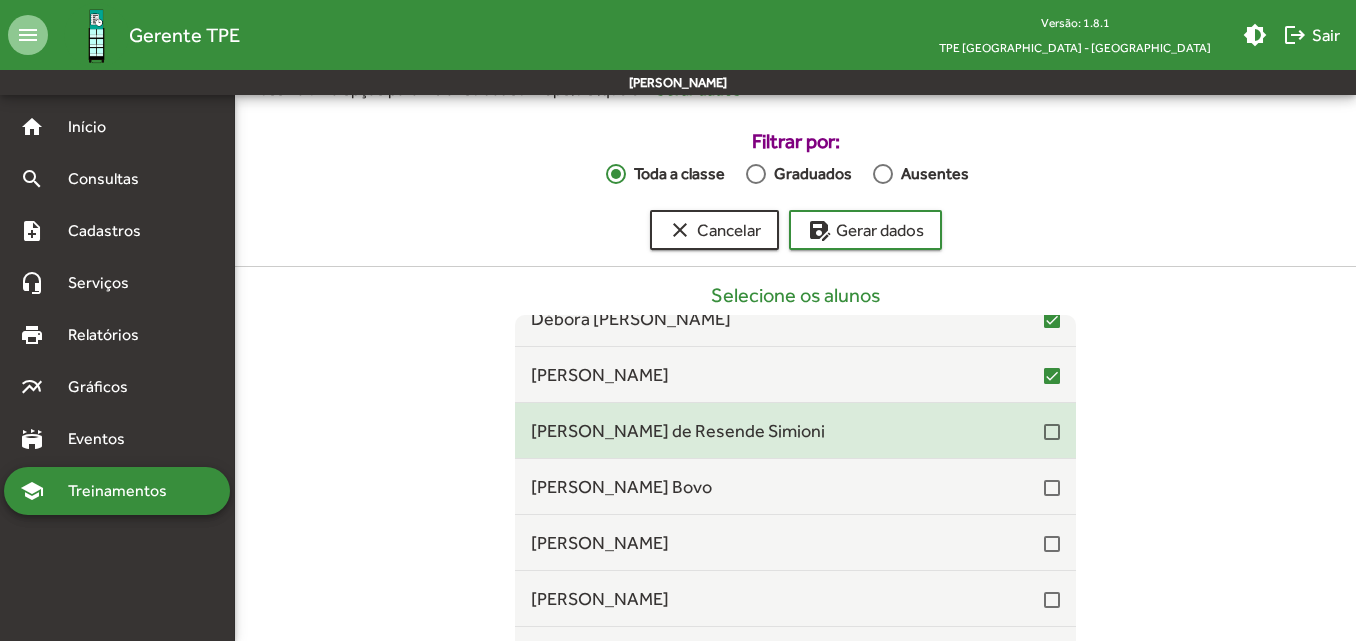 click at bounding box center (1052, 432) 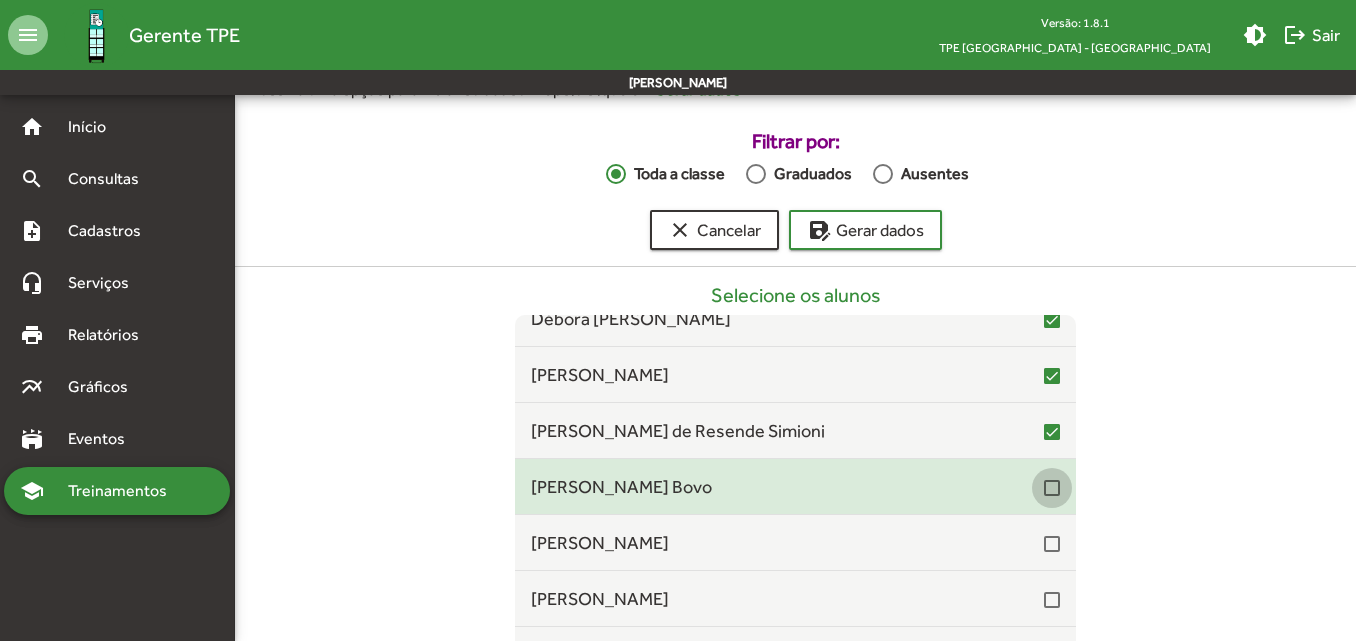 drag, startPoint x: 1039, startPoint y: 483, endPoint x: 1045, endPoint y: 510, distance: 27.658634 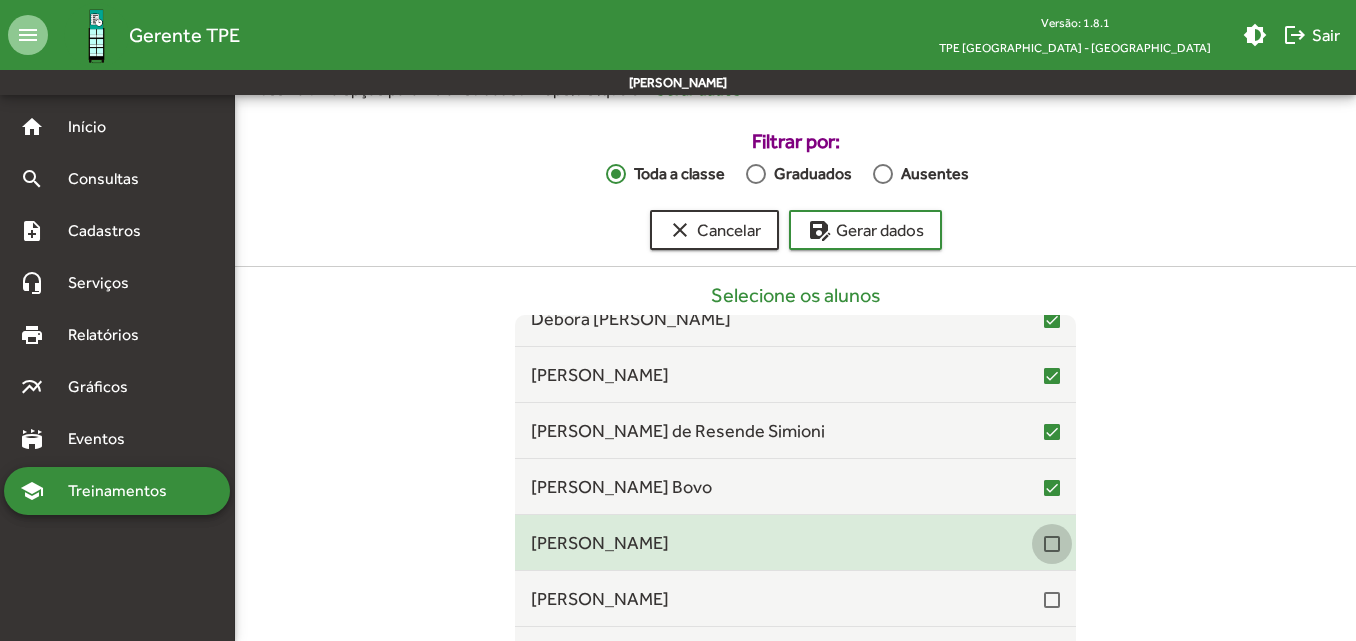 click at bounding box center (1052, 544) 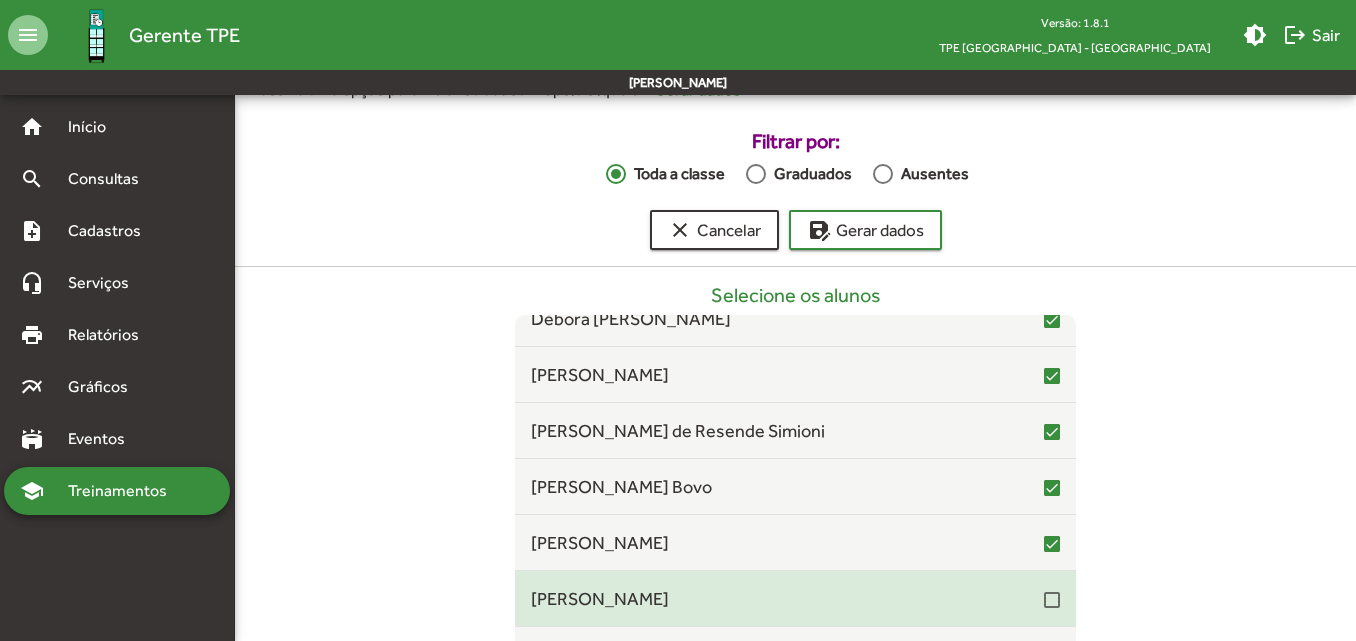 click at bounding box center [1052, 600] 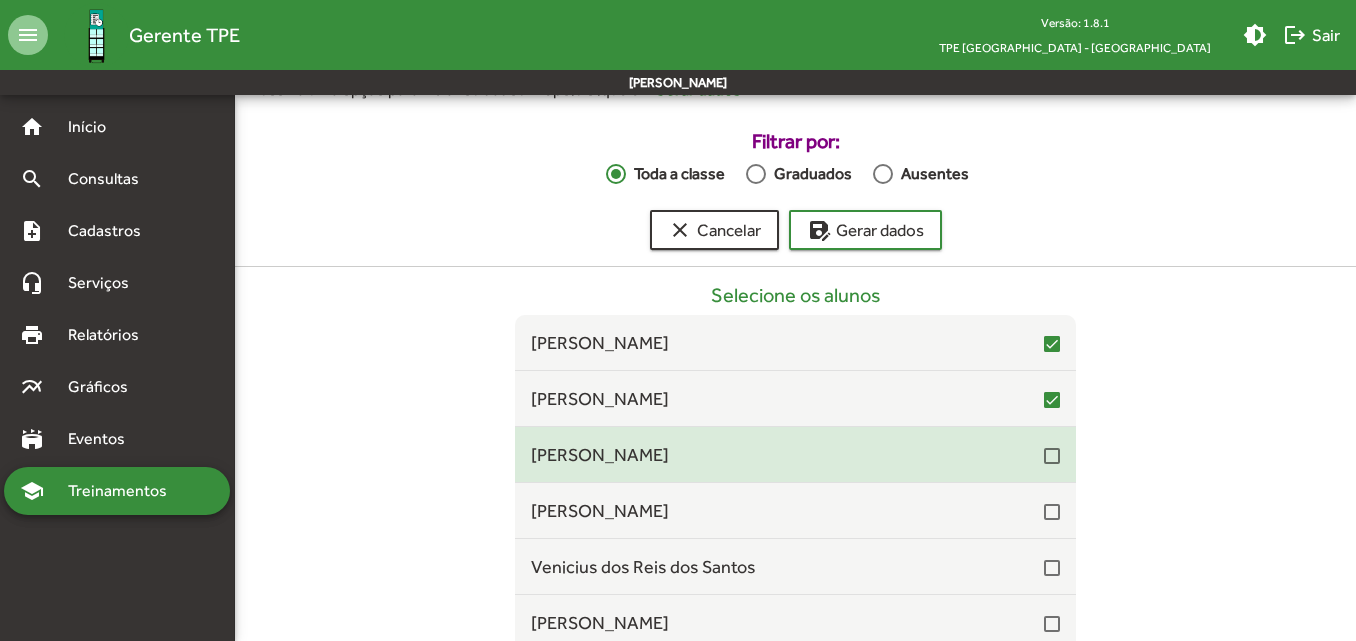 scroll, scrollTop: 2900, scrollLeft: 0, axis: vertical 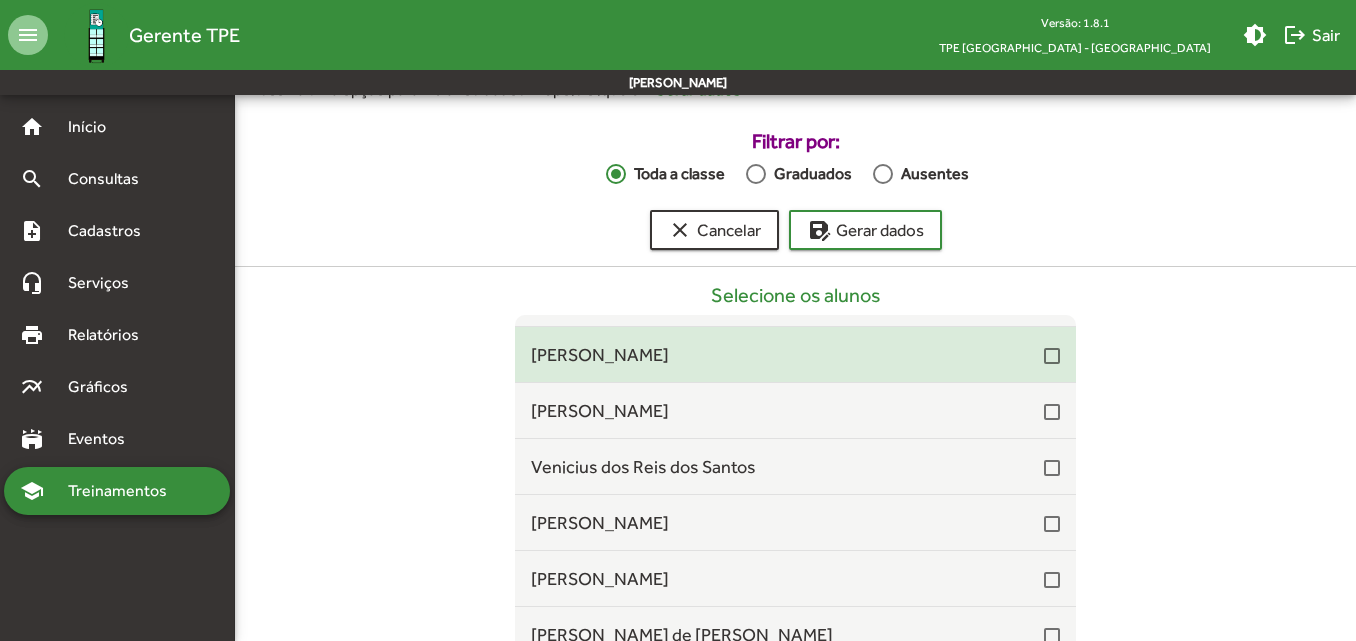 click at bounding box center [1052, 356] 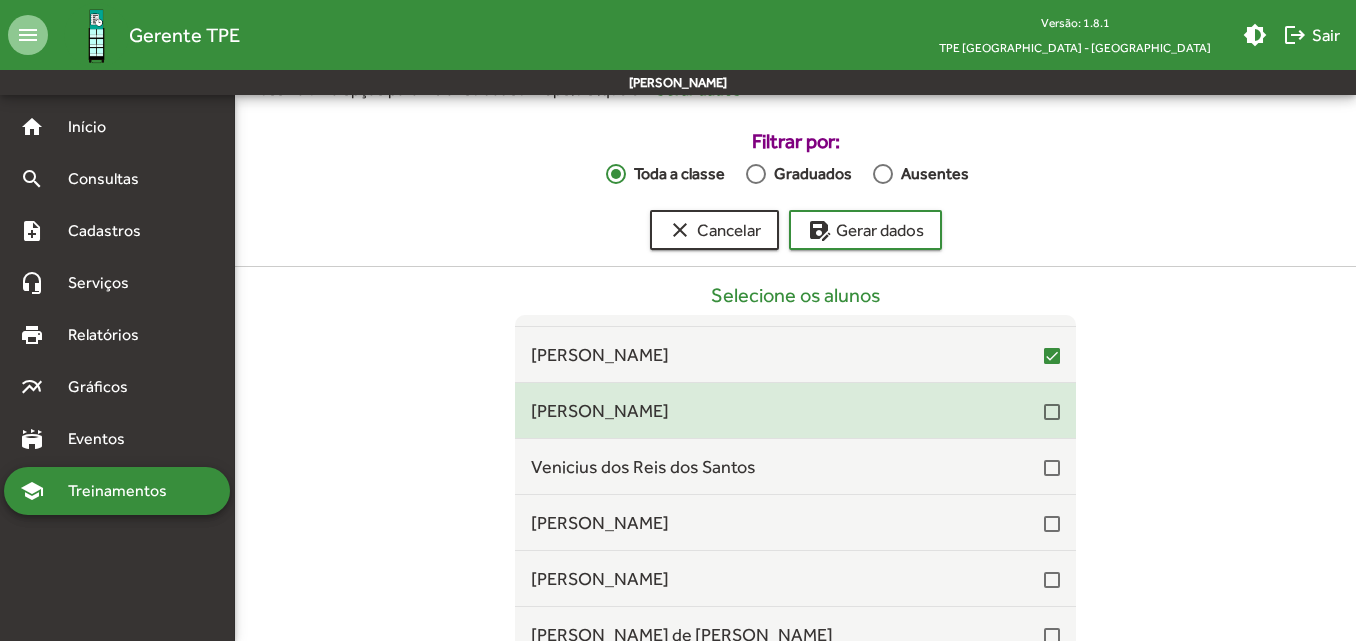 click at bounding box center (1052, 412) 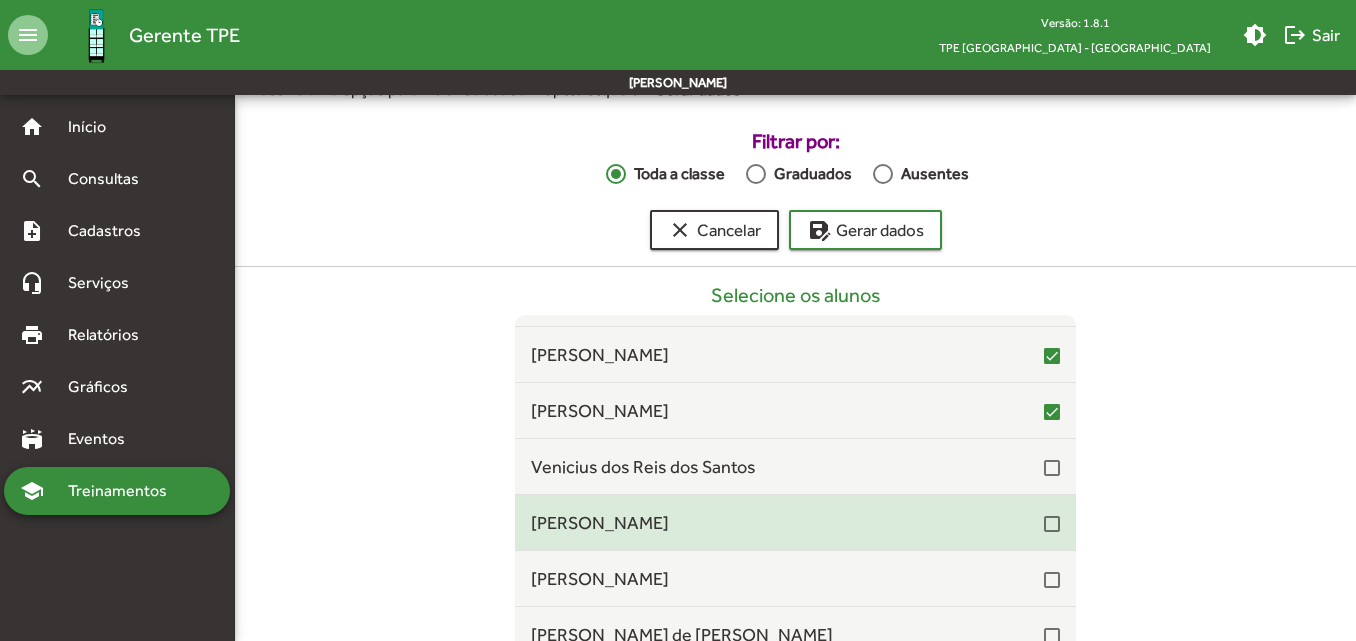 drag, startPoint x: 1043, startPoint y: 470, endPoint x: 1040, endPoint y: 495, distance: 25.179358 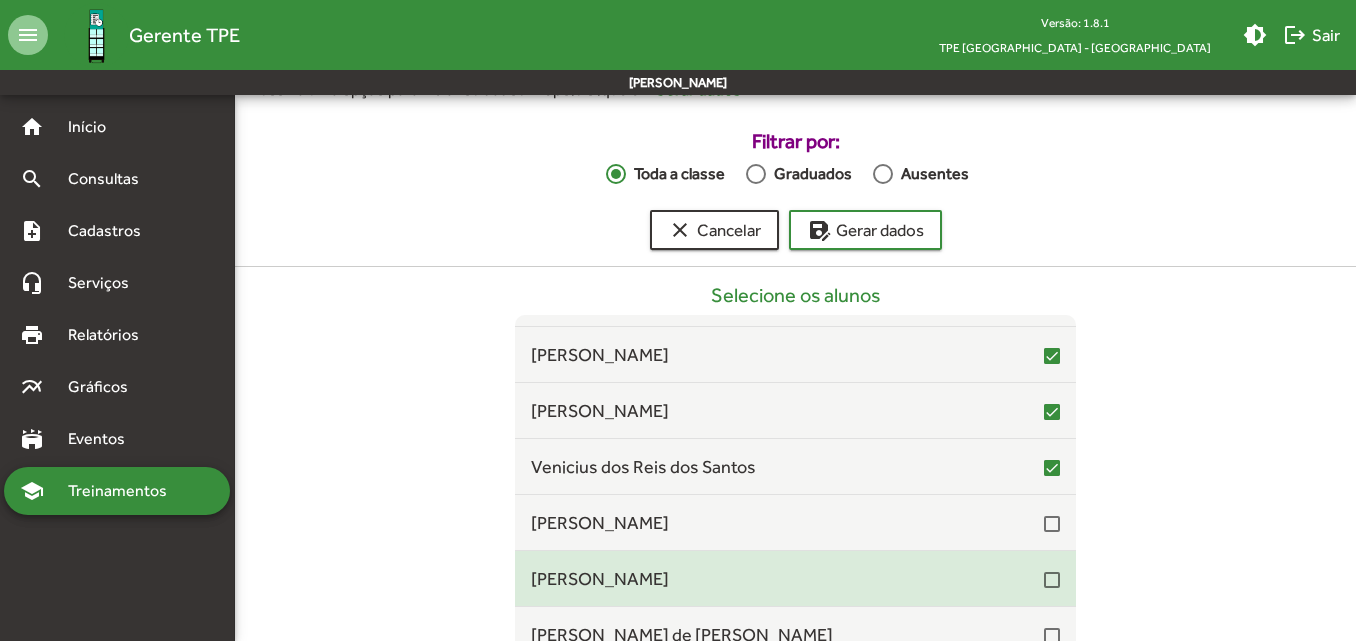 drag, startPoint x: 1038, startPoint y: 524, endPoint x: 1036, endPoint y: 559, distance: 35.057095 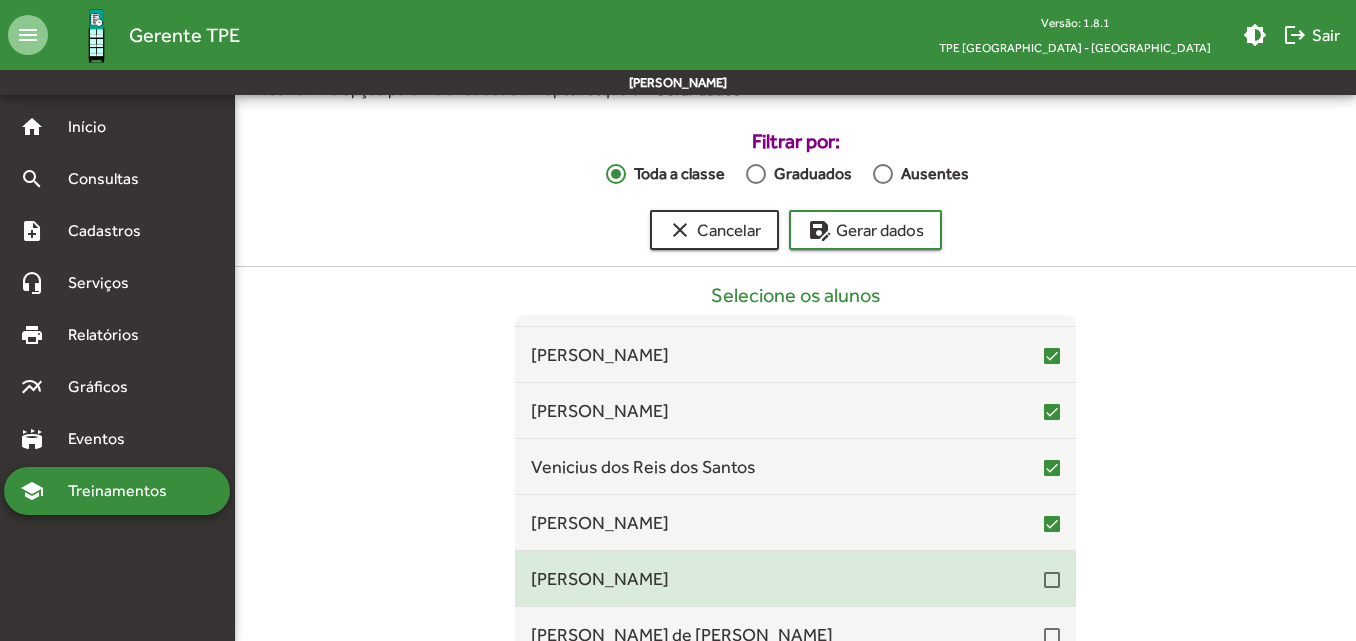 click at bounding box center [1052, 580] 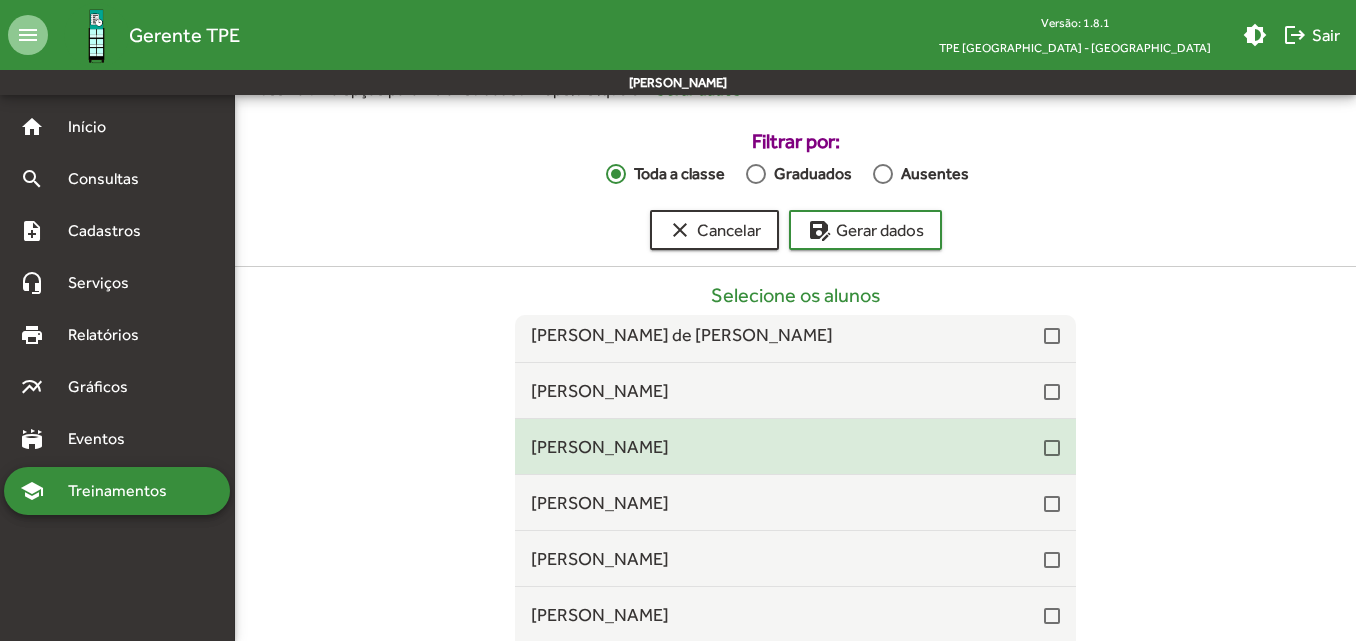 scroll, scrollTop: 3100, scrollLeft: 0, axis: vertical 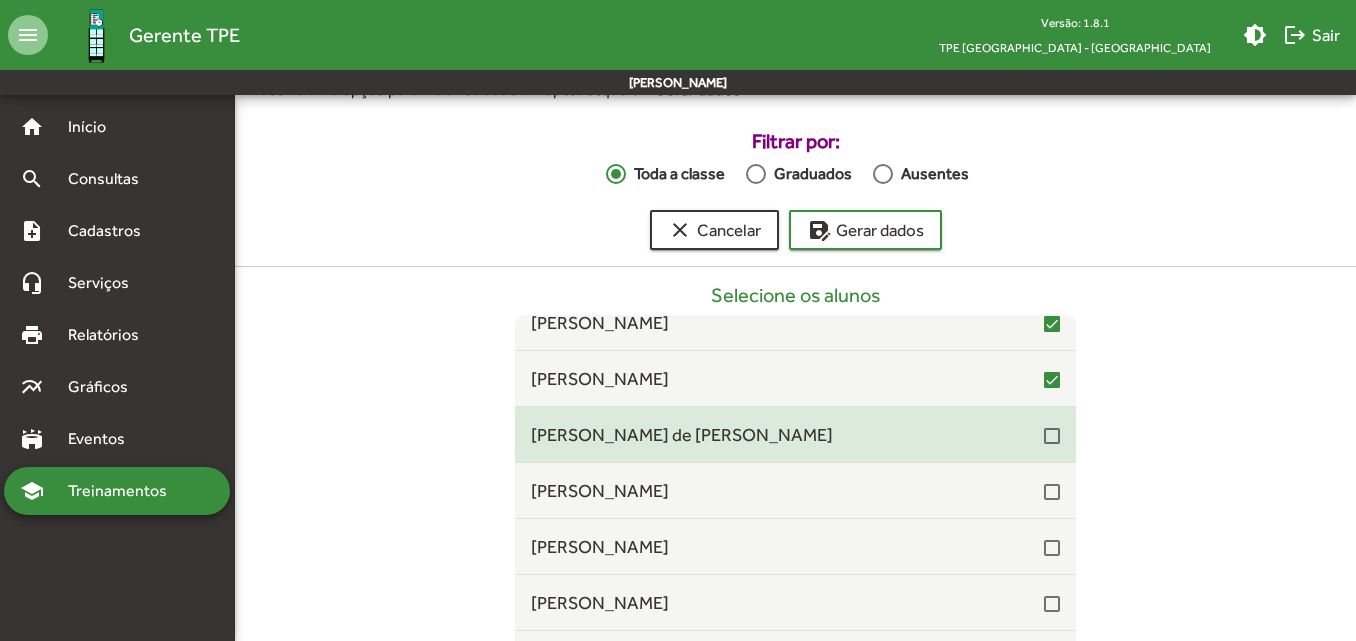 click at bounding box center [1052, 436] 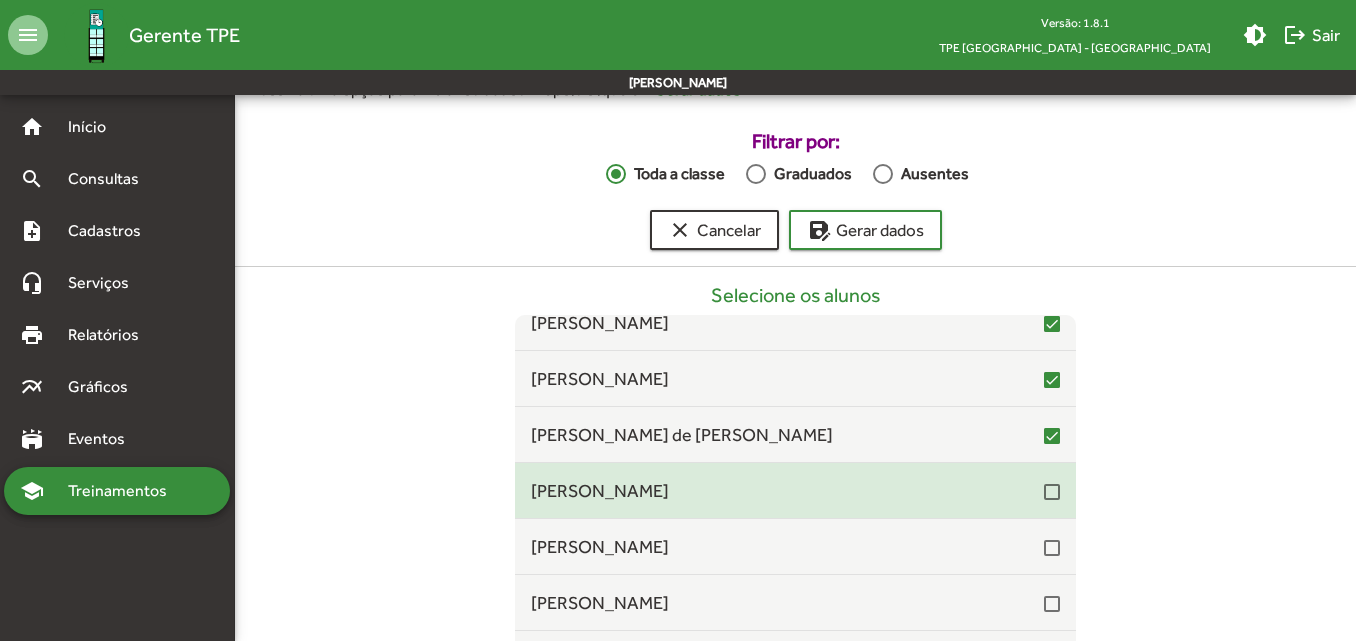 click at bounding box center (1052, 492) 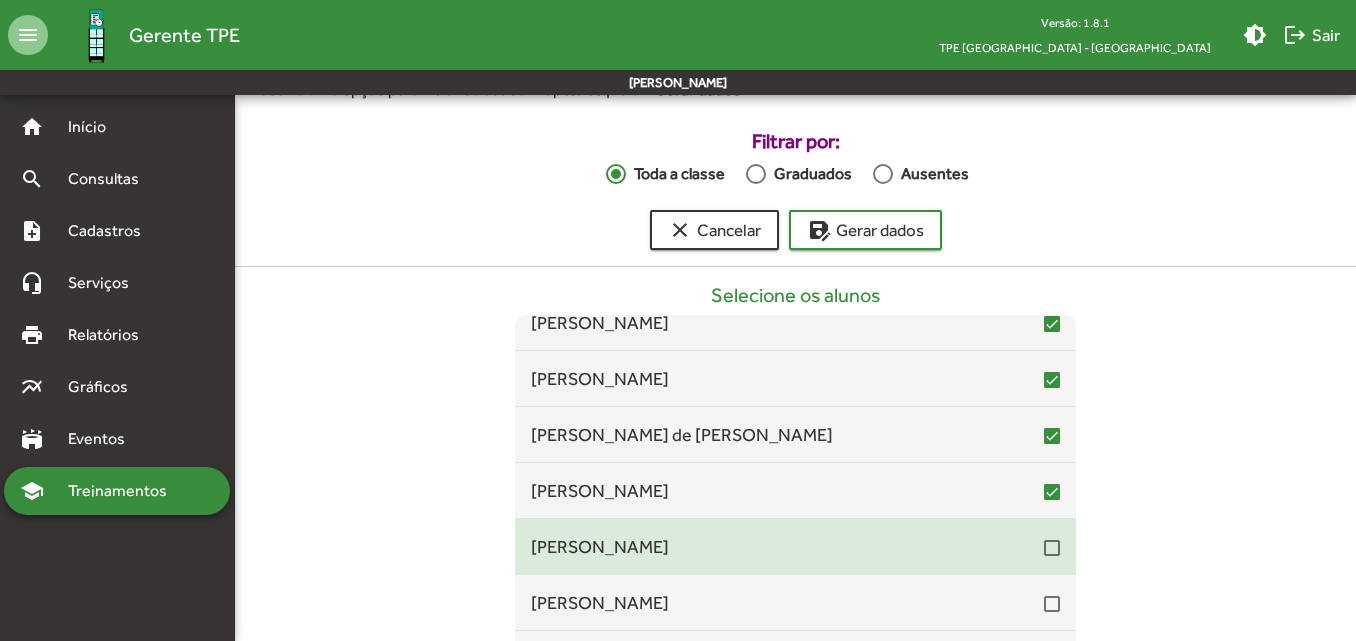 click at bounding box center [1052, 548] 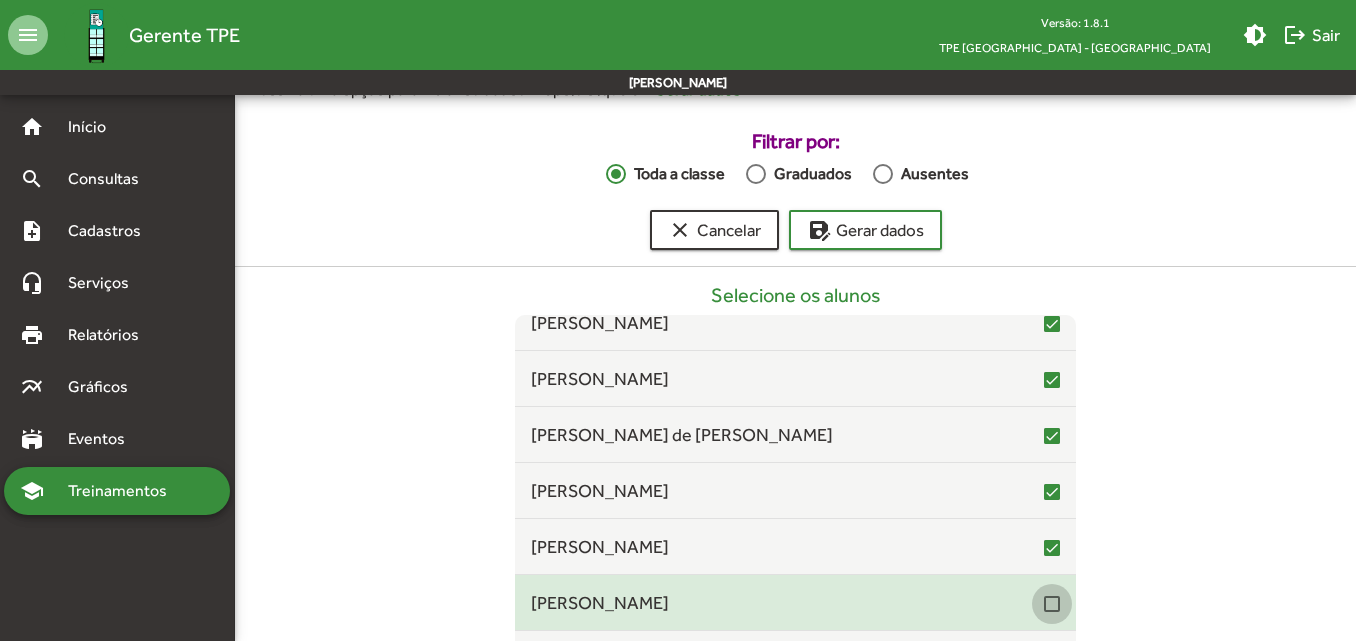 click at bounding box center (1052, 604) 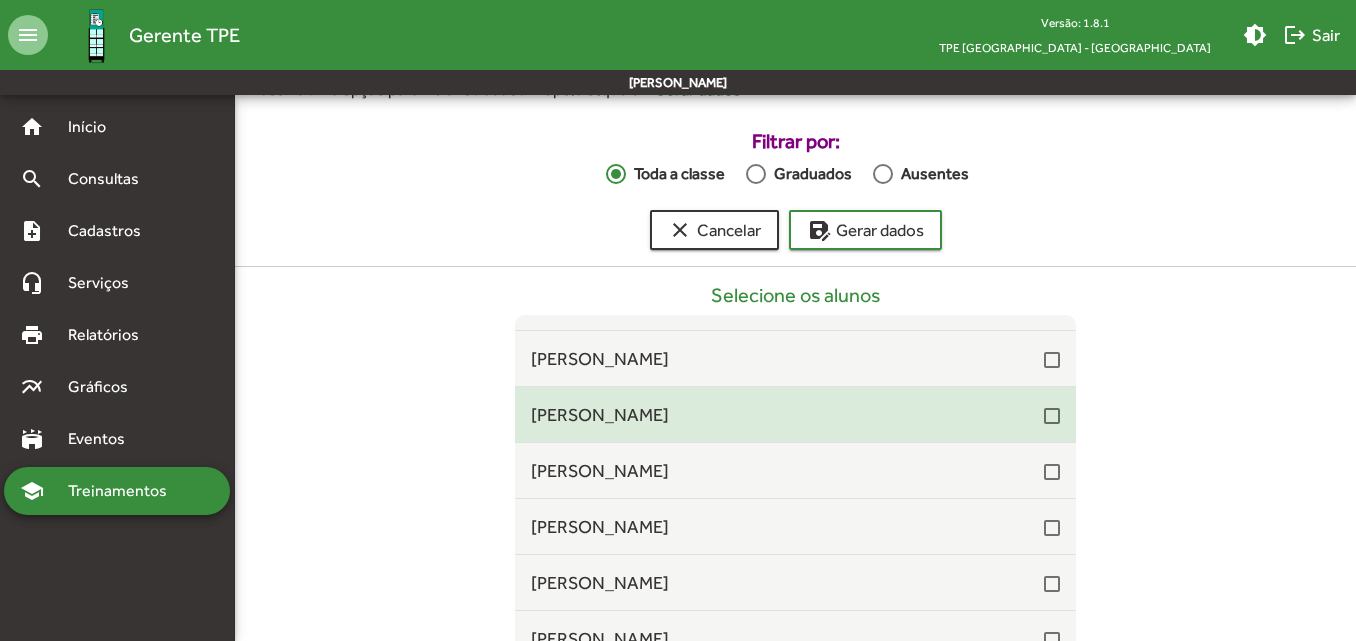 scroll, scrollTop: 3300, scrollLeft: 0, axis: vertical 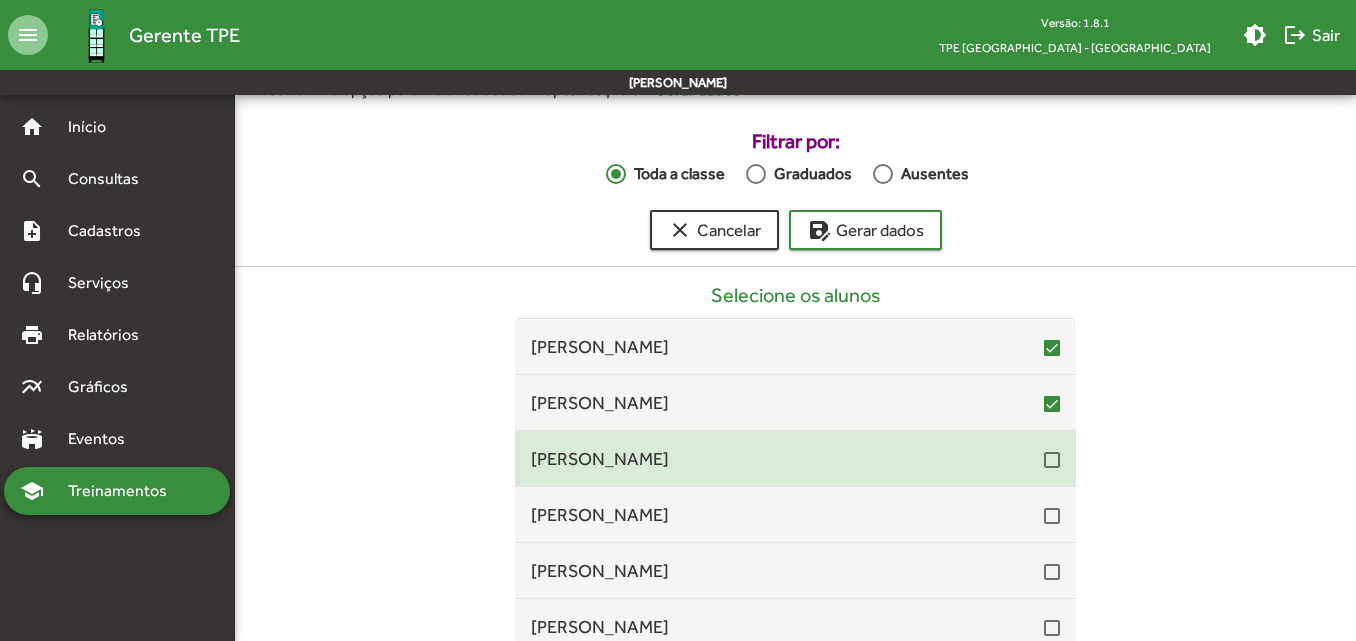 click on "[PERSON_NAME]" at bounding box center (787, 458) 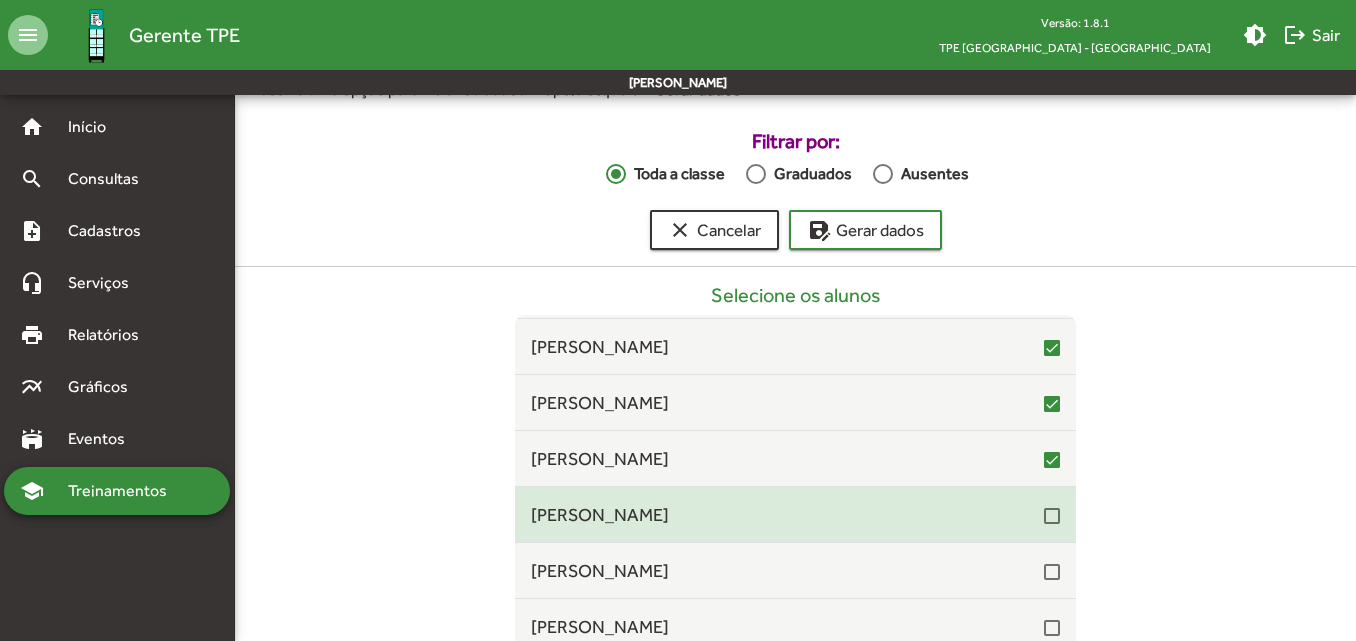 click at bounding box center [1052, 515] 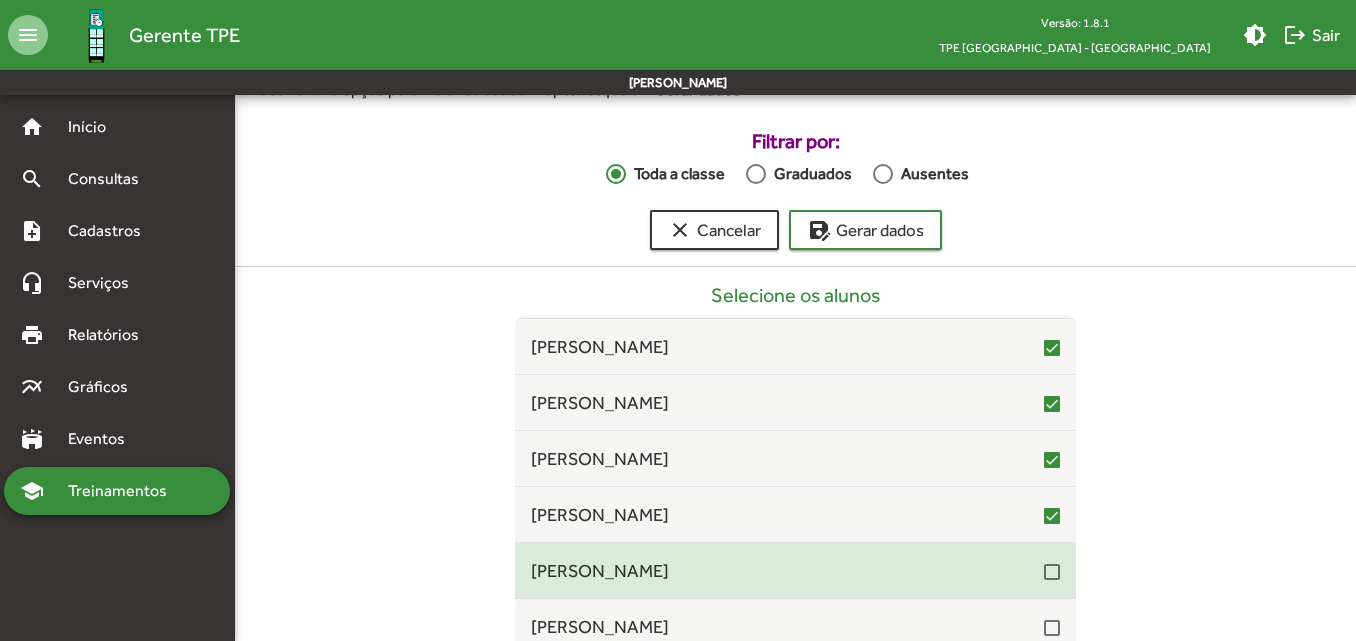 click at bounding box center (1052, 572) 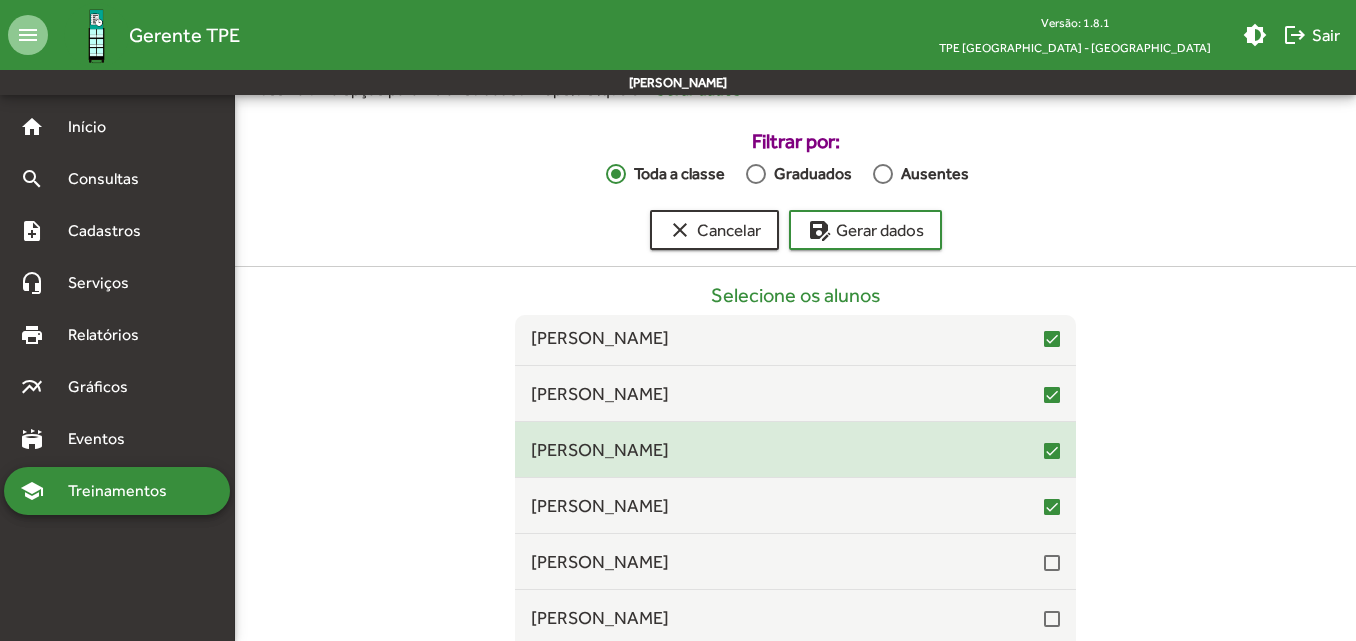 scroll, scrollTop: 3400, scrollLeft: 0, axis: vertical 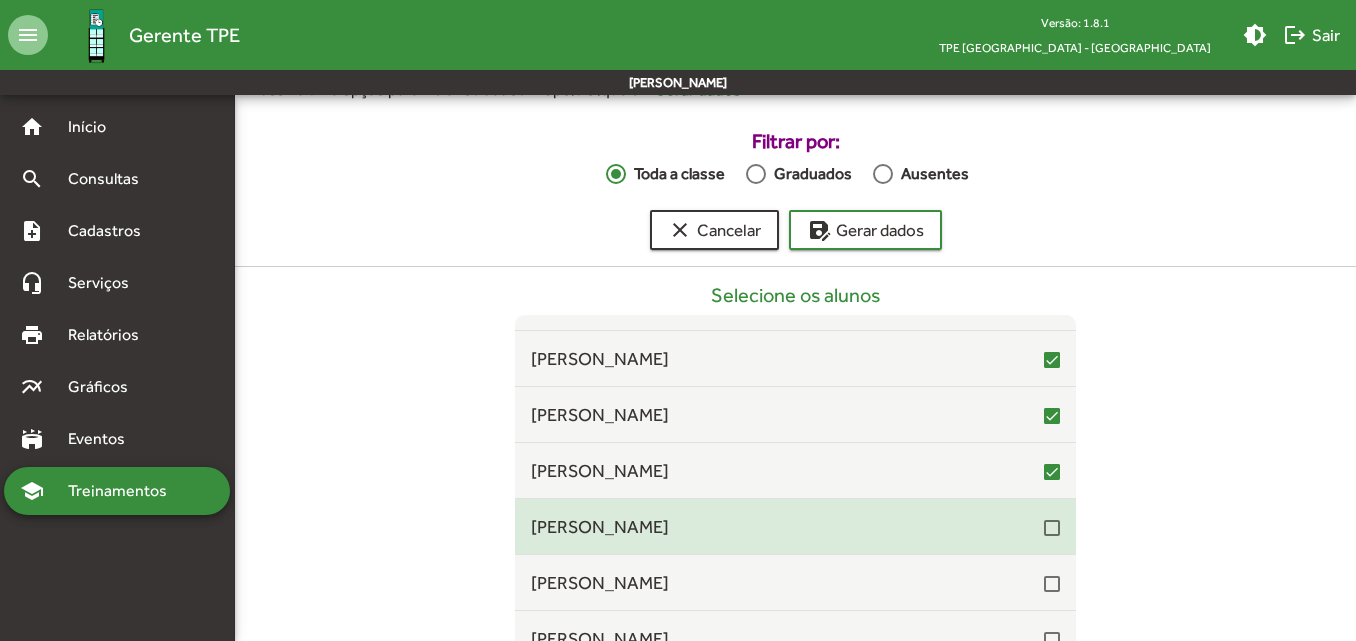 click at bounding box center [1052, 528] 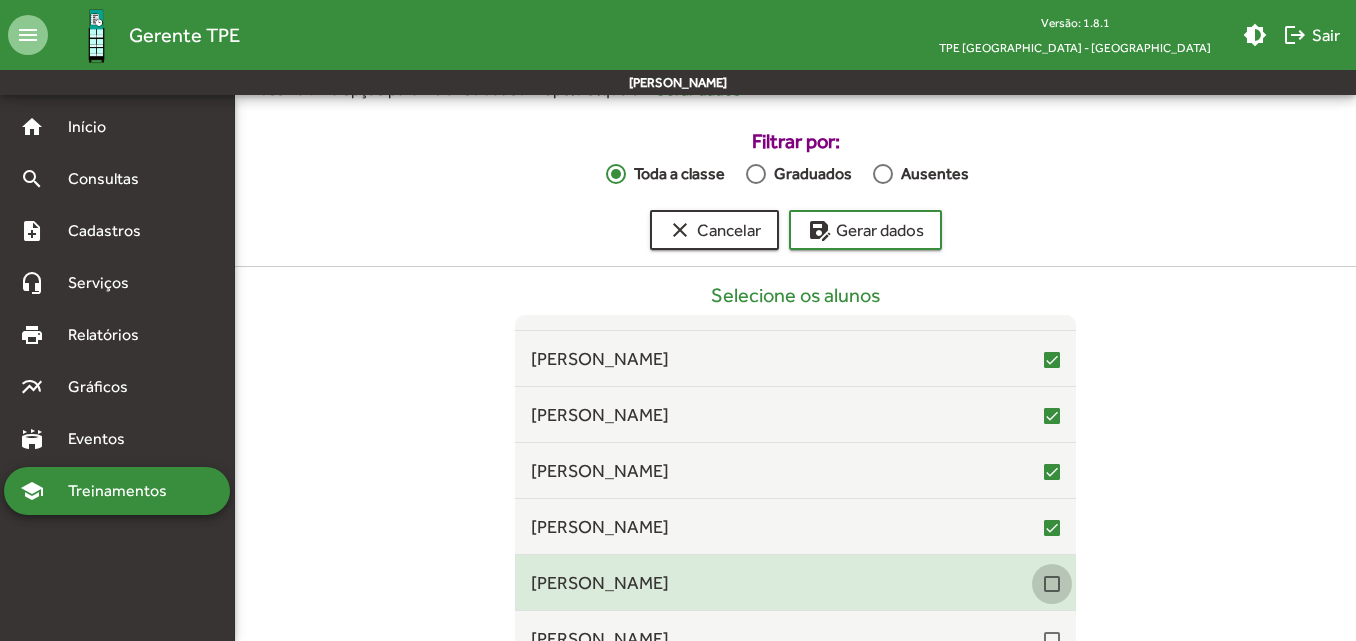 click at bounding box center [1052, 584] 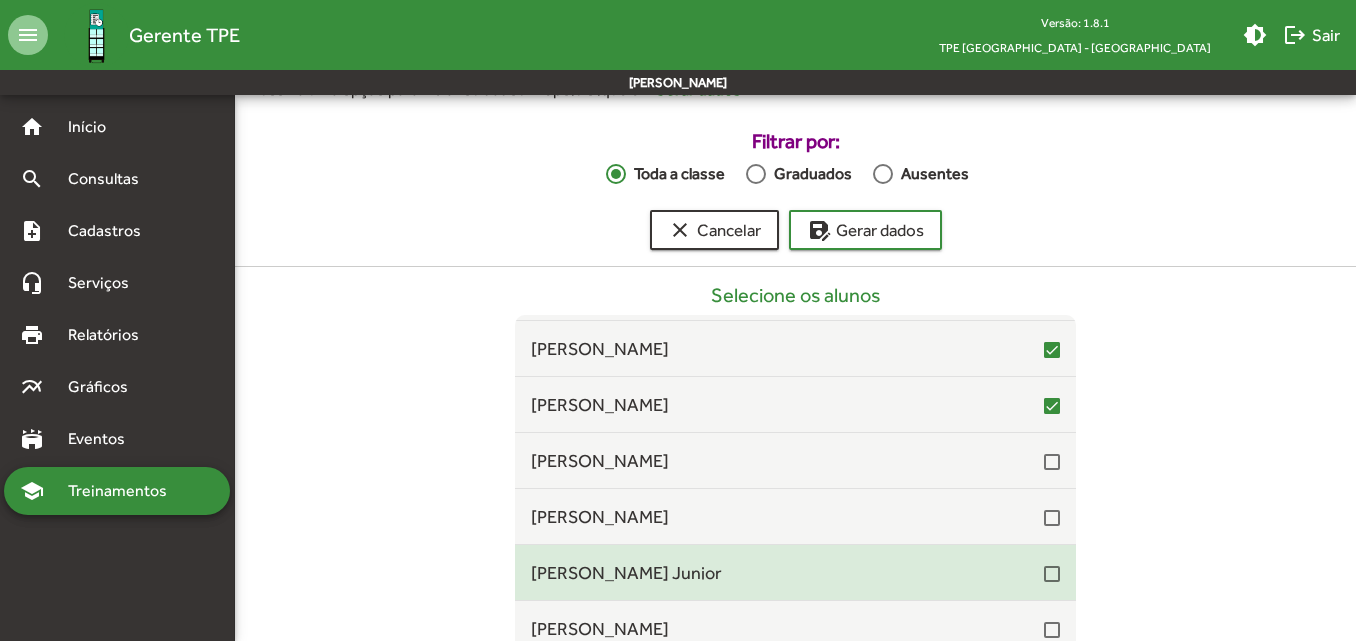 scroll, scrollTop: 3600, scrollLeft: 0, axis: vertical 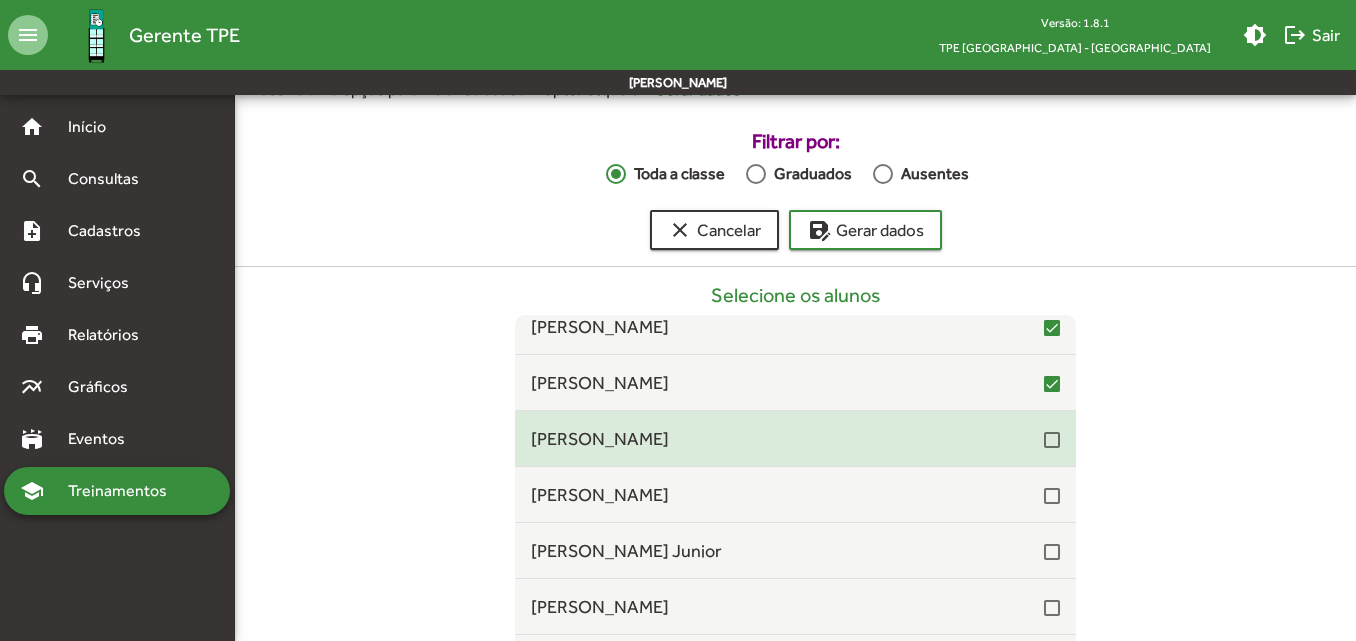 click at bounding box center [1052, 439] 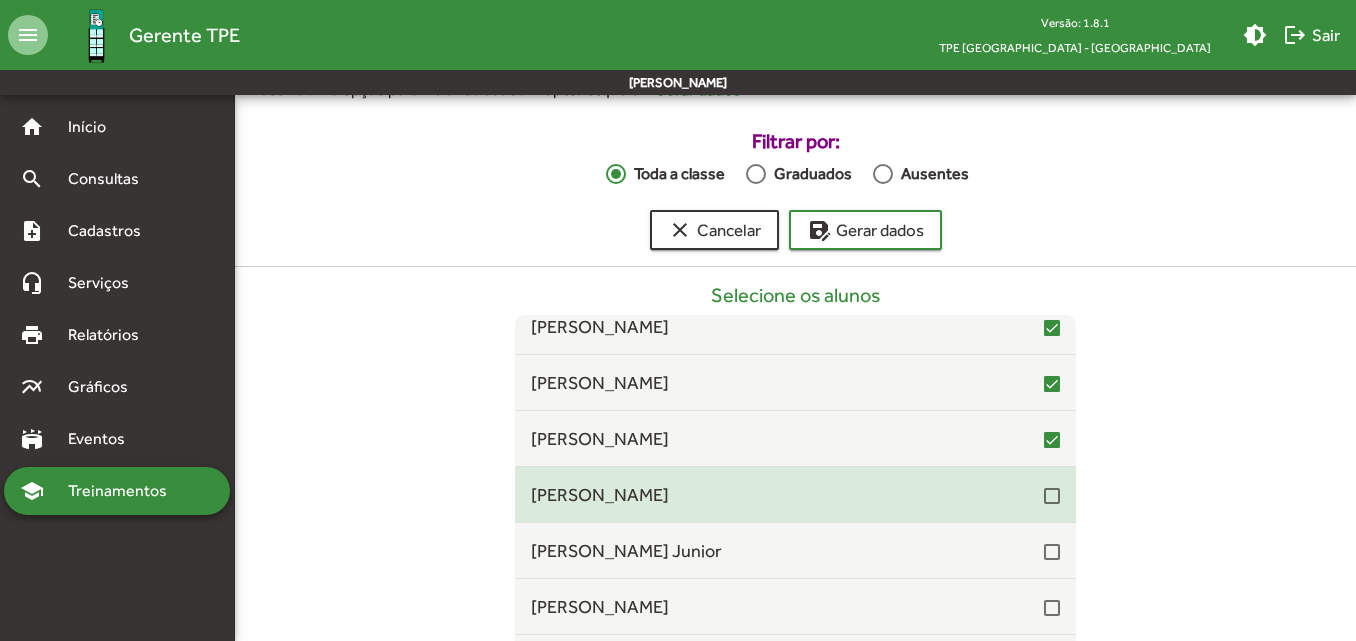 click at bounding box center (1052, 494) 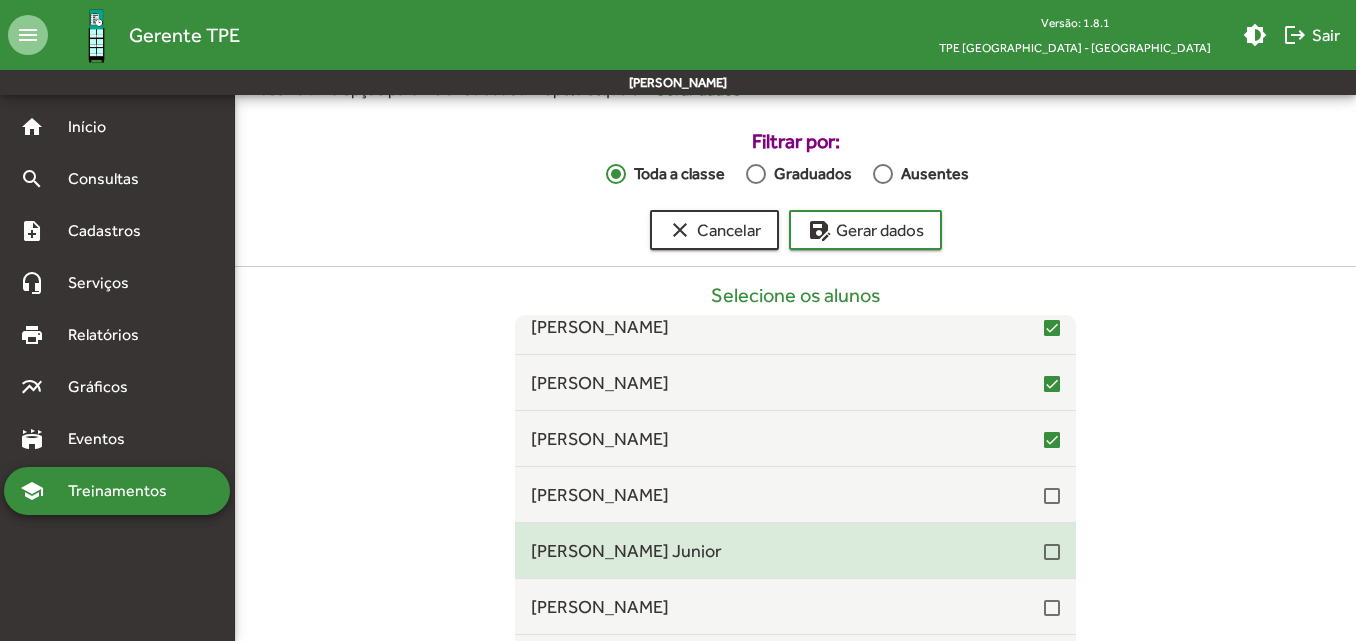 click at bounding box center [1052, 552] 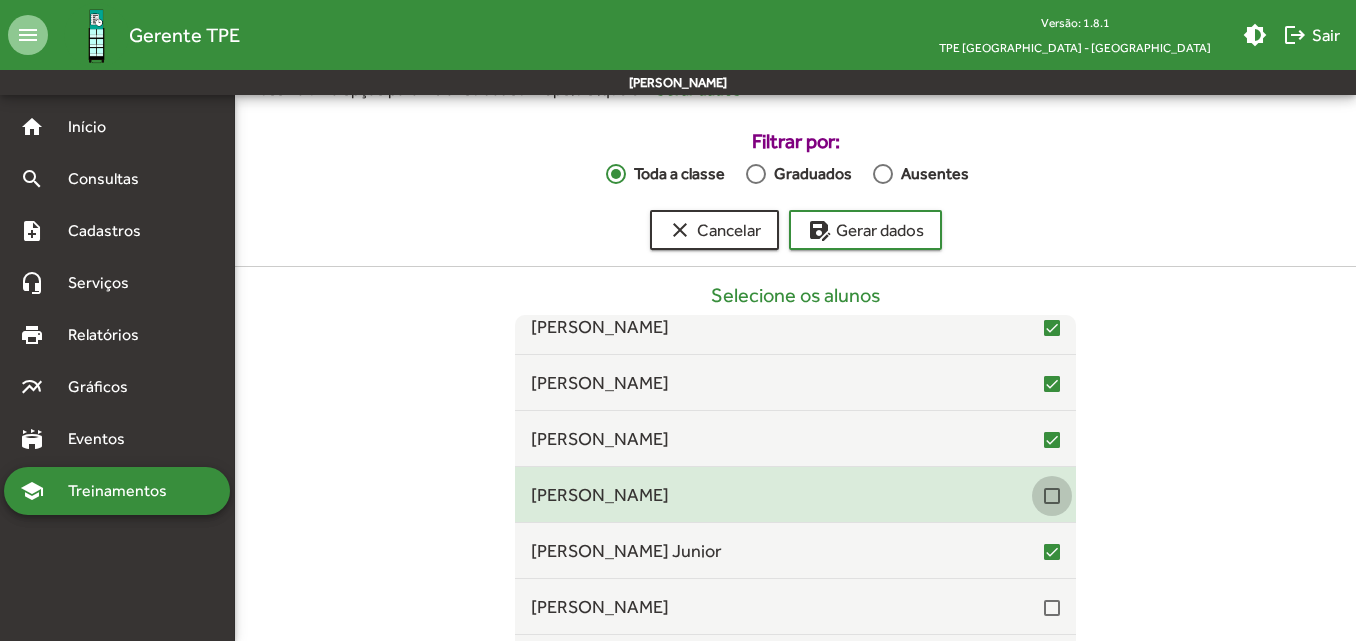 click at bounding box center (1052, 496) 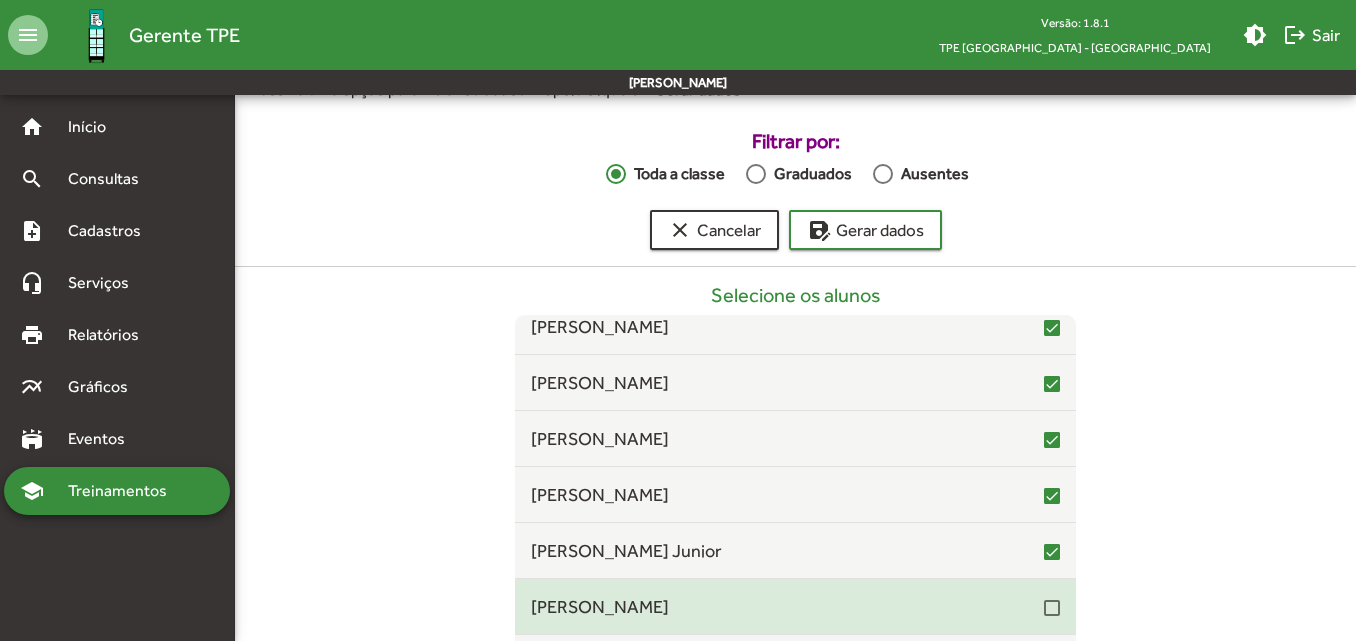 click at bounding box center [1052, 608] 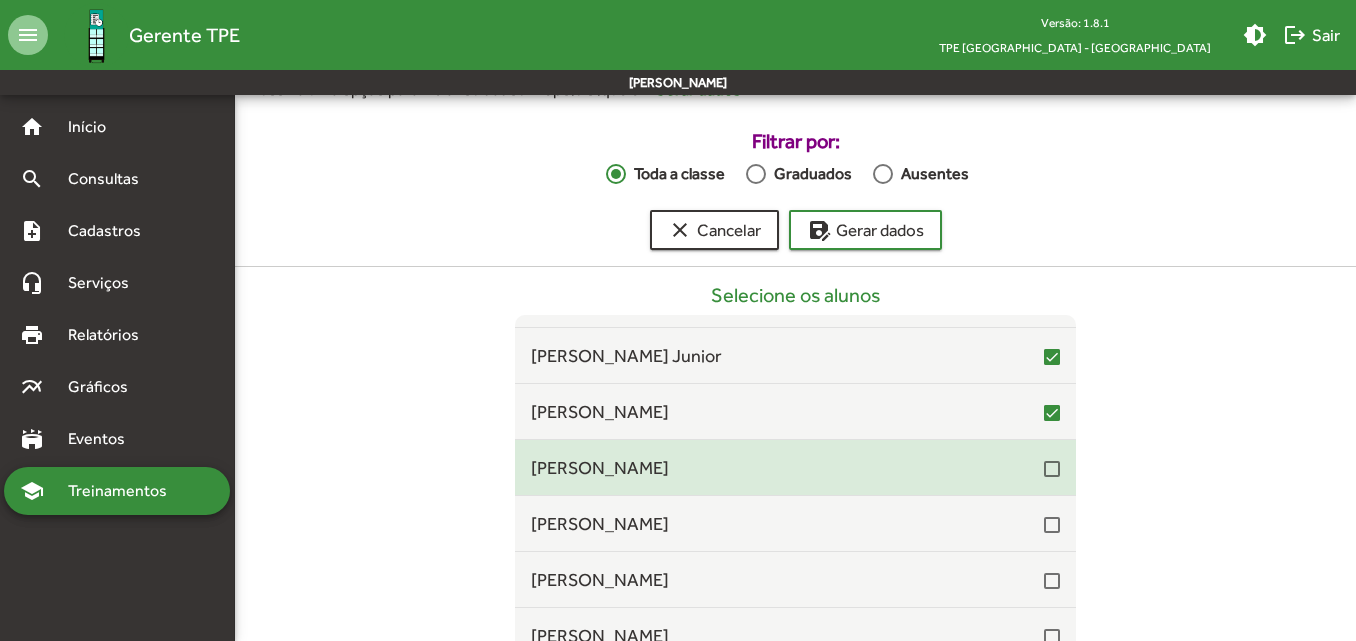 scroll, scrollTop: 3800, scrollLeft: 0, axis: vertical 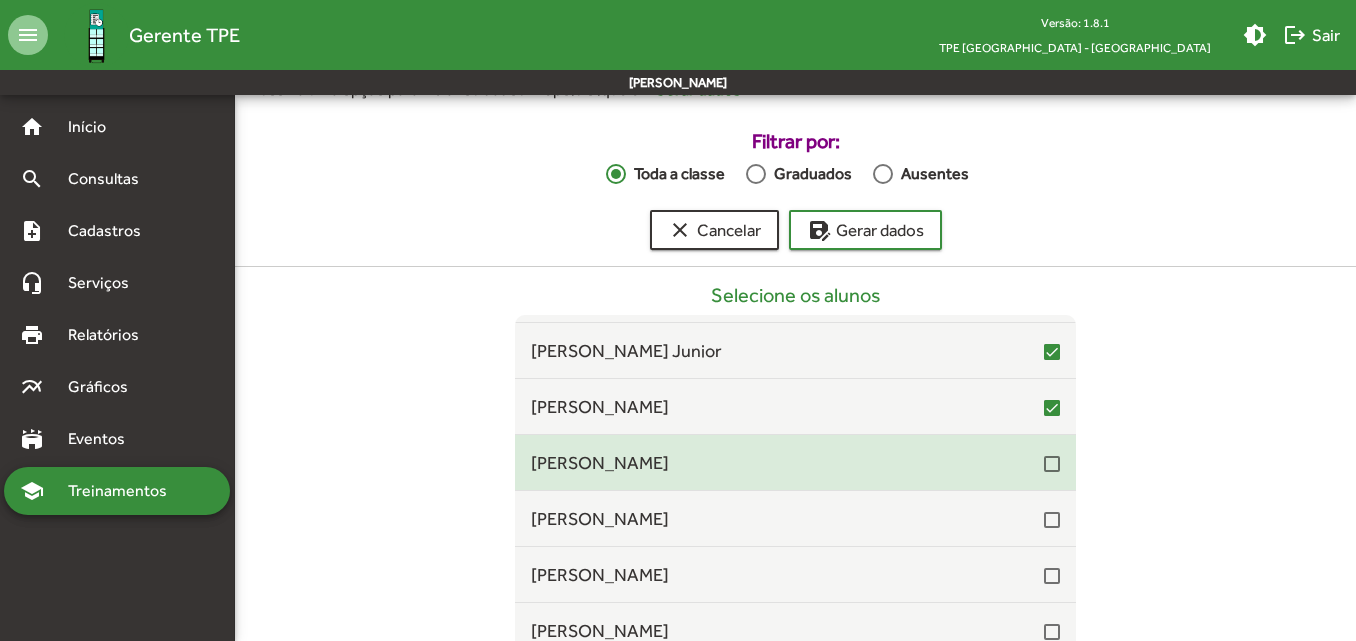 click at bounding box center (1052, 464) 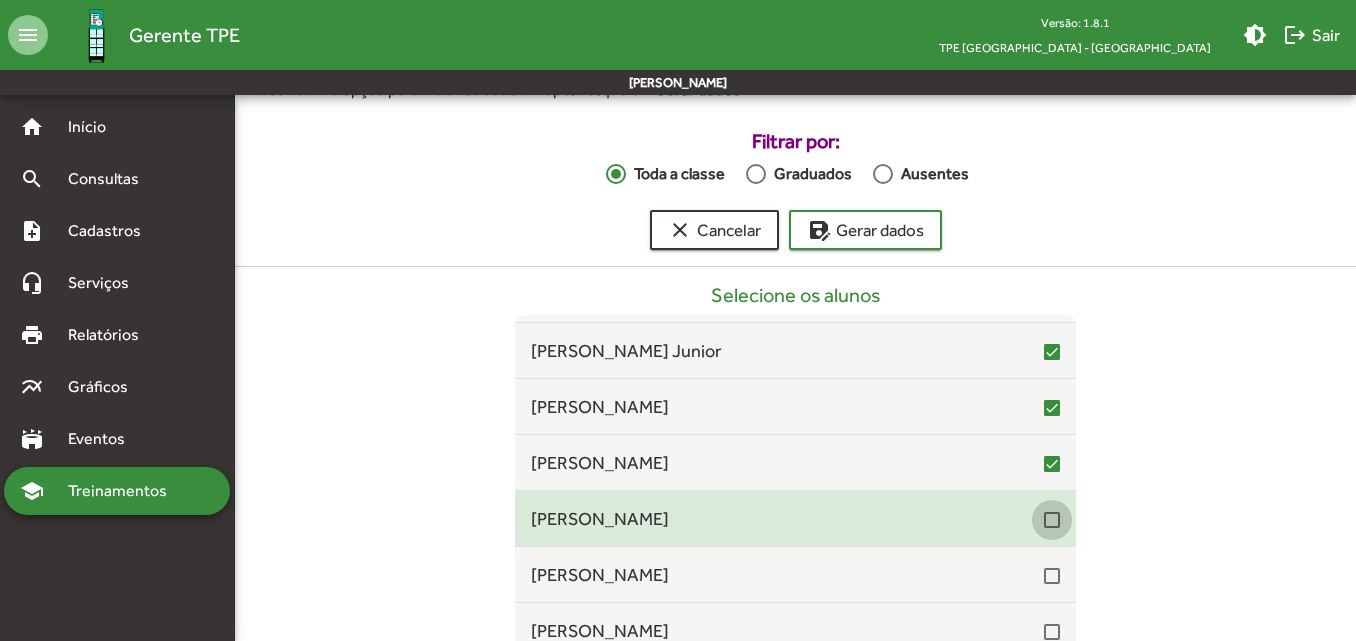 click at bounding box center (1052, 520) 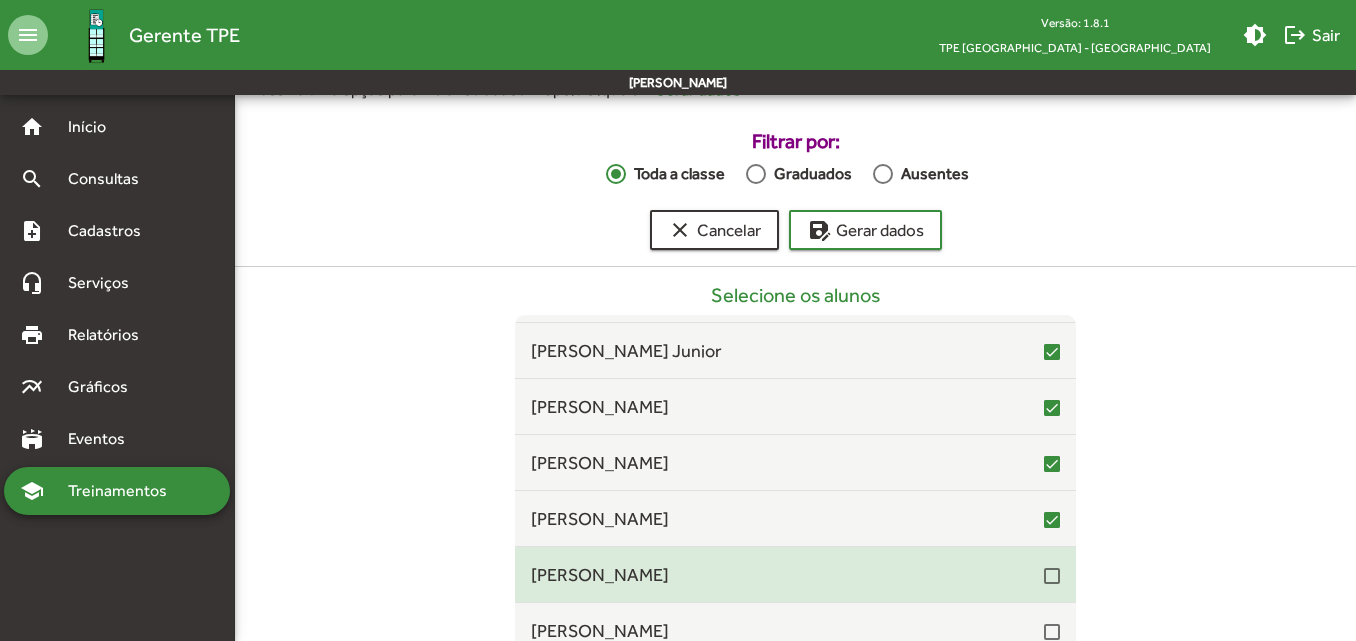 click at bounding box center [1052, 574] 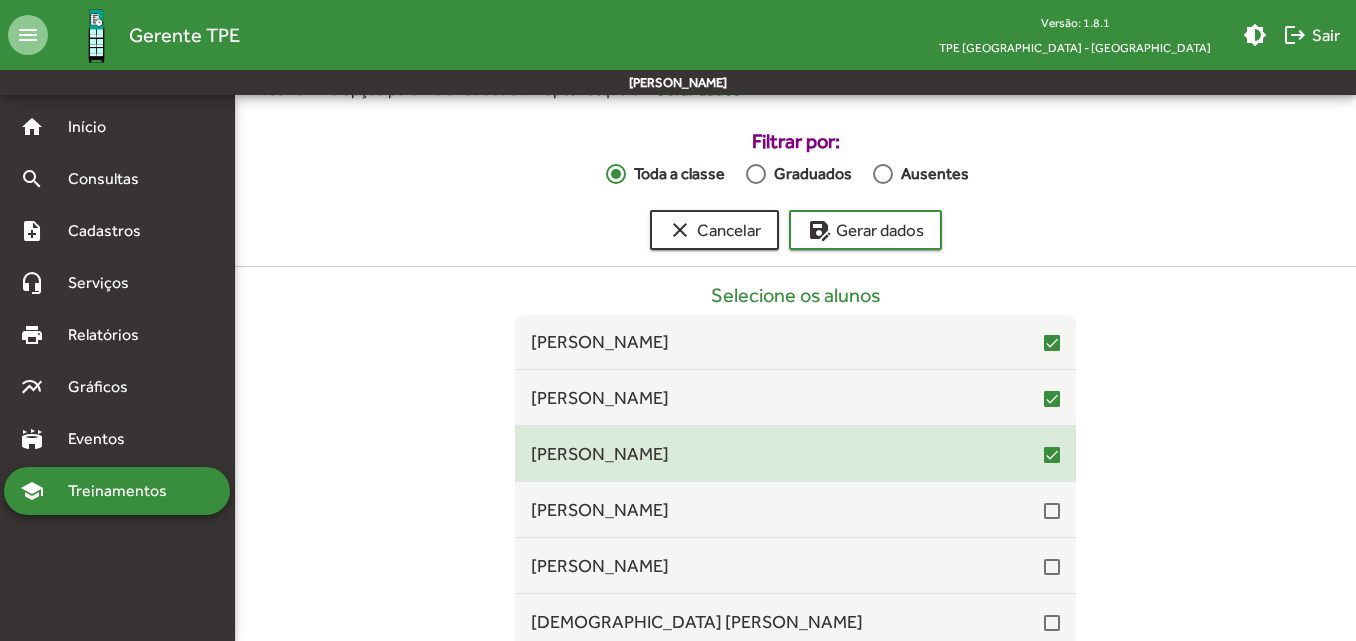 scroll, scrollTop: 3900, scrollLeft: 0, axis: vertical 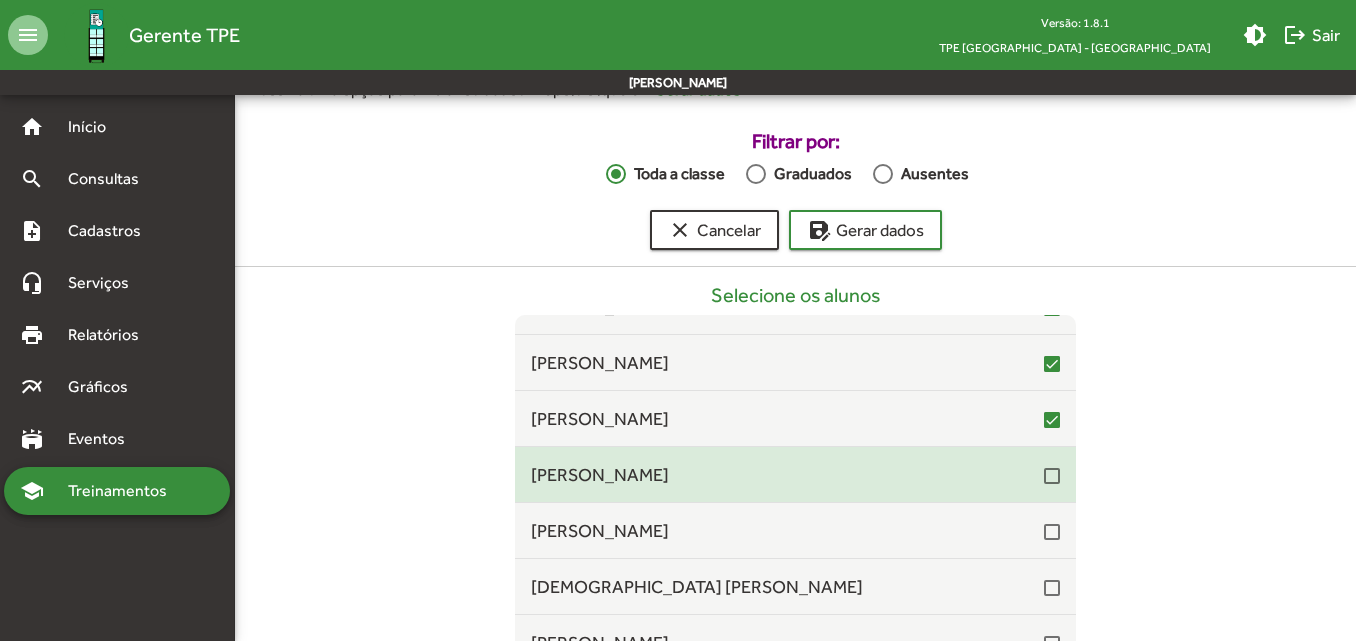 click at bounding box center (1052, 476) 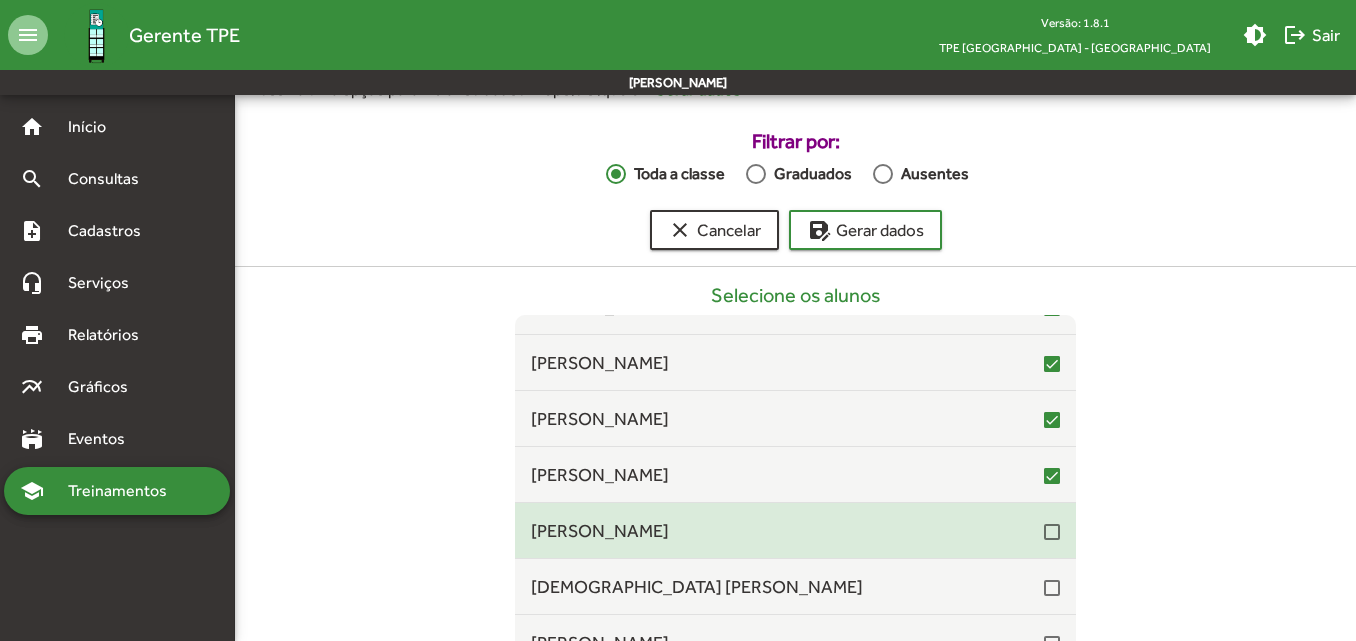 click at bounding box center (1052, 532) 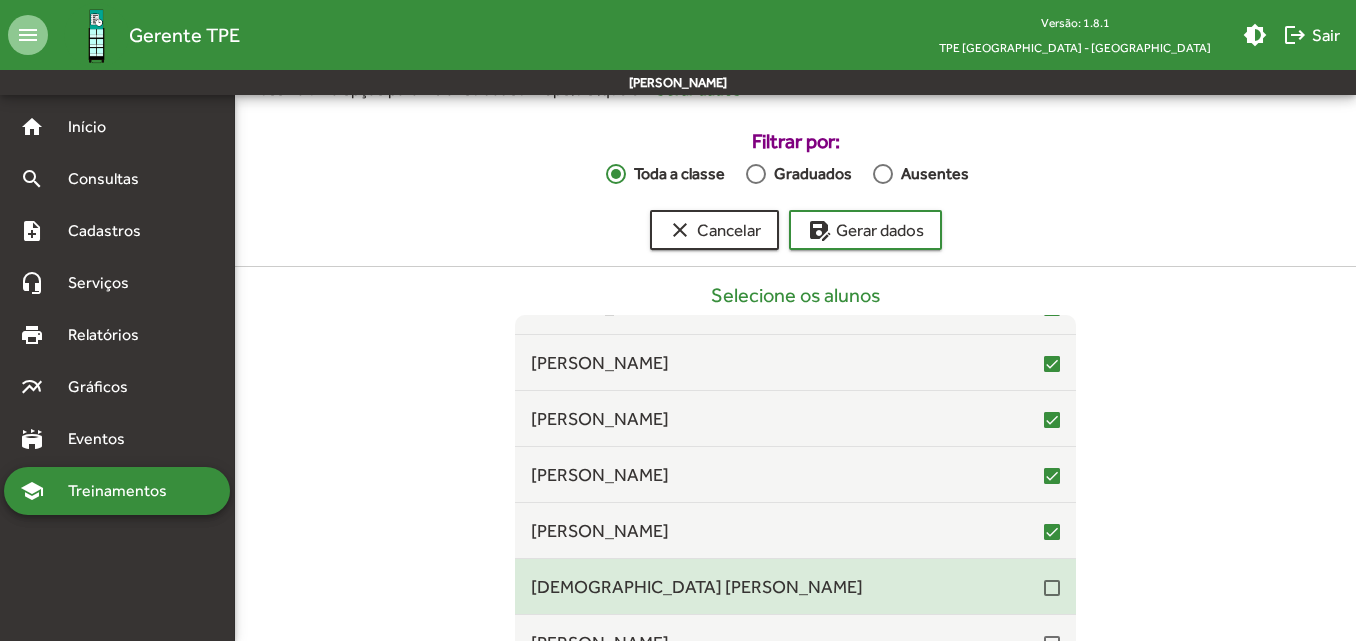 click at bounding box center (1052, 588) 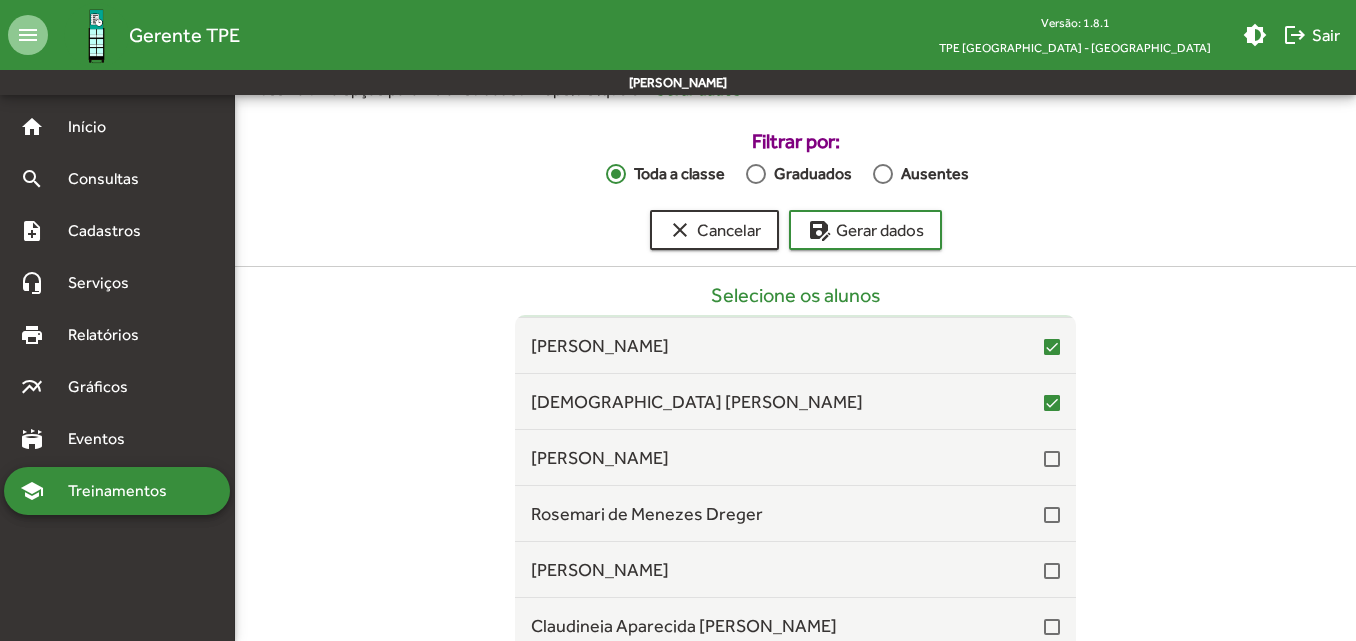 scroll, scrollTop: 4100, scrollLeft: 0, axis: vertical 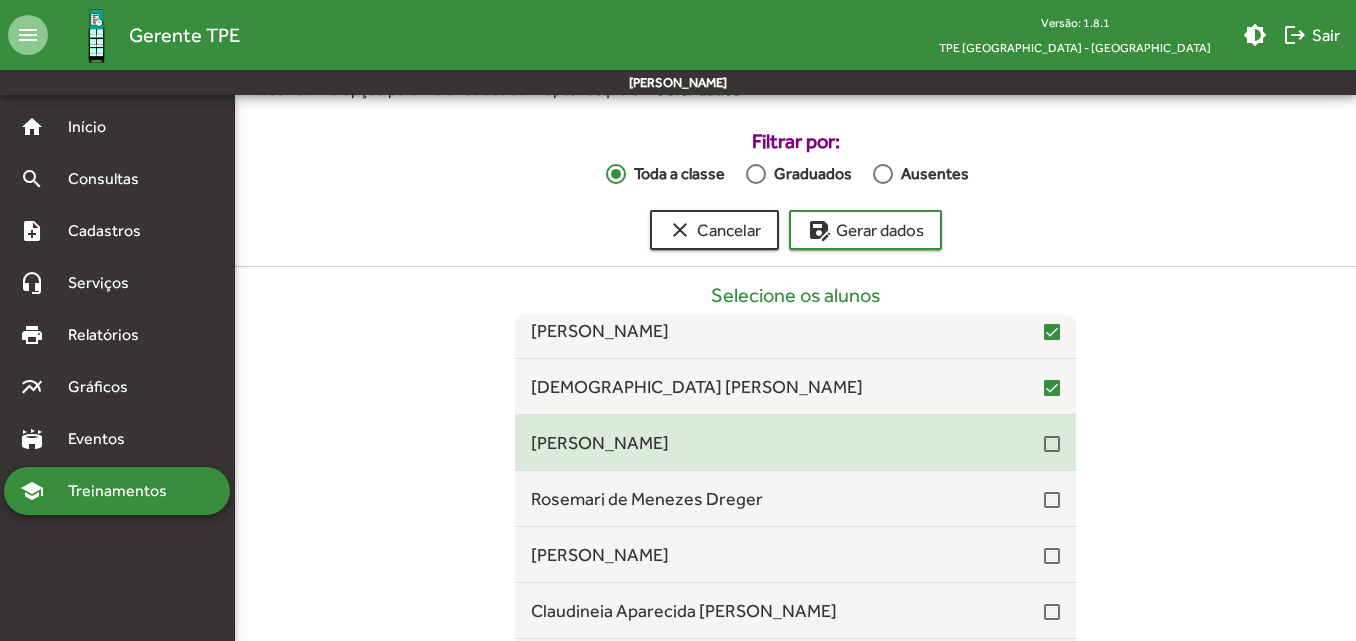 click at bounding box center [1052, 444] 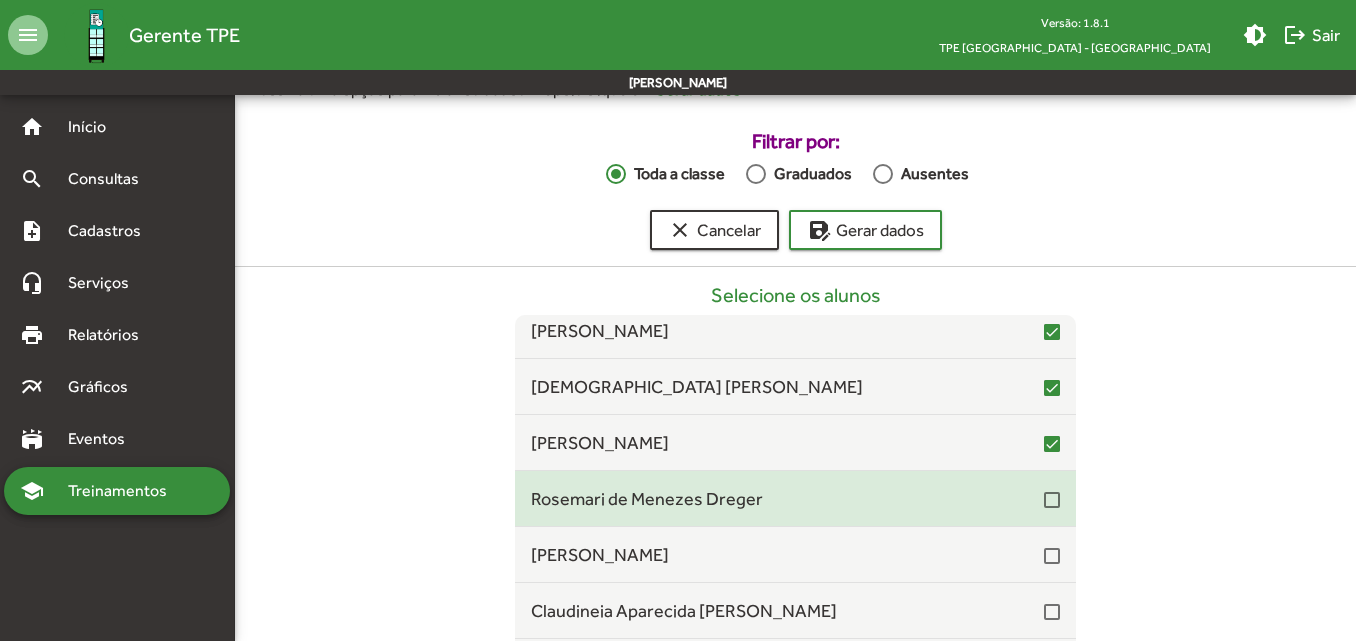 click at bounding box center (1052, 500) 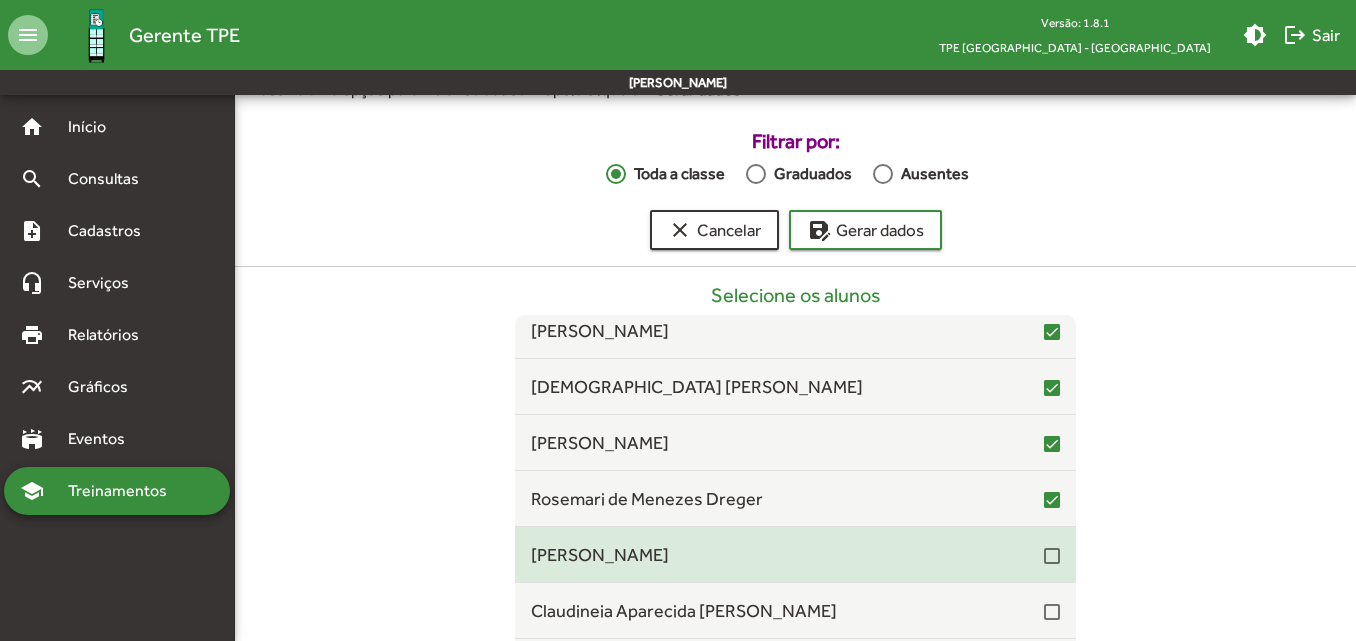 click at bounding box center (1052, 556) 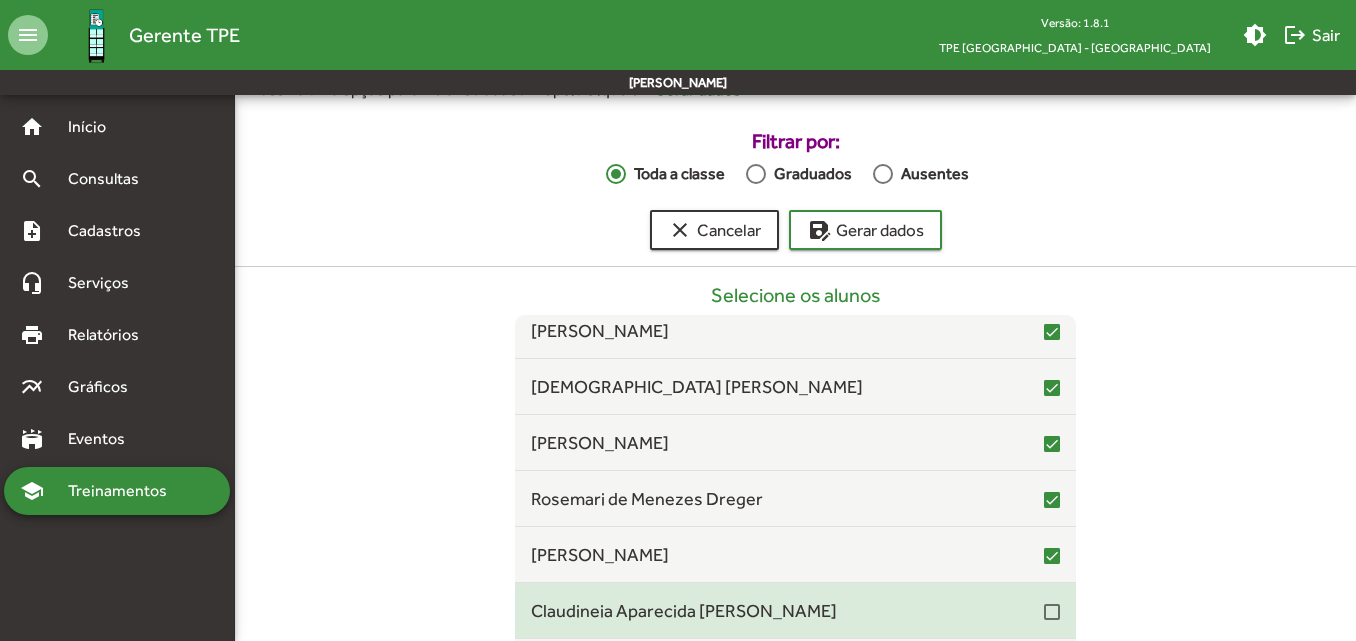 click at bounding box center (1052, 612) 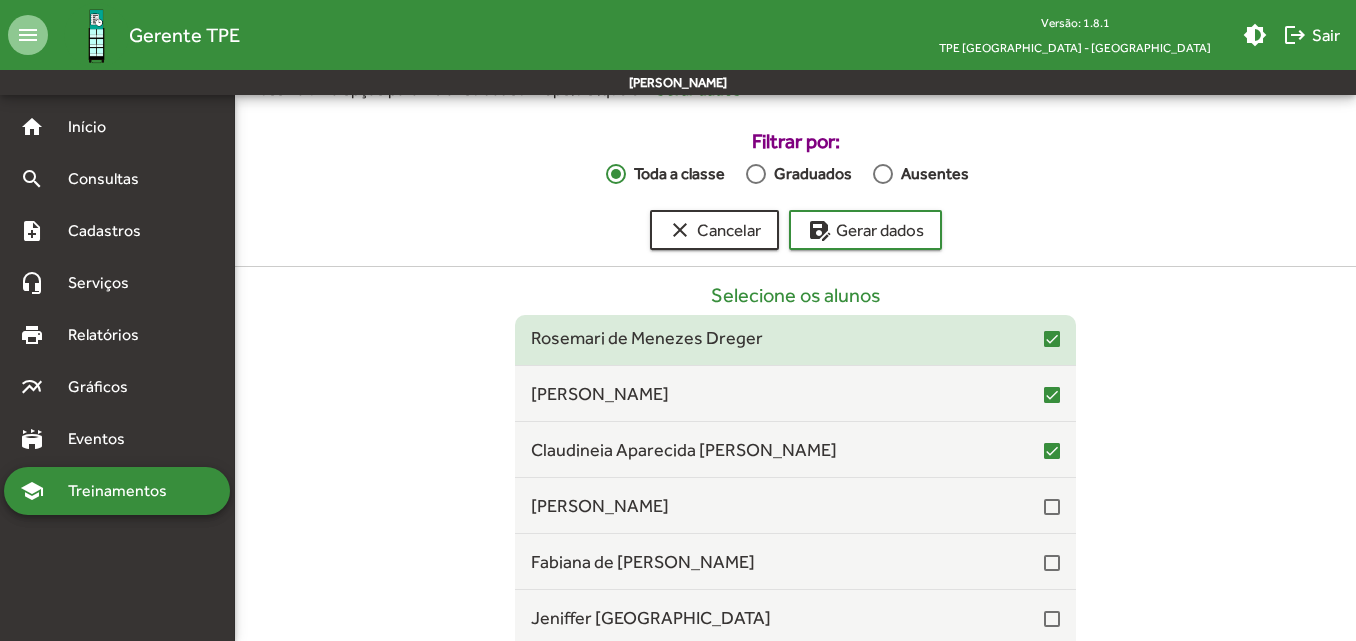 scroll, scrollTop: 4300, scrollLeft: 0, axis: vertical 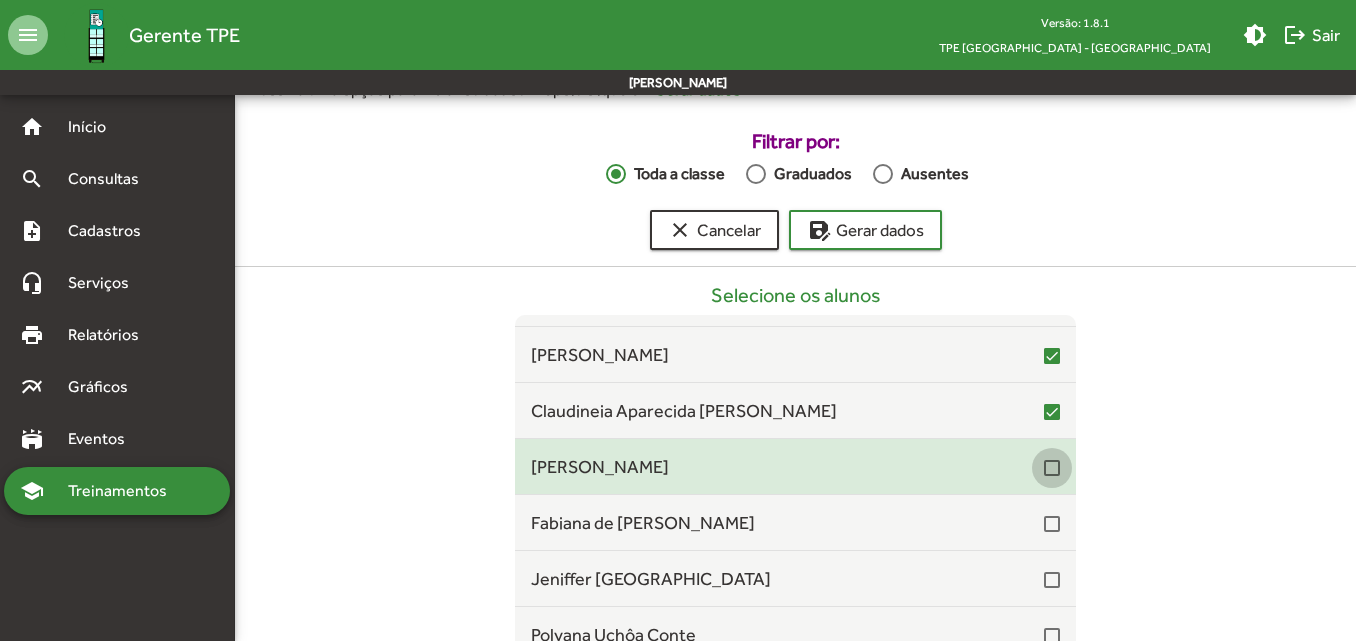click at bounding box center [1052, 468] 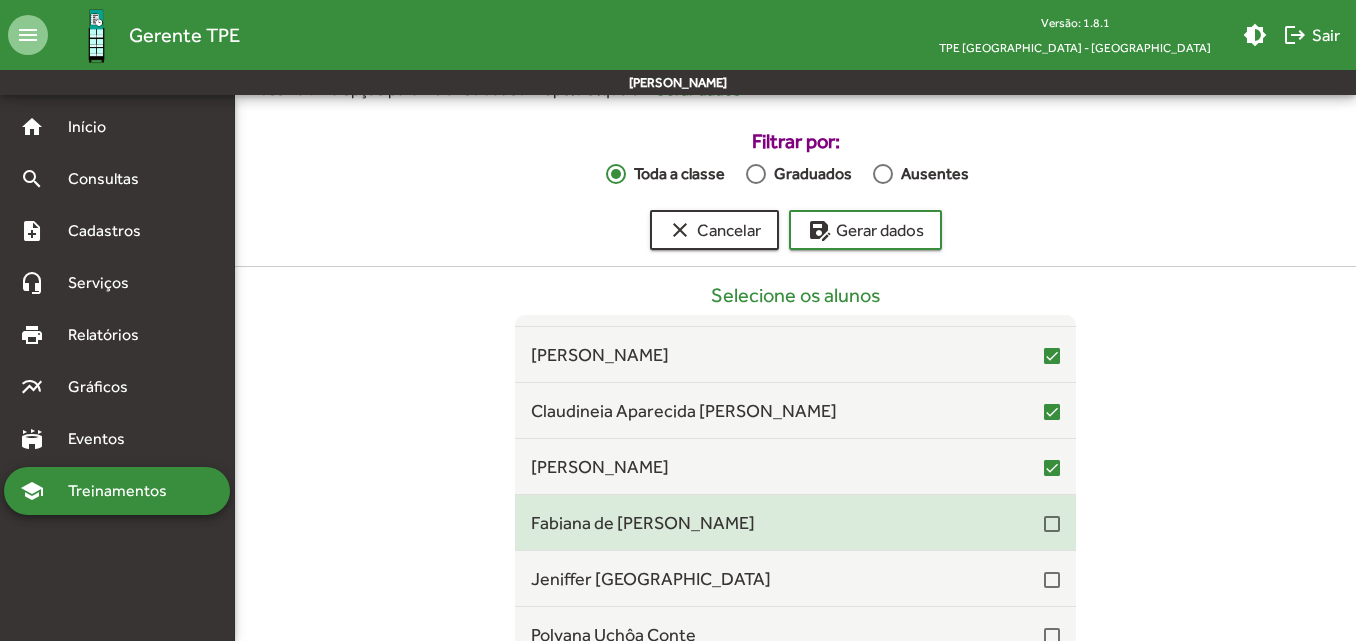 click at bounding box center [1052, 524] 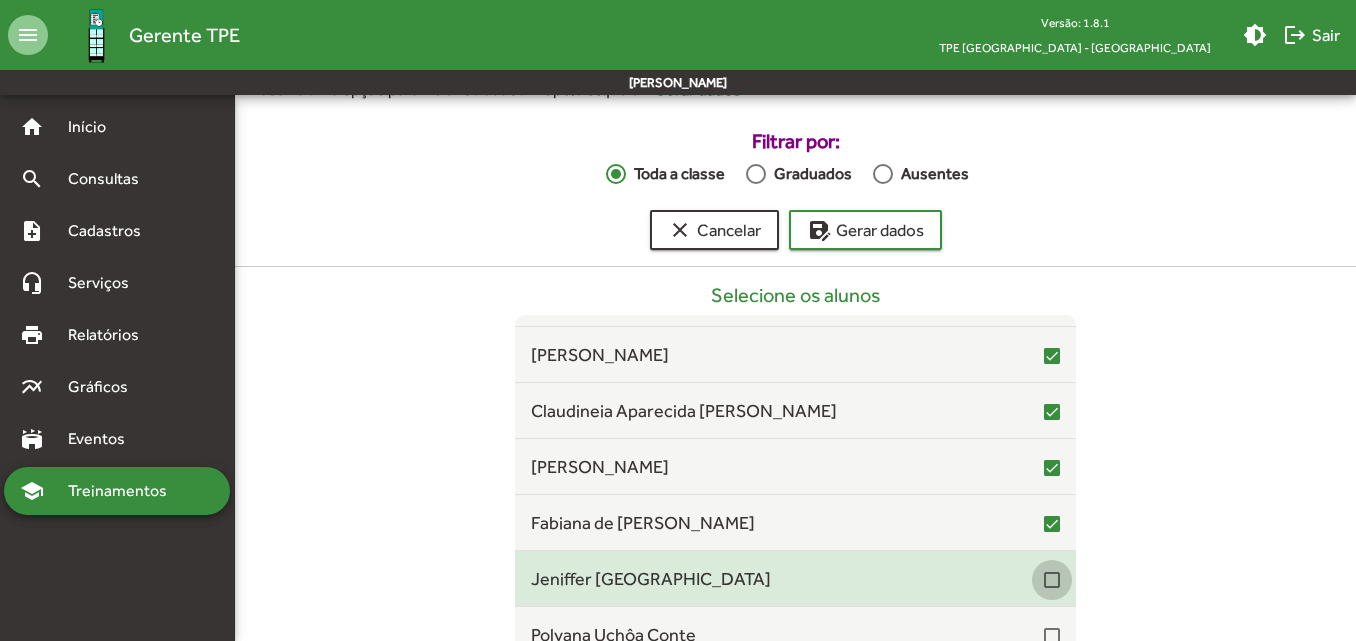 click at bounding box center (1052, 580) 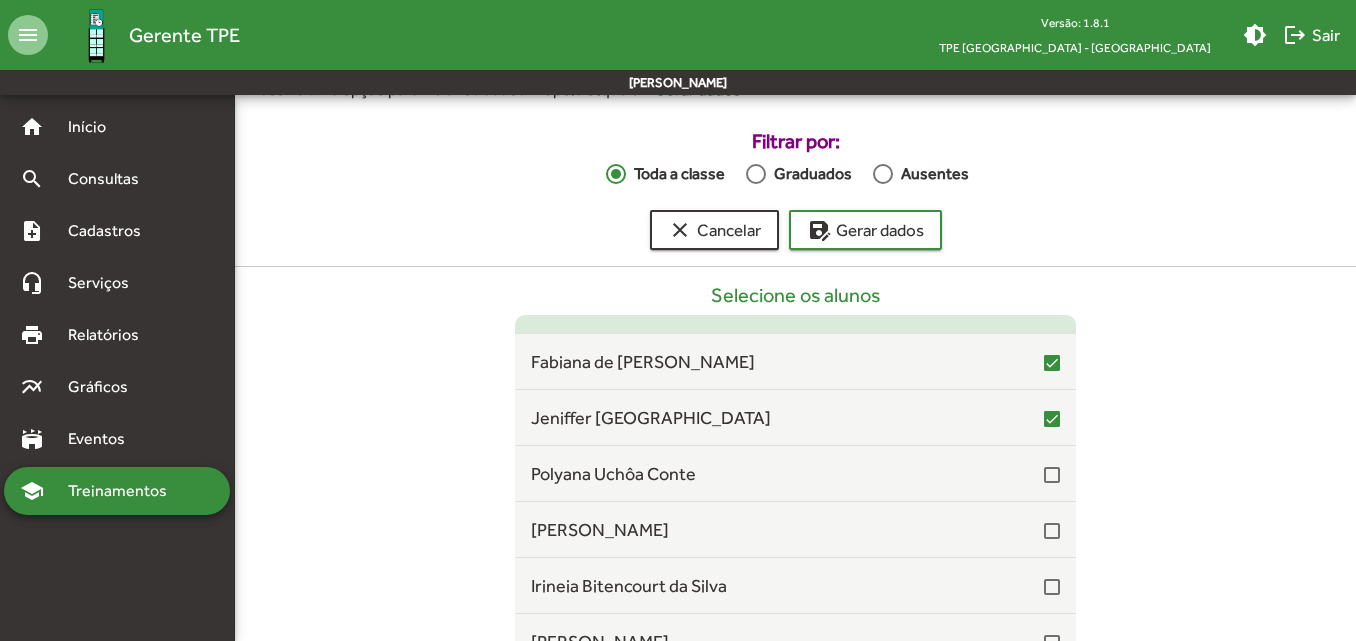 scroll, scrollTop: 4500, scrollLeft: 0, axis: vertical 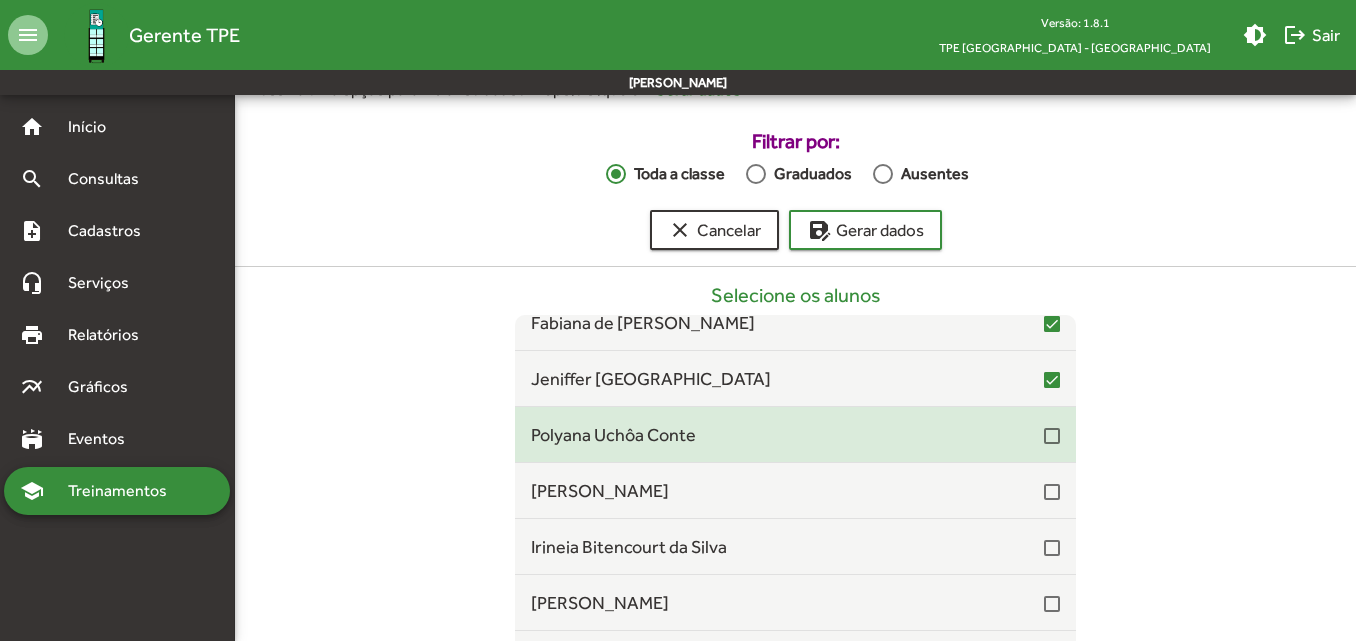 click at bounding box center [1052, 436] 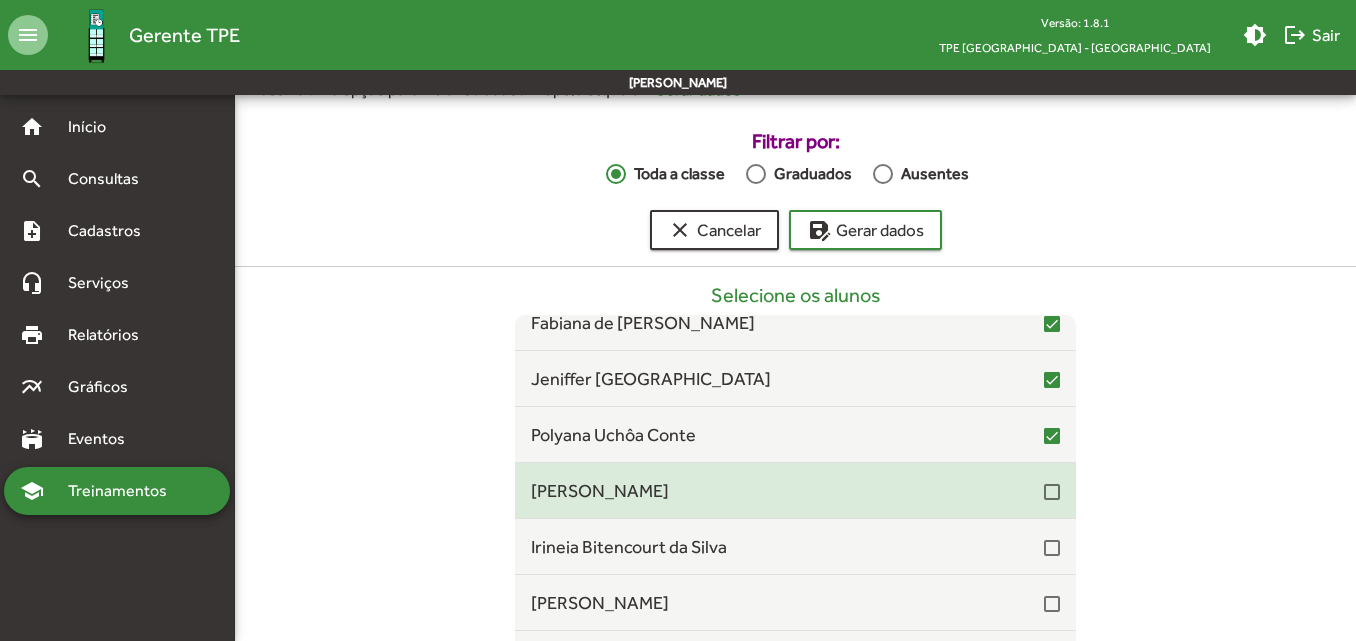 click at bounding box center [1052, 492] 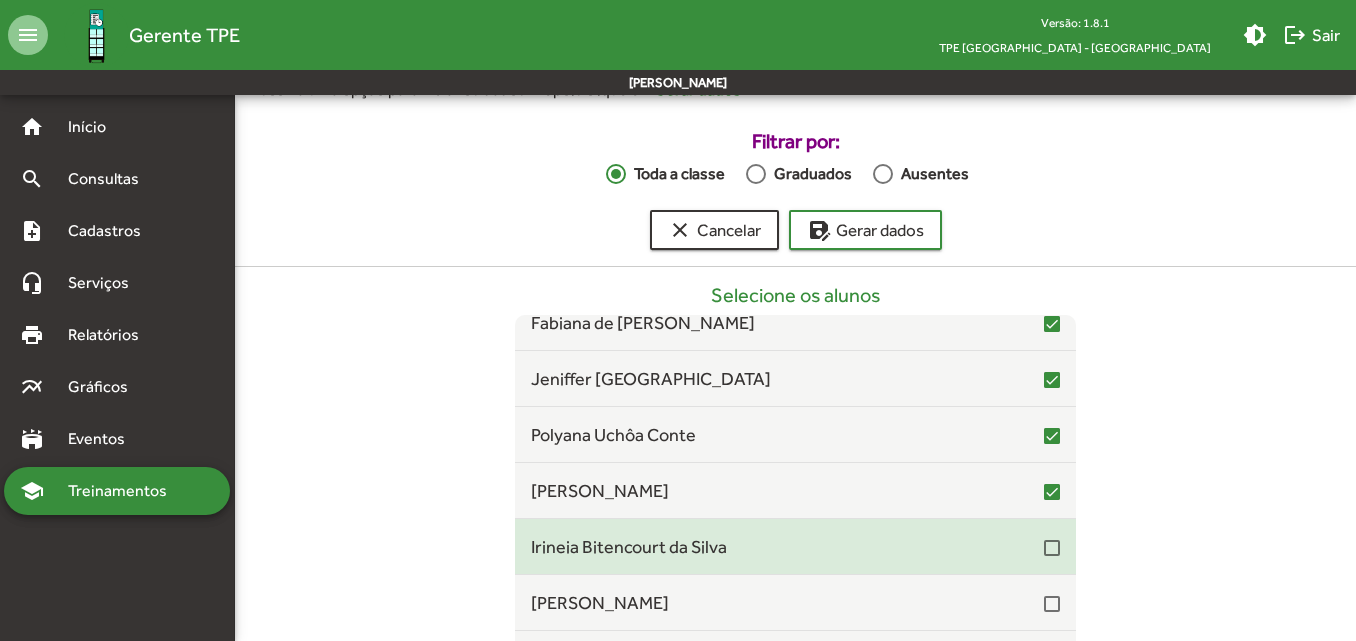 click at bounding box center [1052, 546] 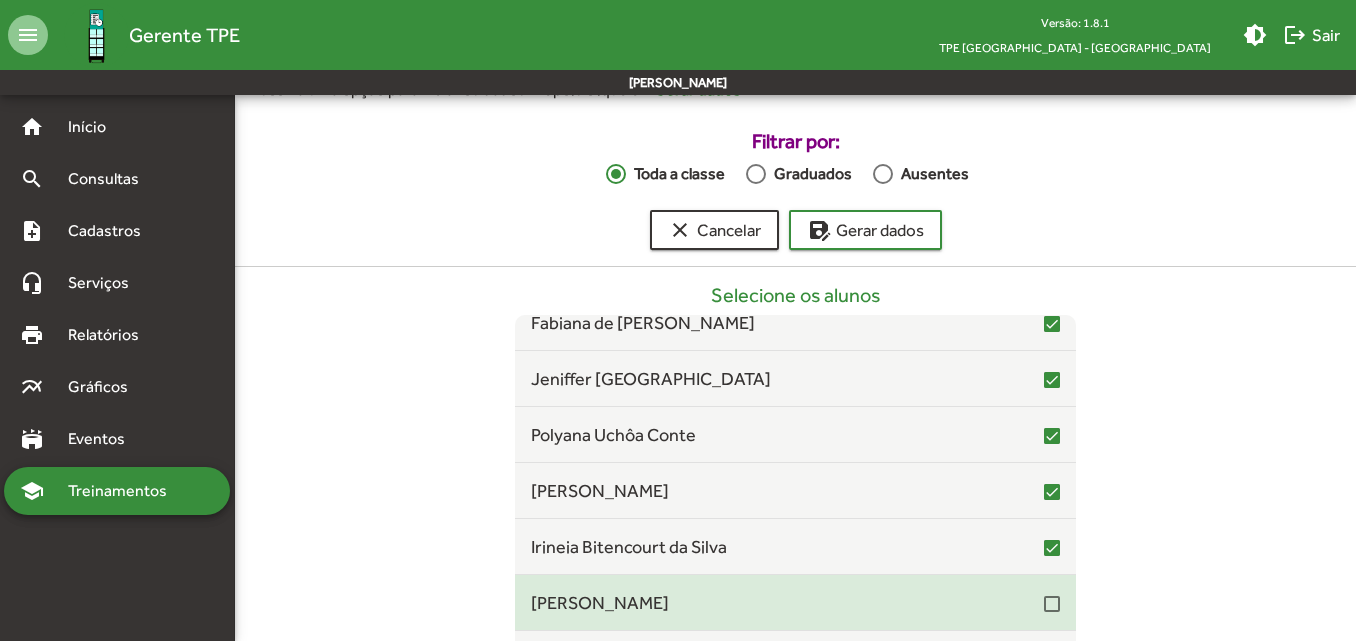 click at bounding box center (1052, 604) 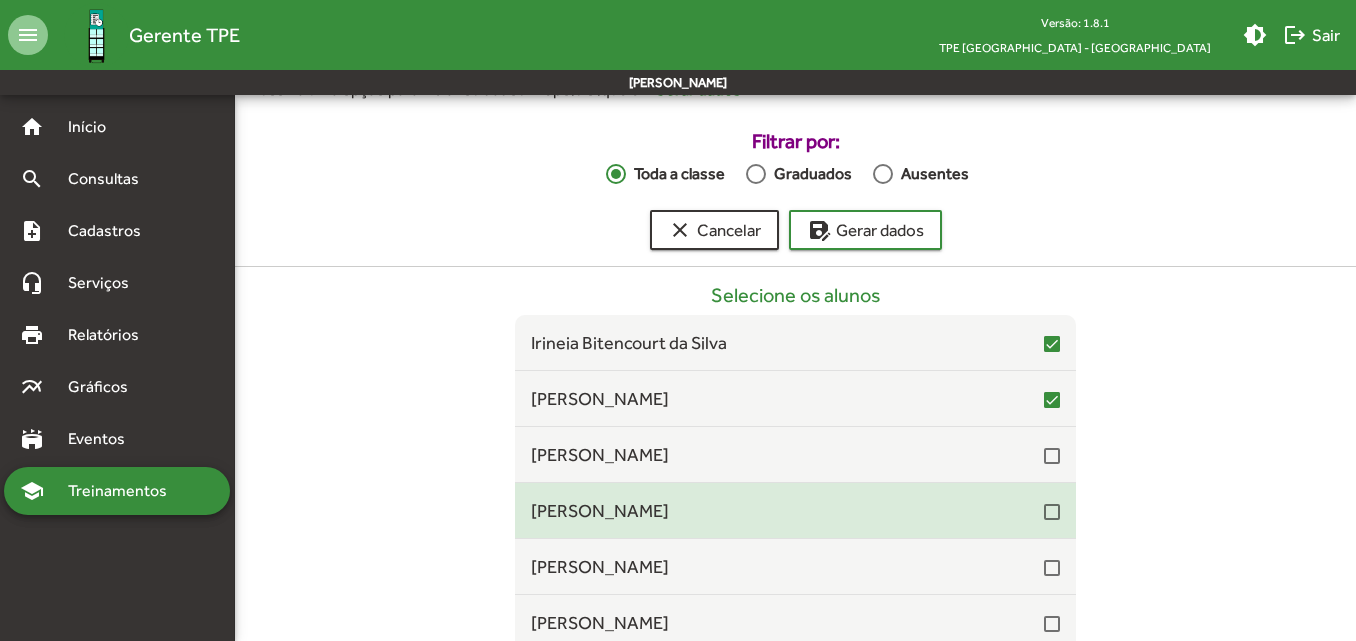 scroll, scrollTop: 4800, scrollLeft: 0, axis: vertical 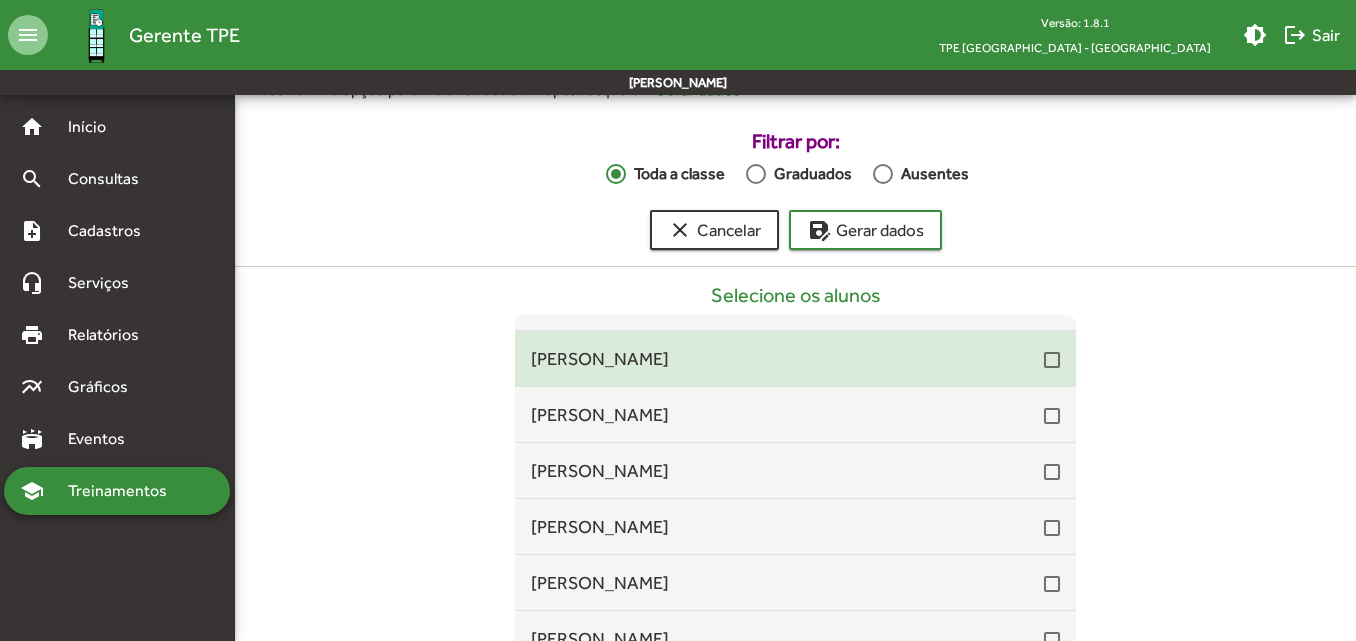 click at bounding box center (1052, 359) 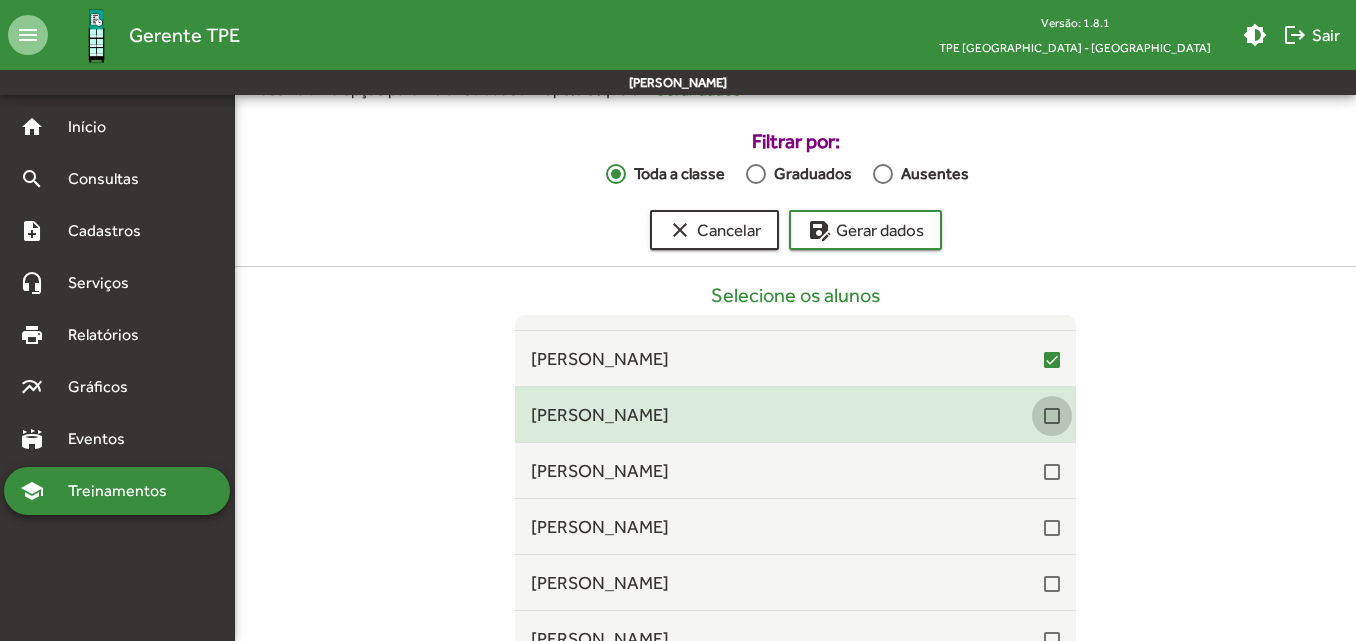 click at bounding box center [1052, 416] 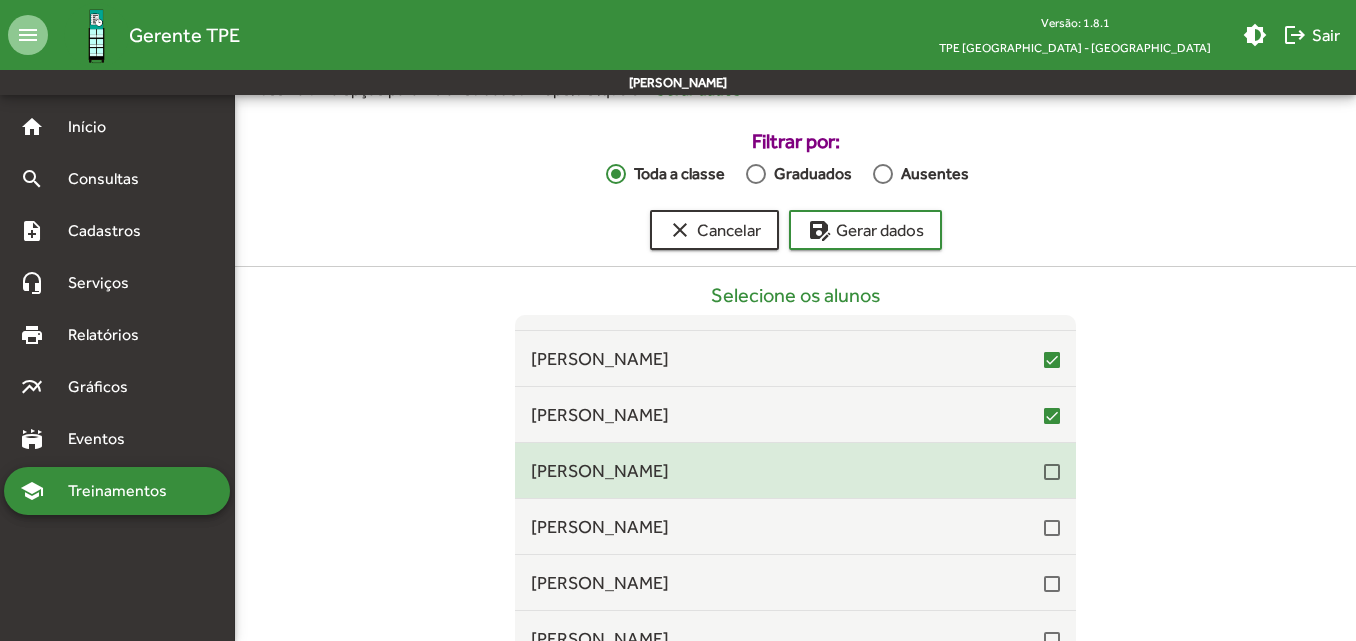 click at bounding box center (1052, 472) 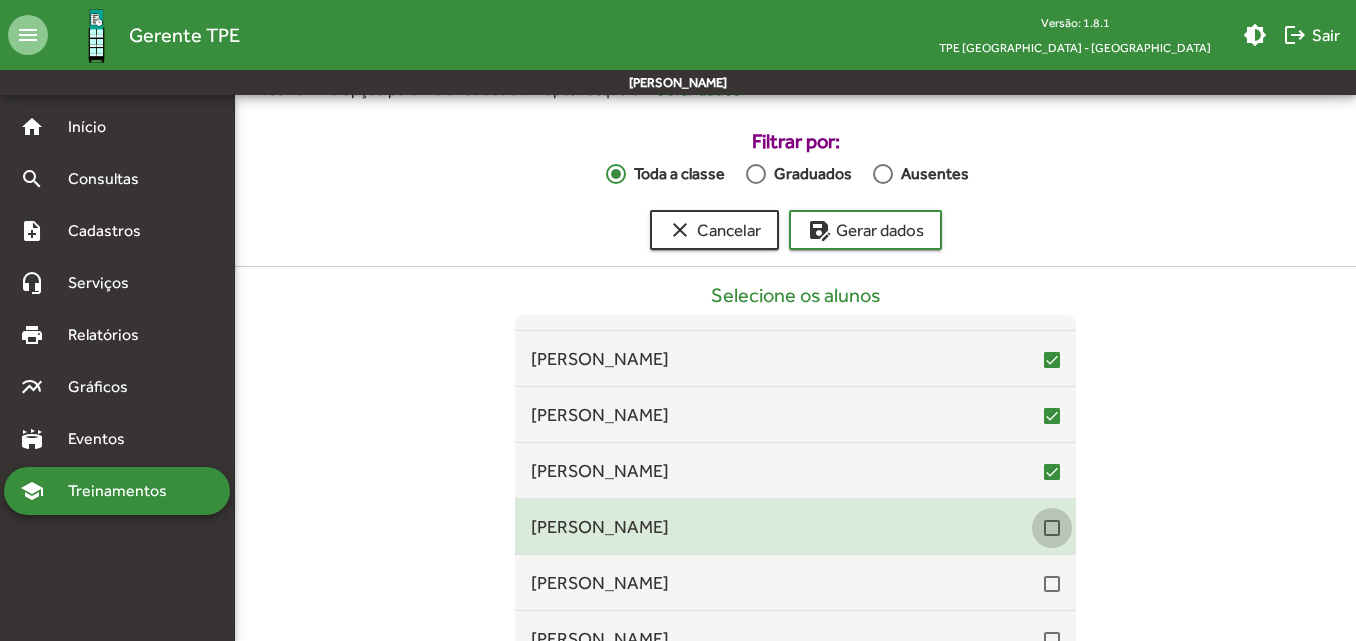 click at bounding box center [1052, 528] 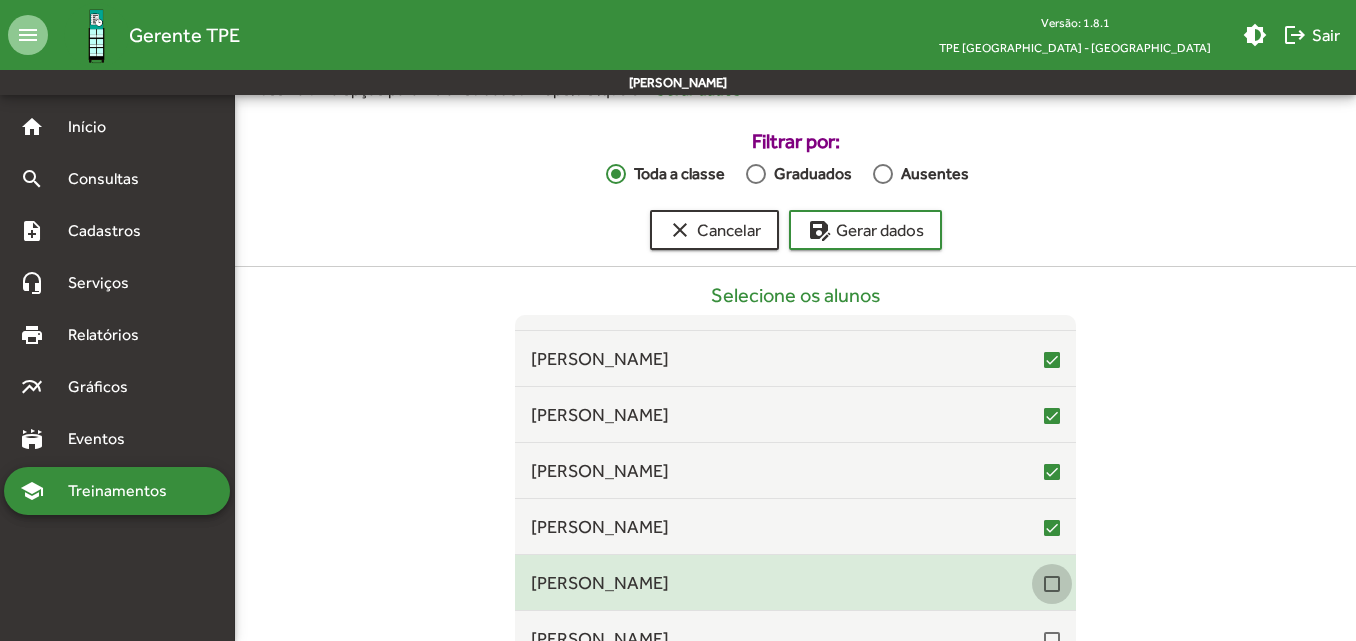 click at bounding box center [1052, 584] 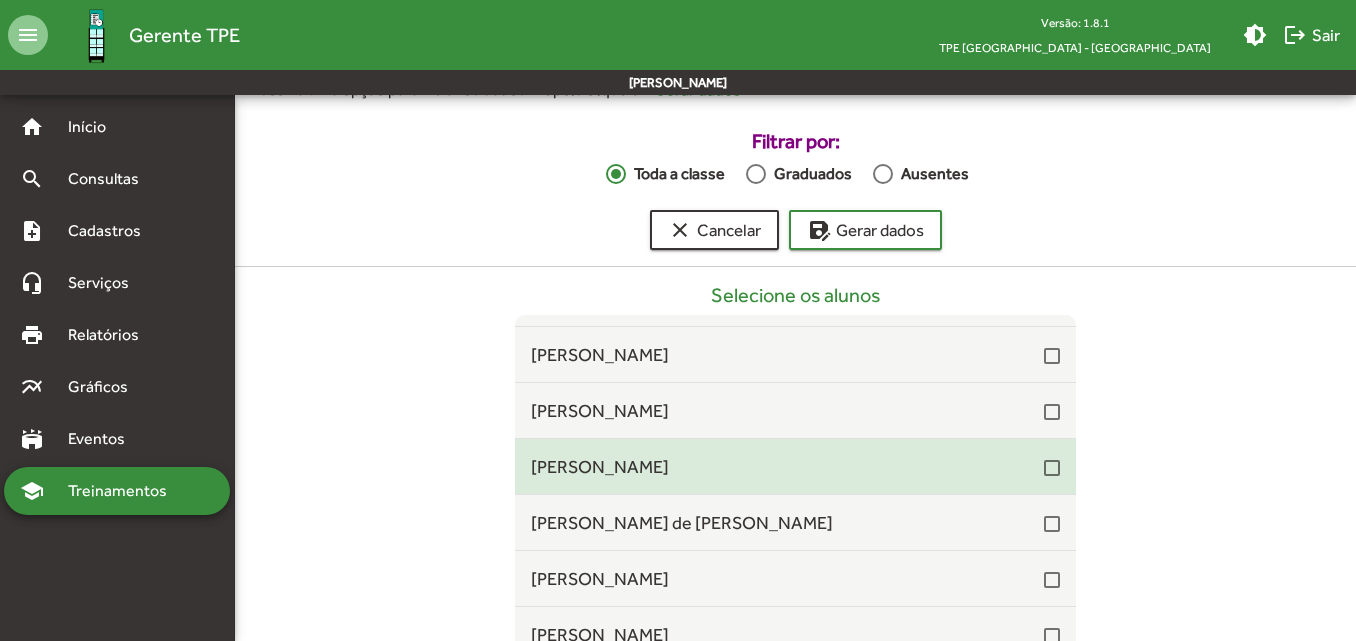 scroll, scrollTop: 5100, scrollLeft: 0, axis: vertical 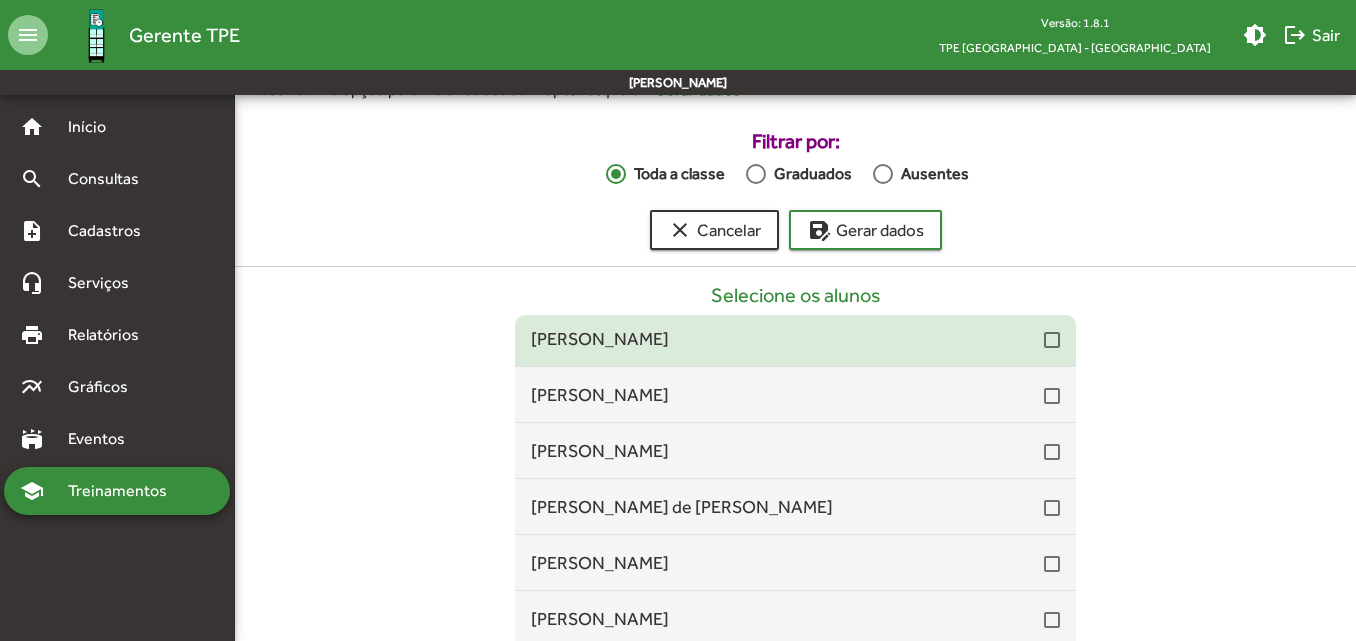 click on "[PERSON_NAME]" at bounding box center (795, 339) 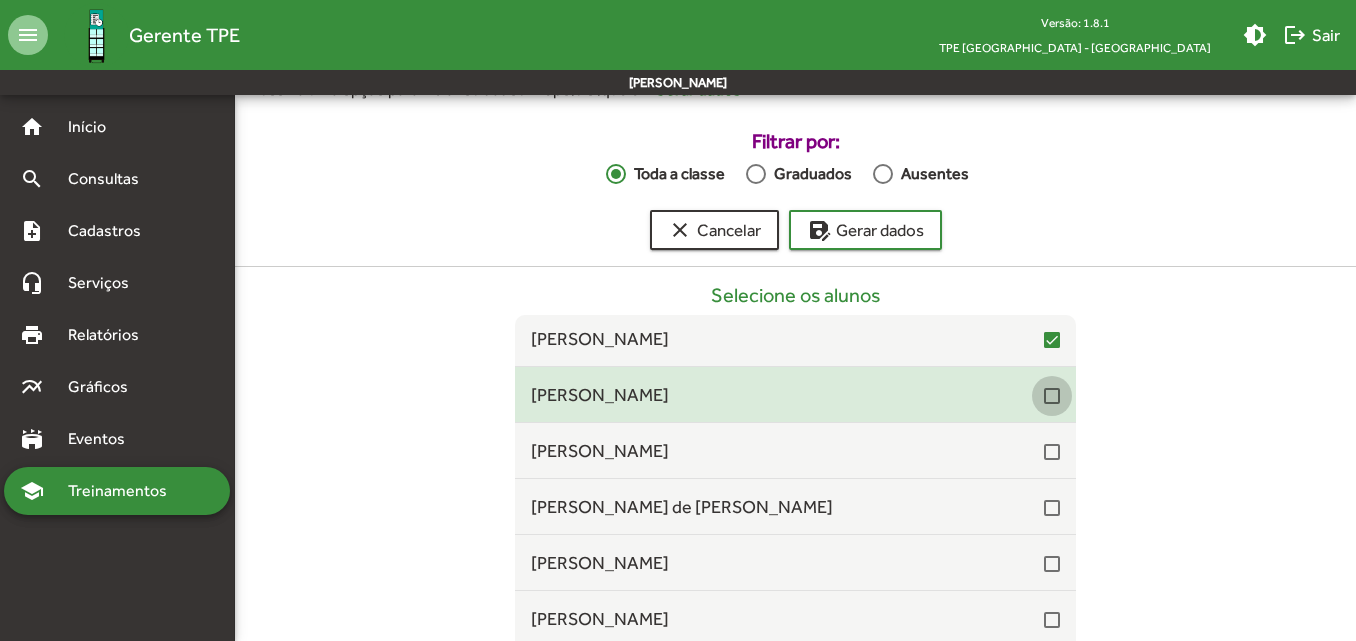 click at bounding box center [1052, 396] 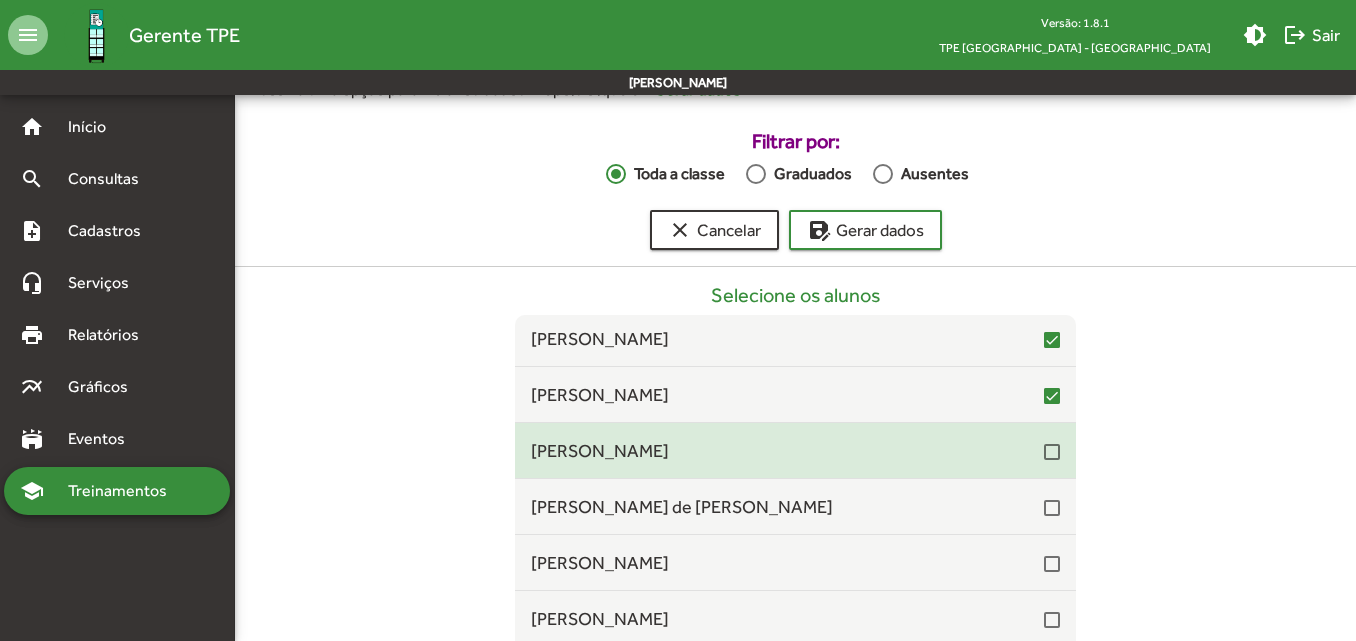 click at bounding box center (1052, 451) 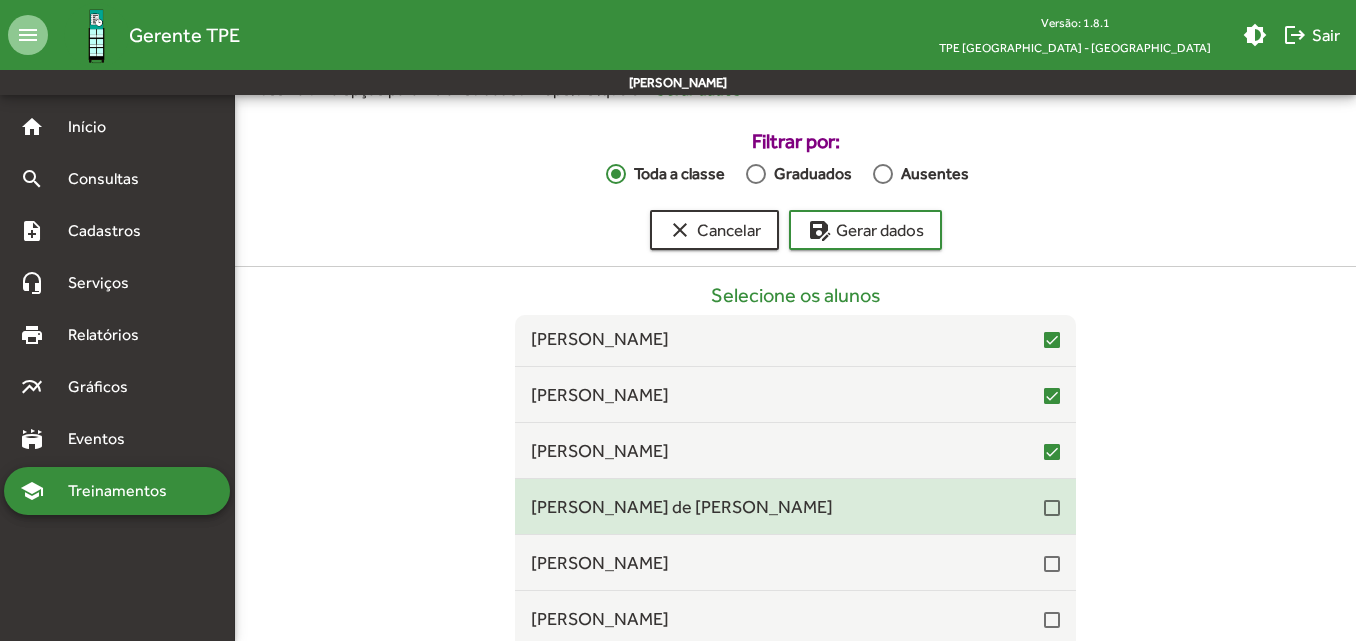 drag, startPoint x: 1043, startPoint y: 504, endPoint x: 1040, endPoint y: 518, distance: 14.3178215 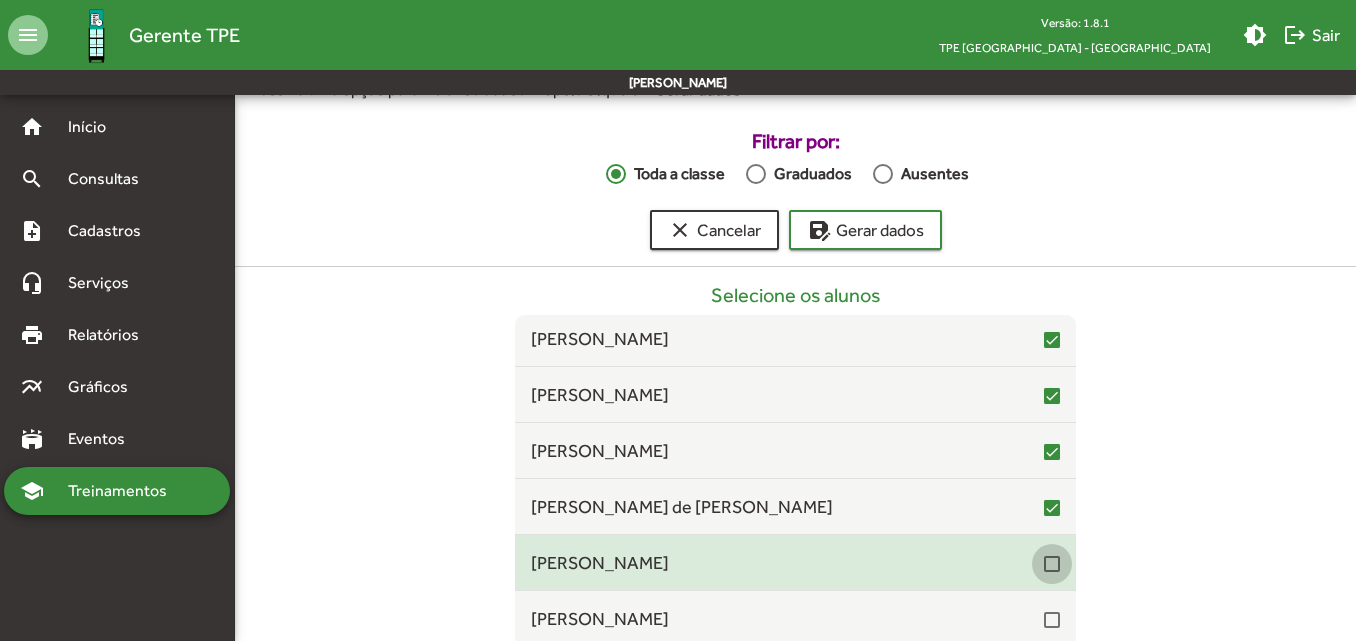 click at bounding box center (1052, 564) 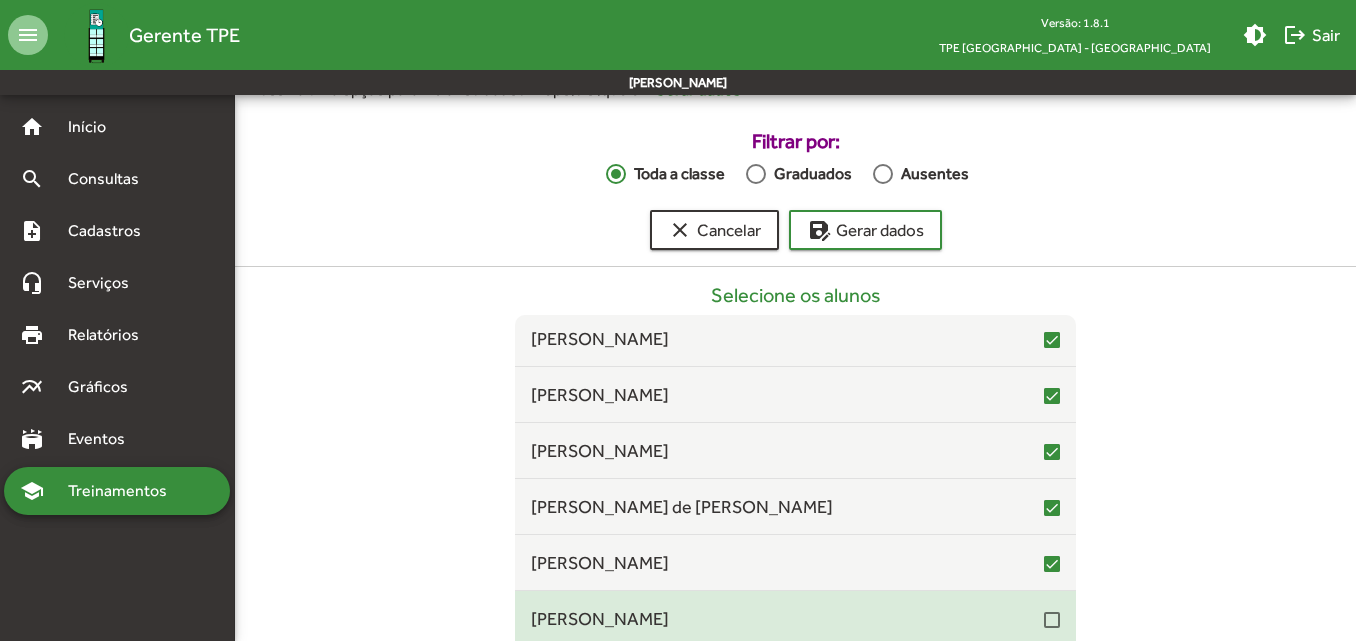 click at bounding box center [1052, 620] 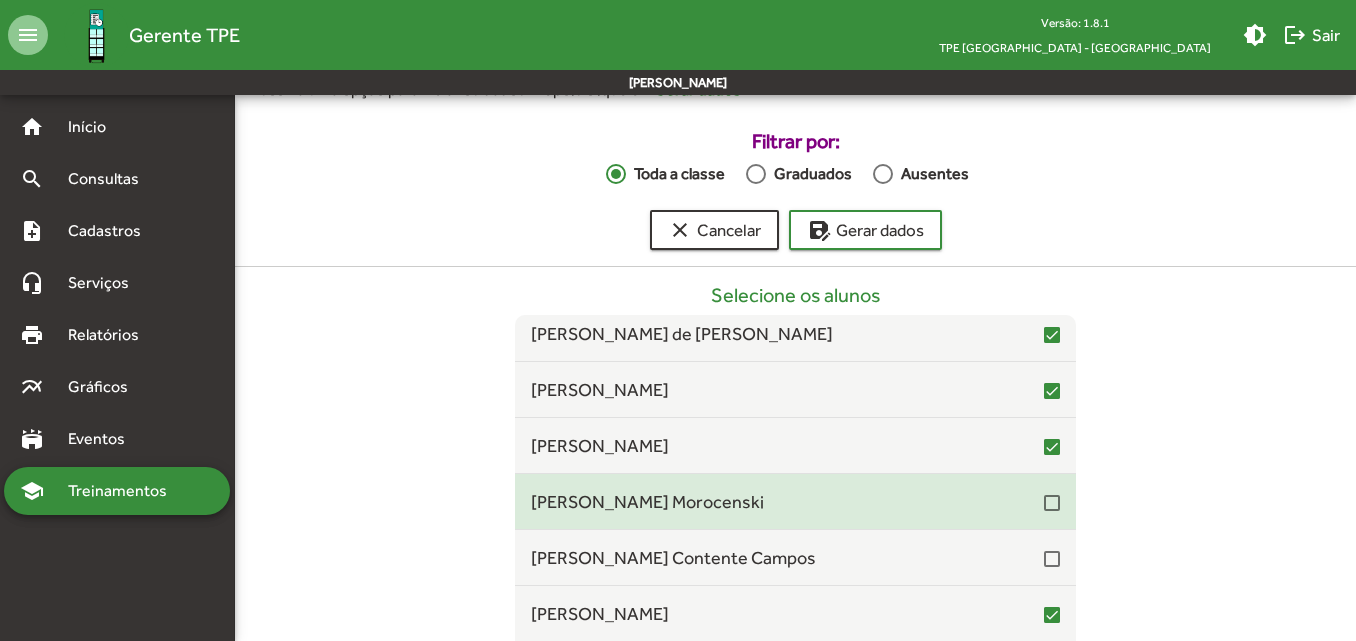 scroll, scrollTop: 5300, scrollLeft: 0, axis: vertical 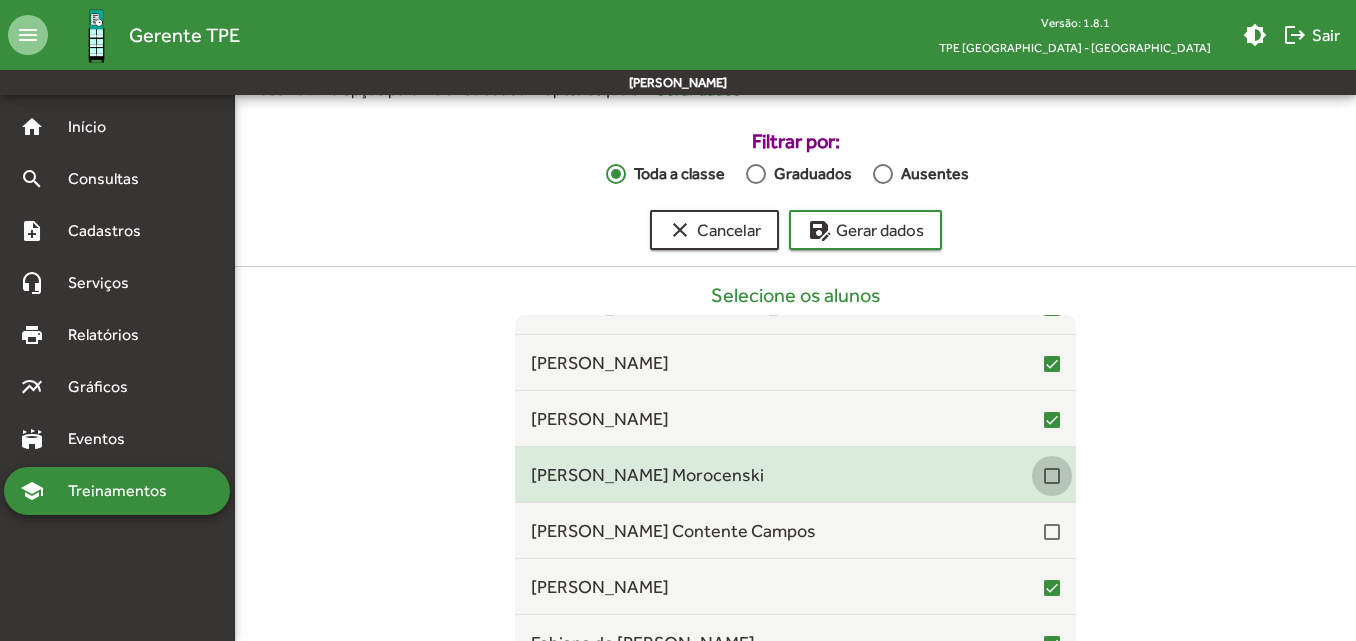 click at bounding box center [1052, 476] 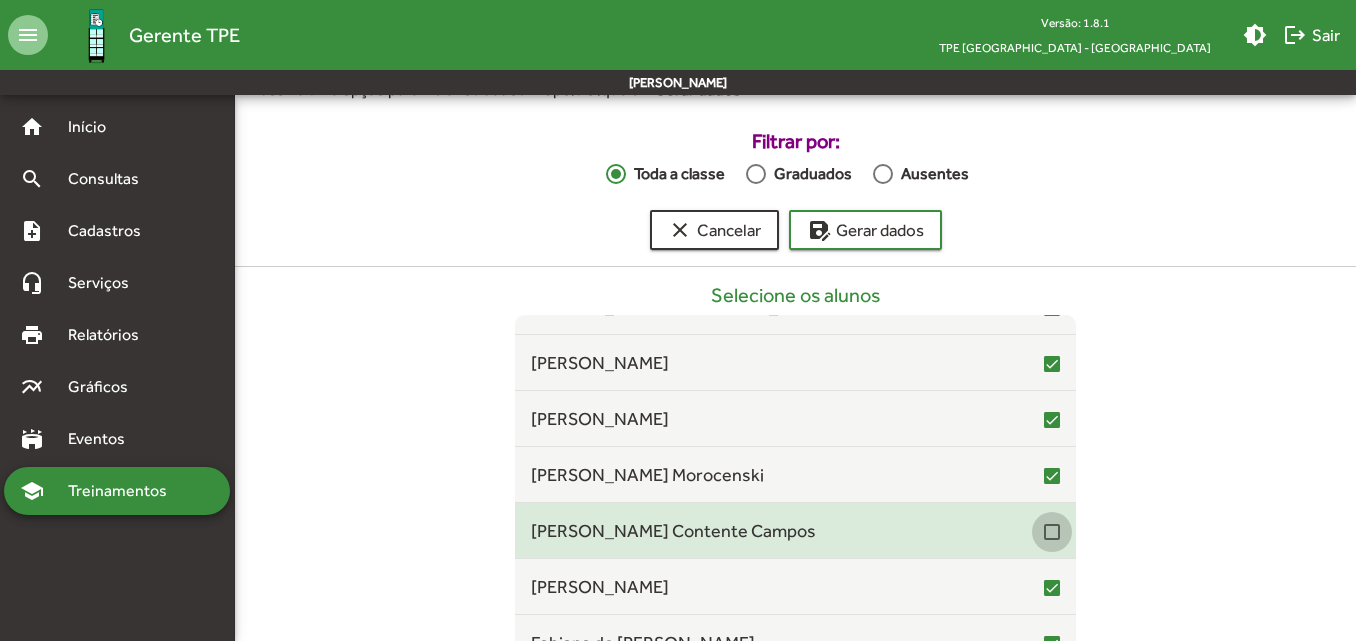 click at bounding box center (1052, 532) 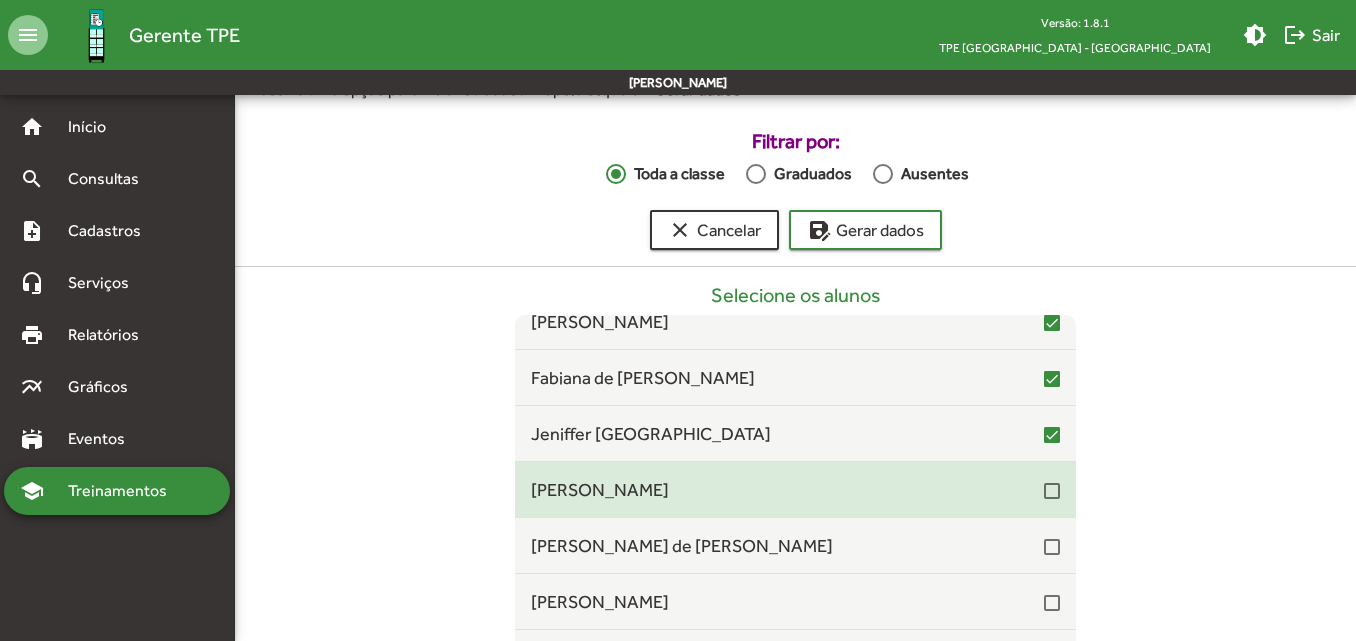 scroll, scrollTop: 5600, scrollLeft: 0, axis: vertical 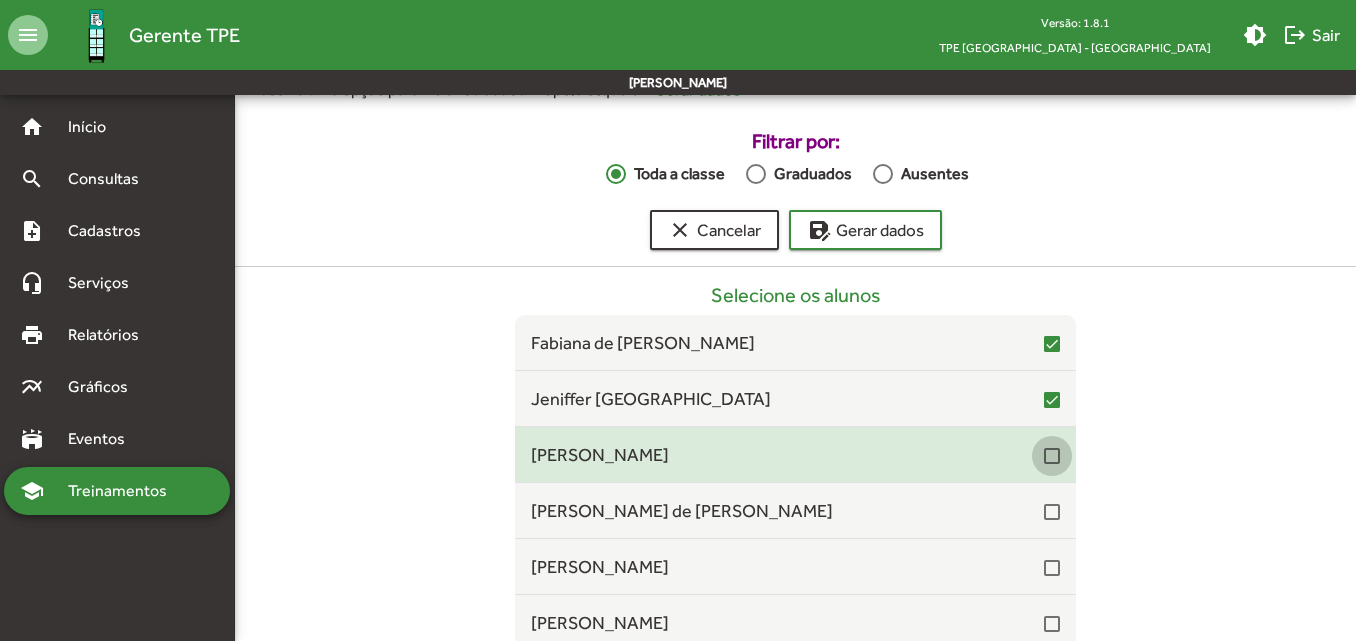 click at bounding box center (1052, 456) 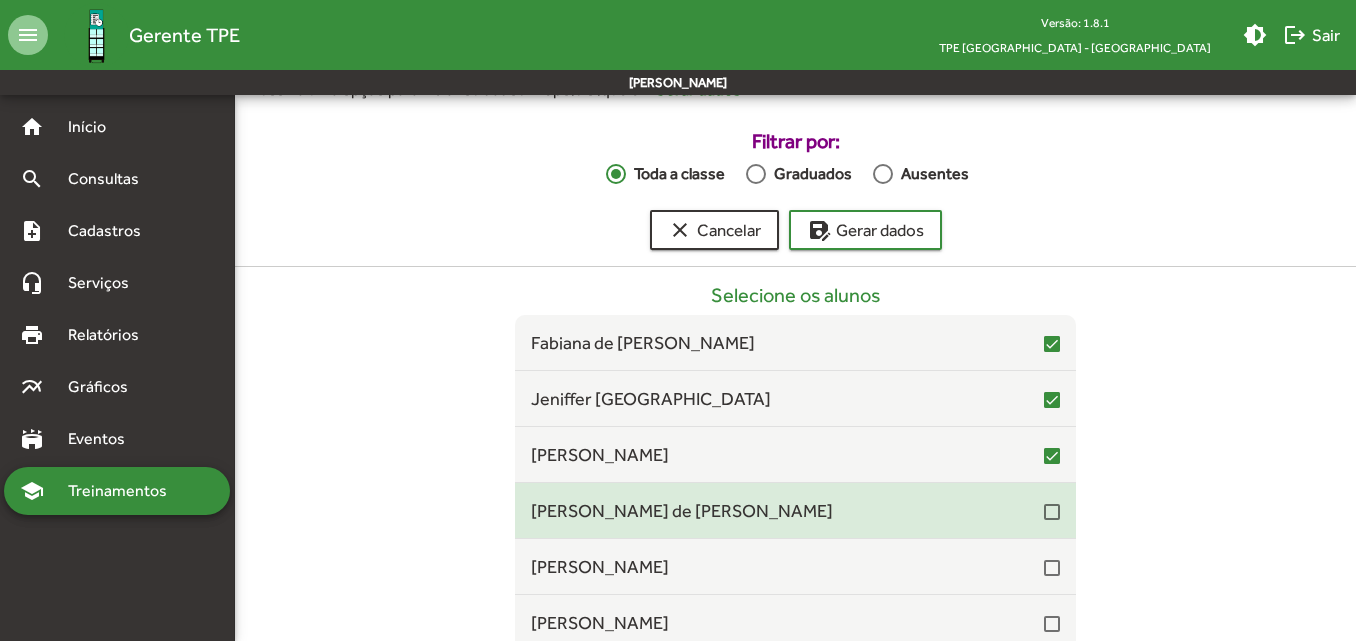 click at bounding box center [1052, 512] 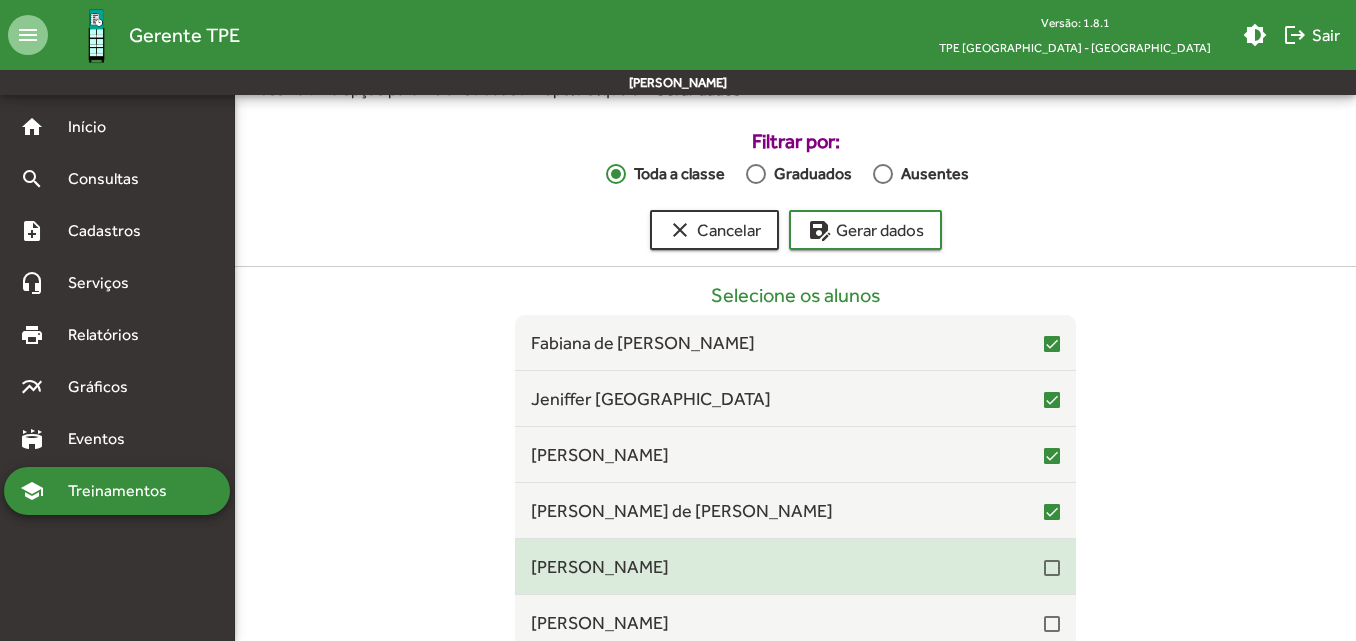 click on "[PERSON_NAME]" at bounding box center [787, 566] 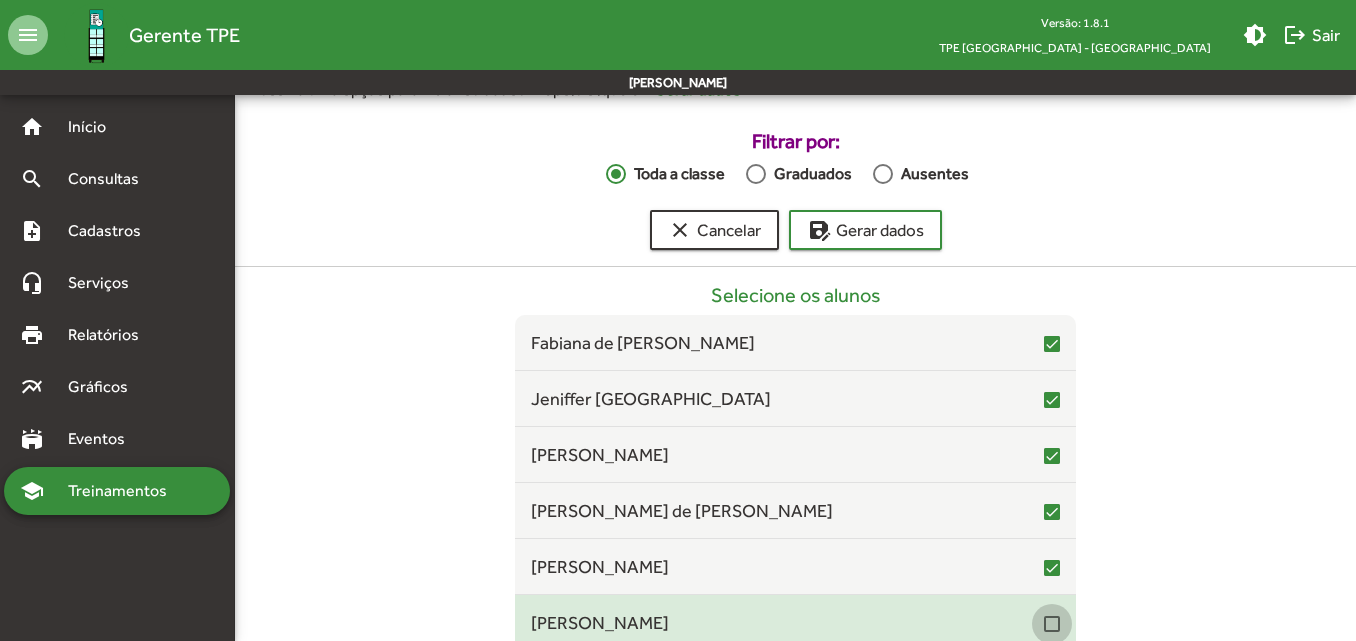 click at bounding box center [1052, 624] 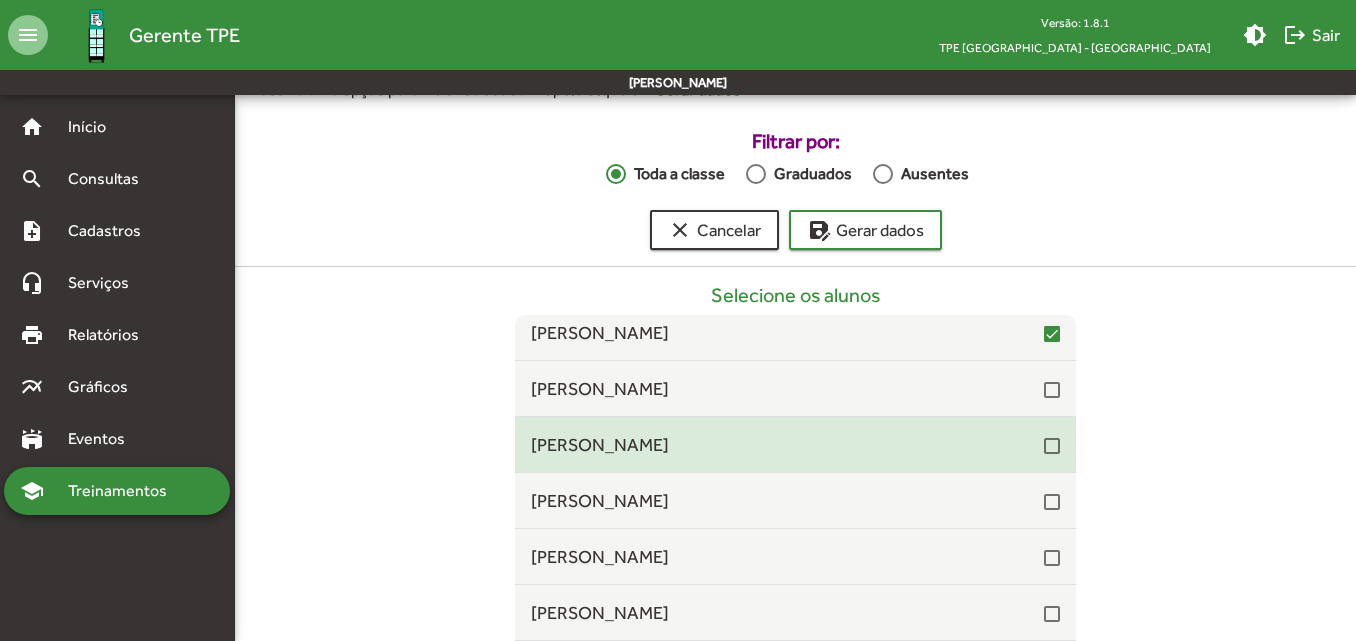 scroll, scrollTop: 5900, scrollLeft: 0, axis: vertical 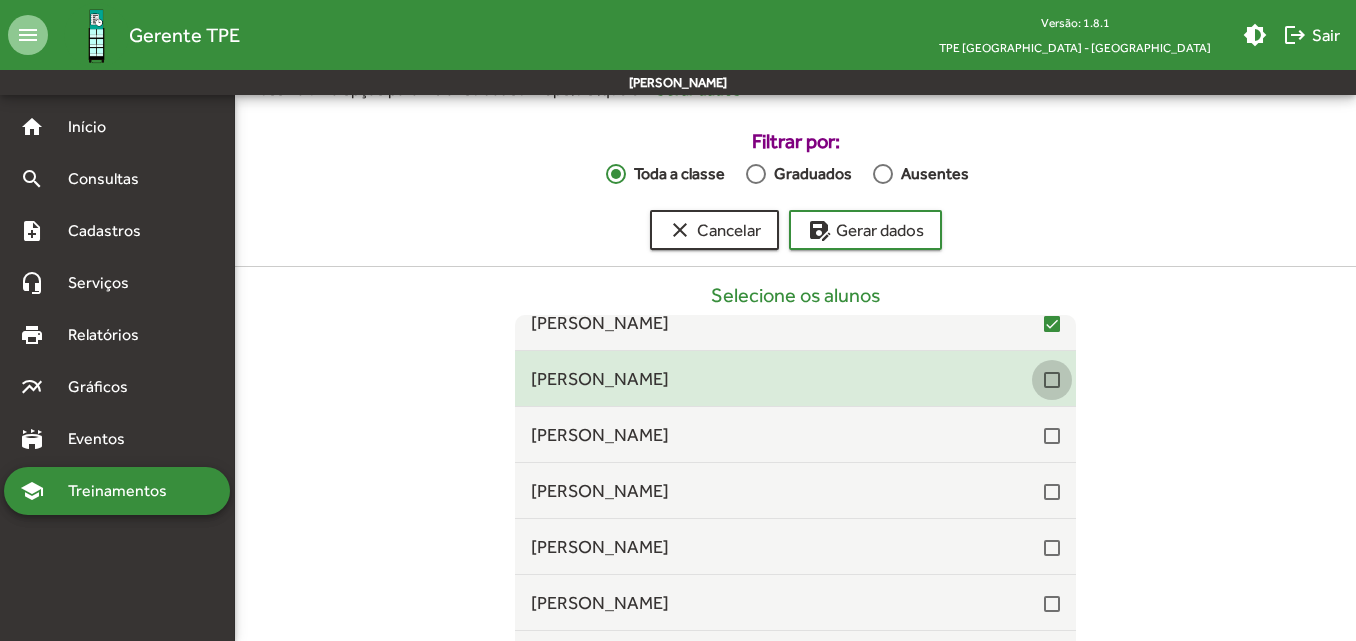 click at bounding box center (1052, 380) 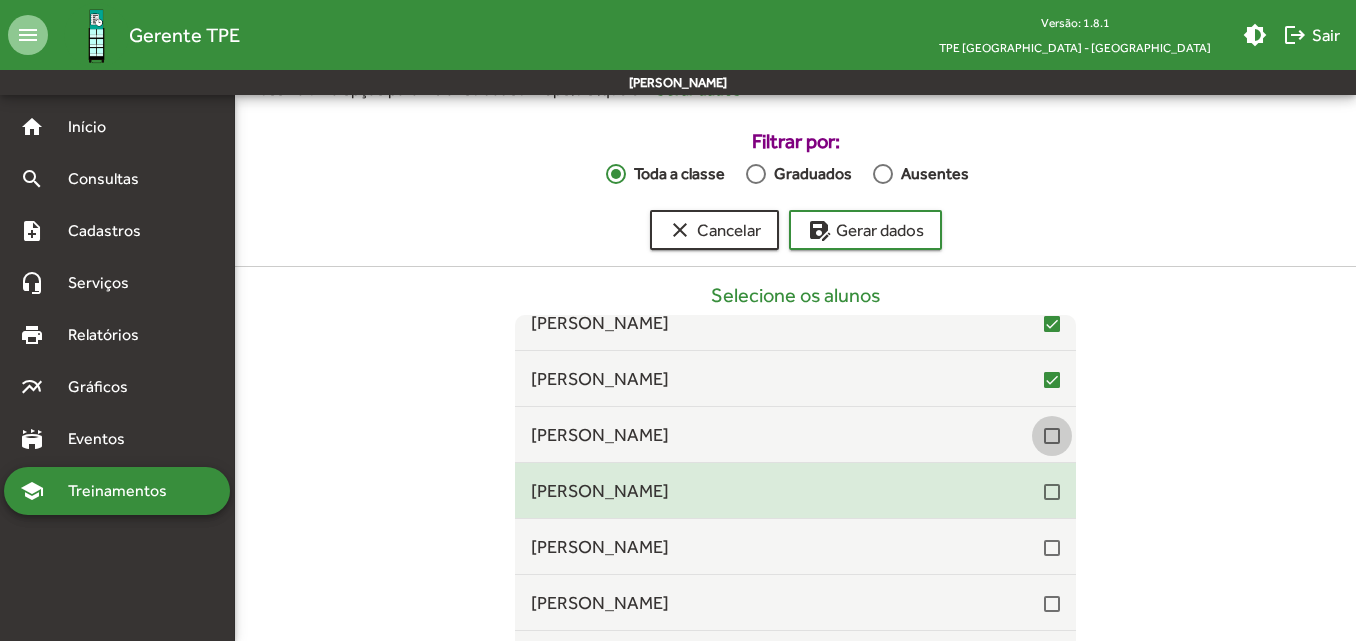 drag, startPoint x: 1040, startPoint y: 434, endPoint x: 1032, endPoint y: 463, distance: 30.083218 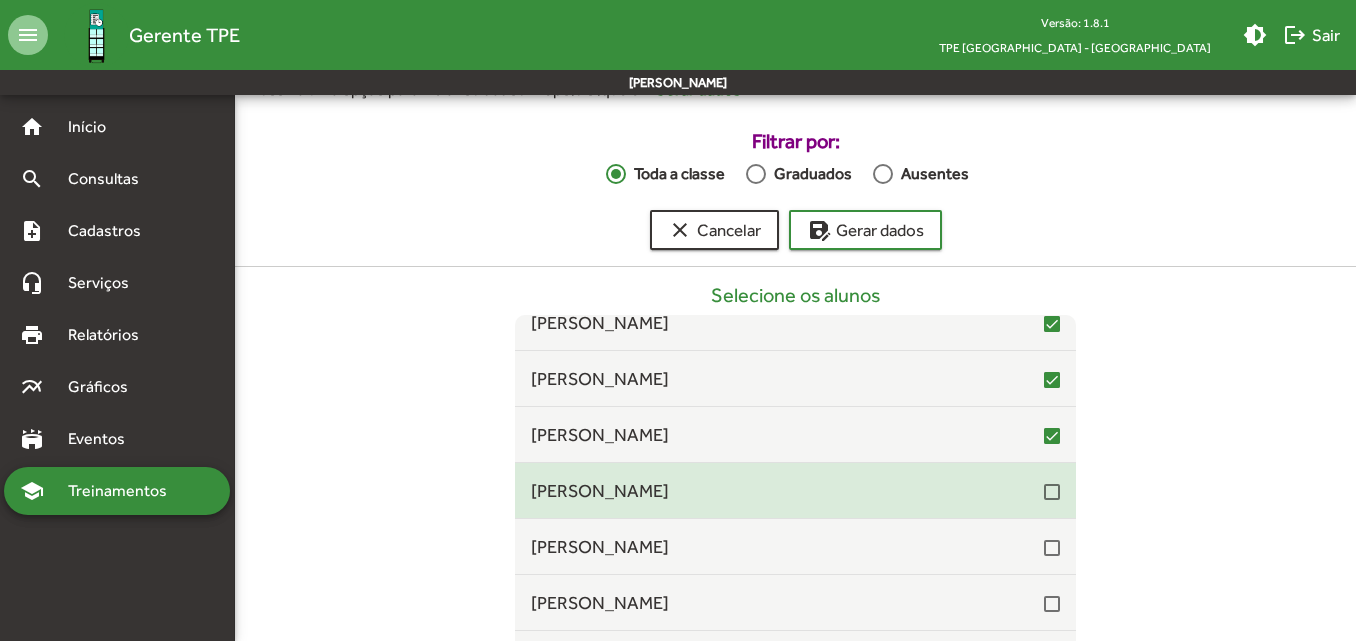 click at bounding box center [1052, 492] 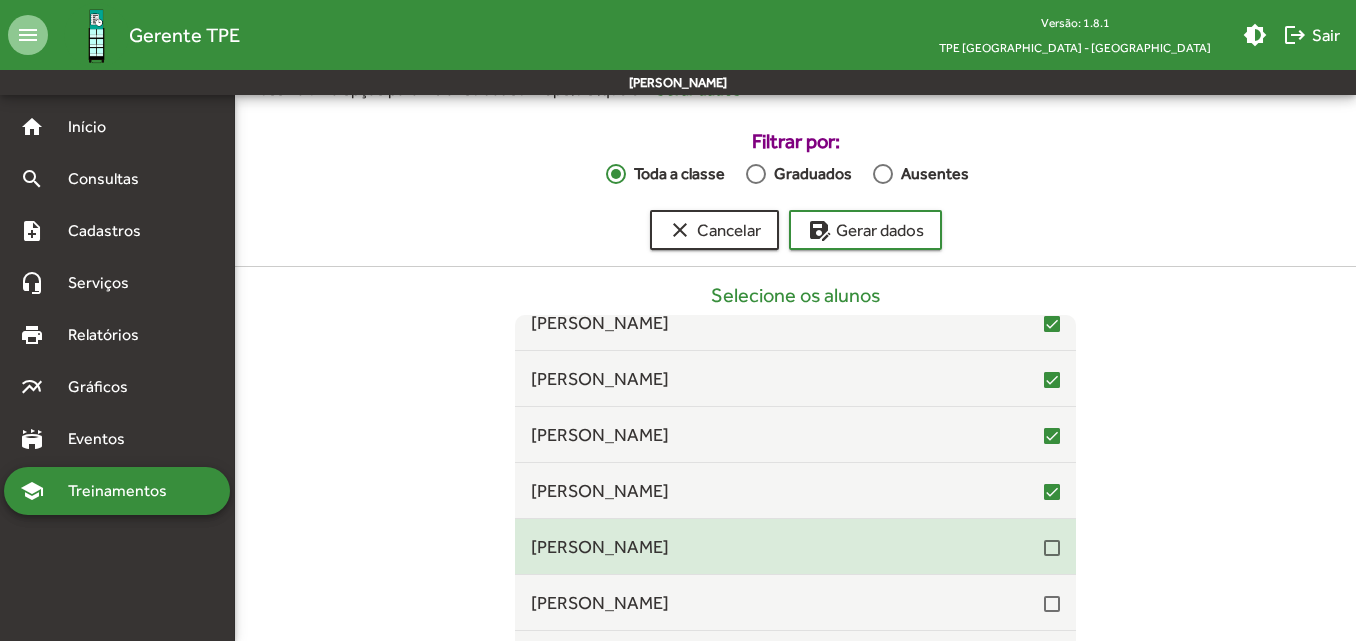 click on "[PERSON_NAME]" at bounding box center (795, 546) 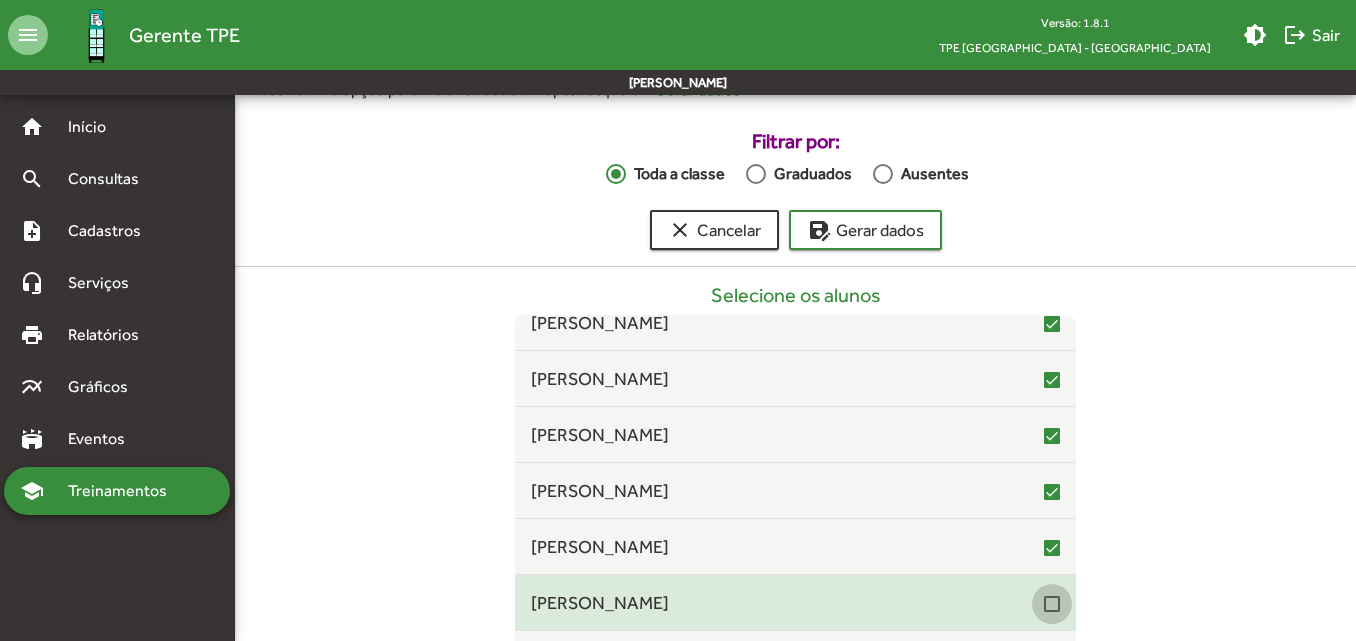 click at bounding box center [1052, 604] 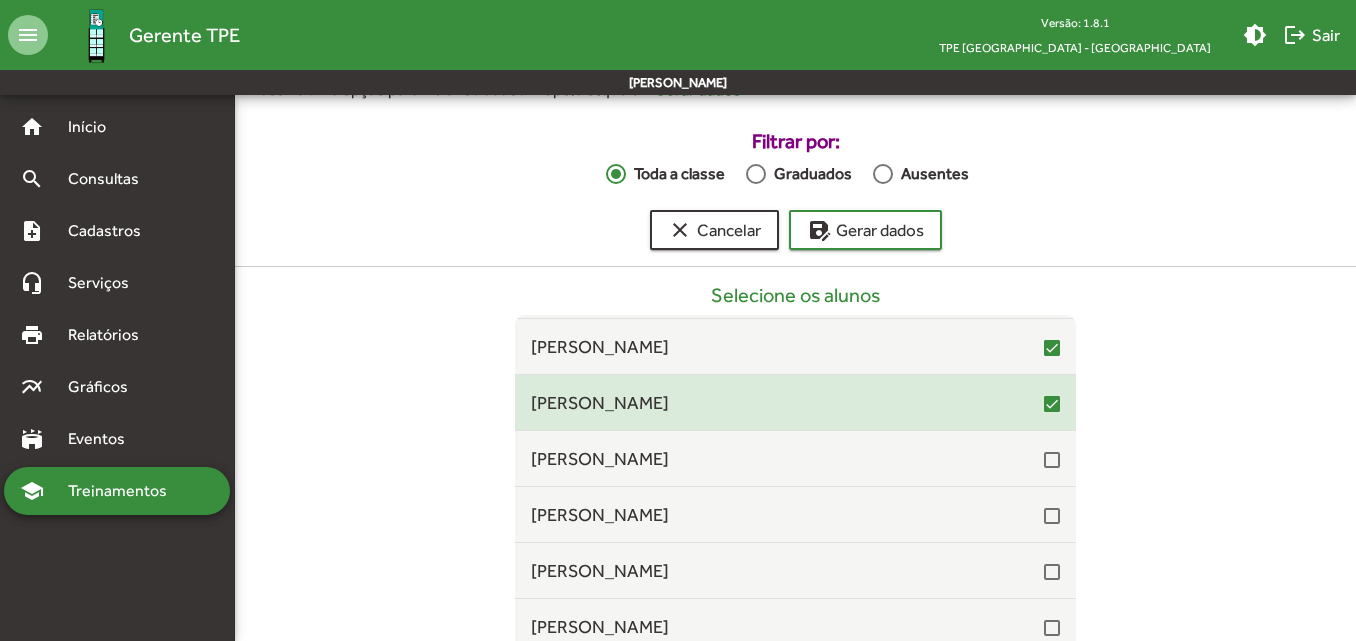 scroll, scrollTop: 6200, scrollLeft: 0, axis: vertical 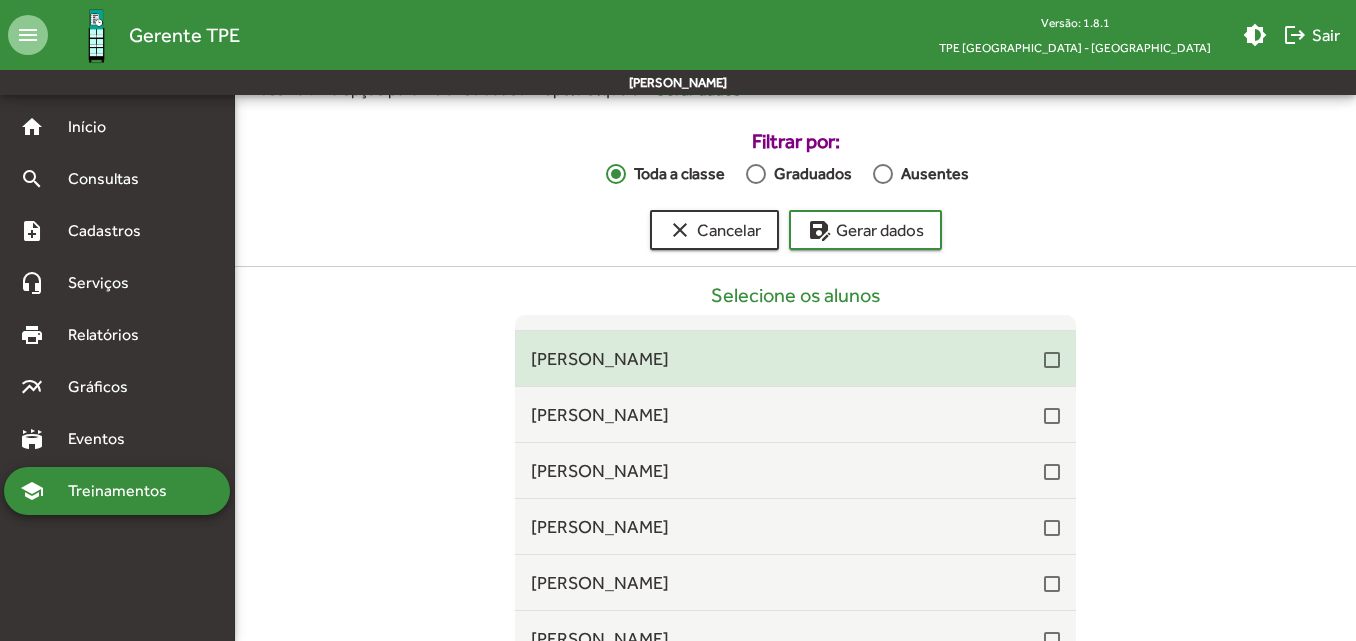 click at bounding box center [1052, 360] 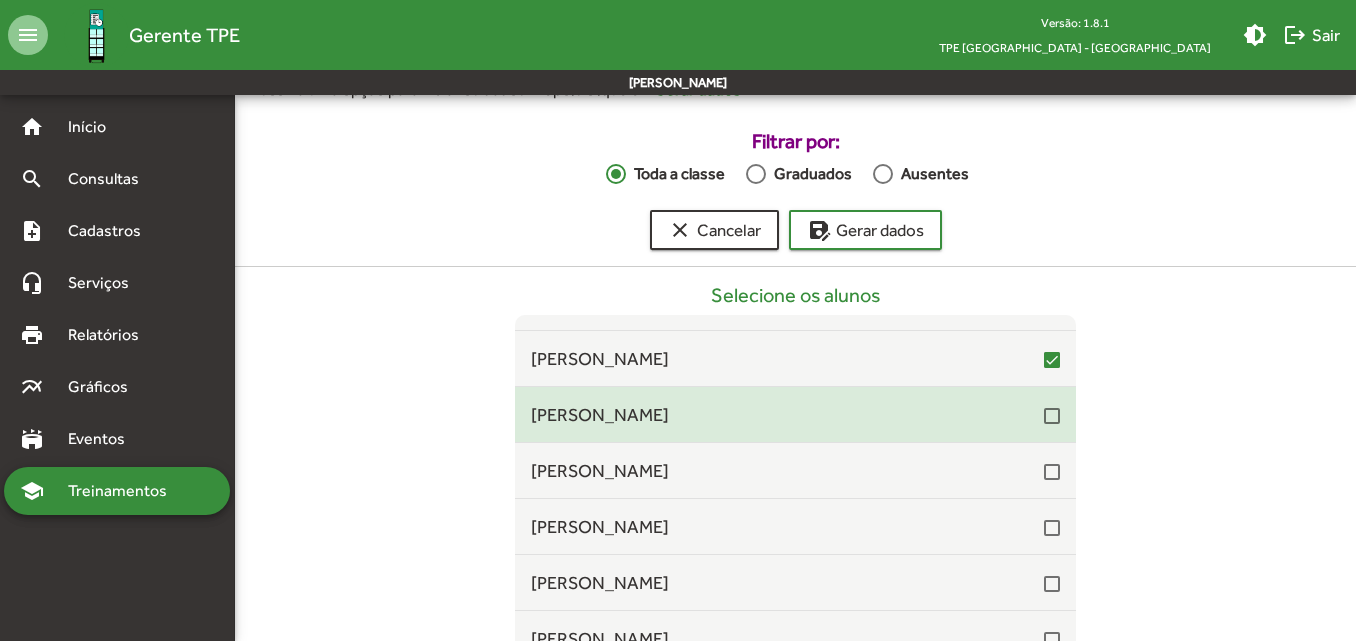 click at bounding box center [1052, 416] 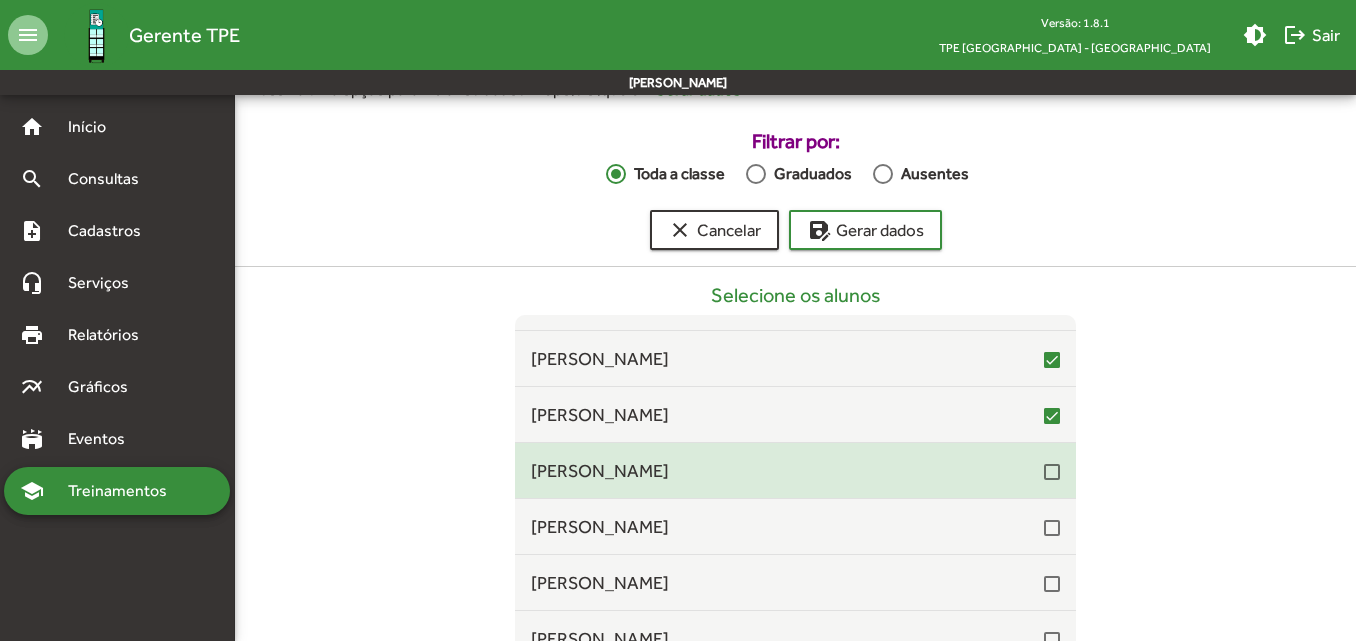 click at bounding box center (1052, 472) 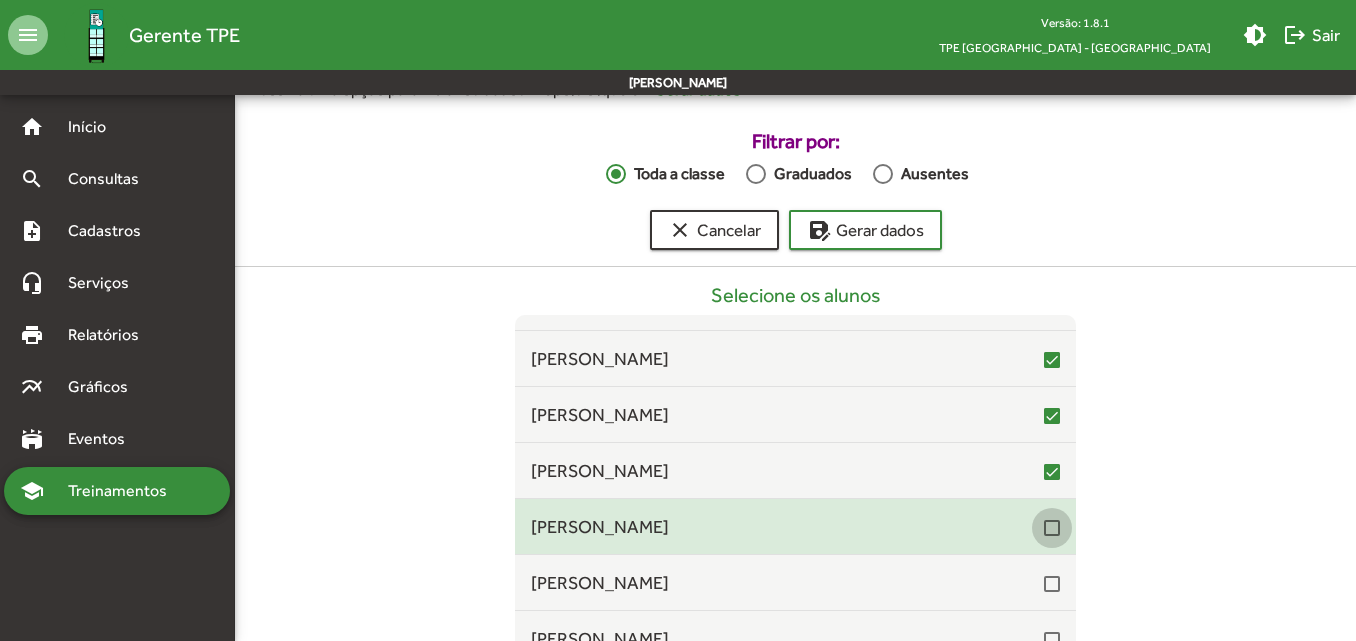 click at bounding box center (1052, 528) 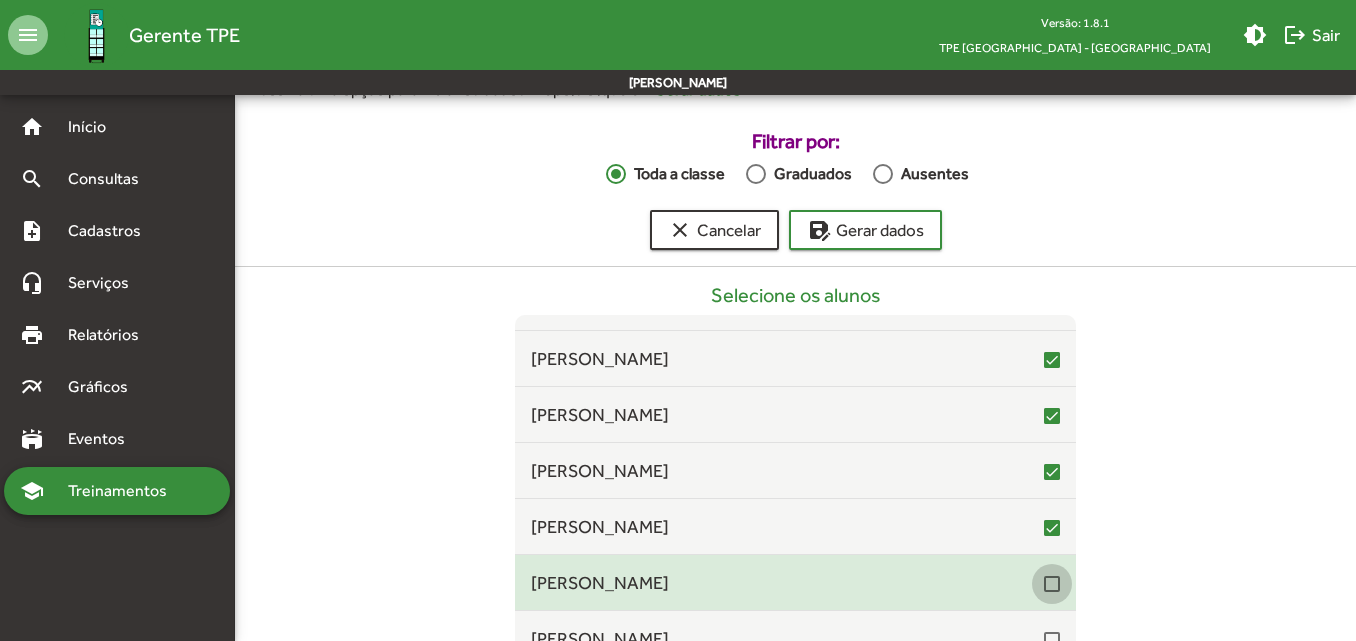 click at bounding box center (1052, 584) 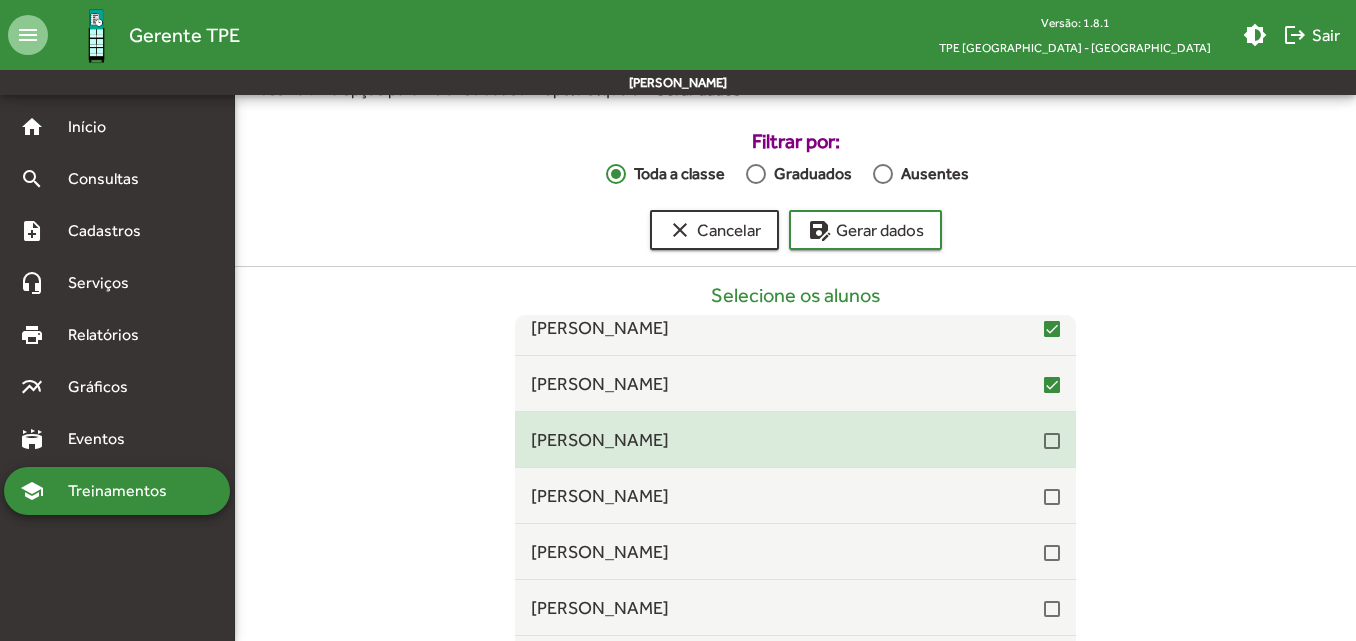 scroll, scrollTop: 6400, scrollLeft: 0, axis: vertical 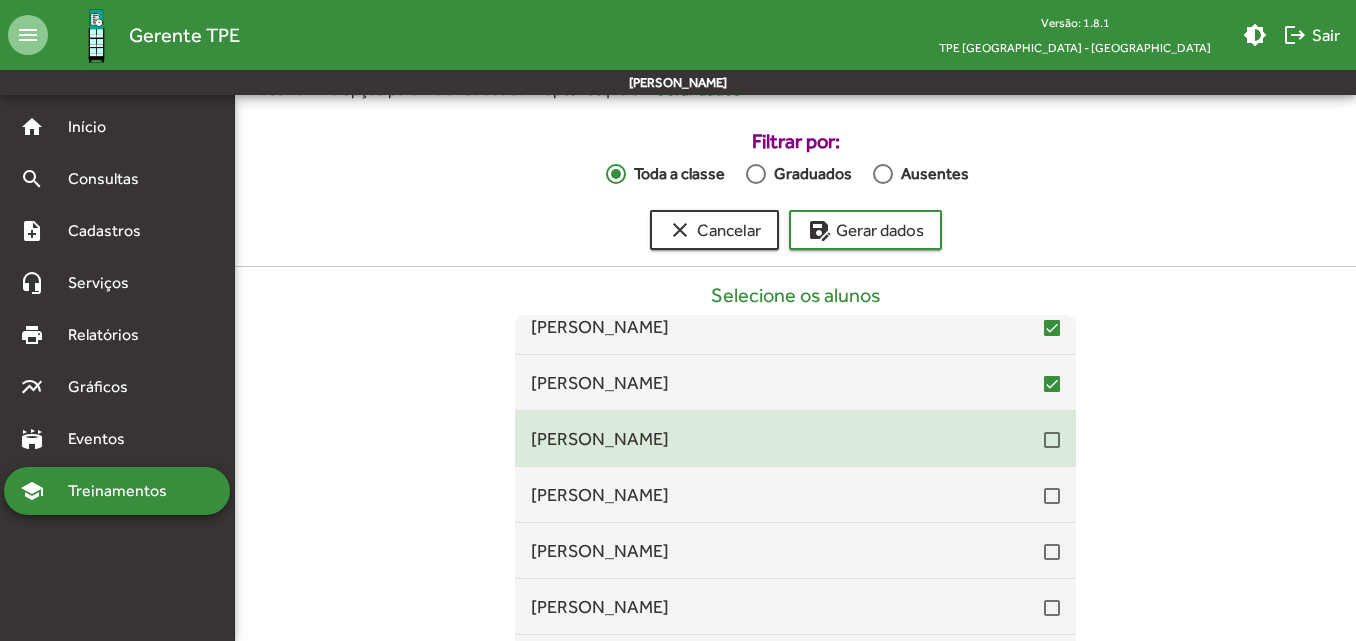 click at bounding box center [1052, 440] 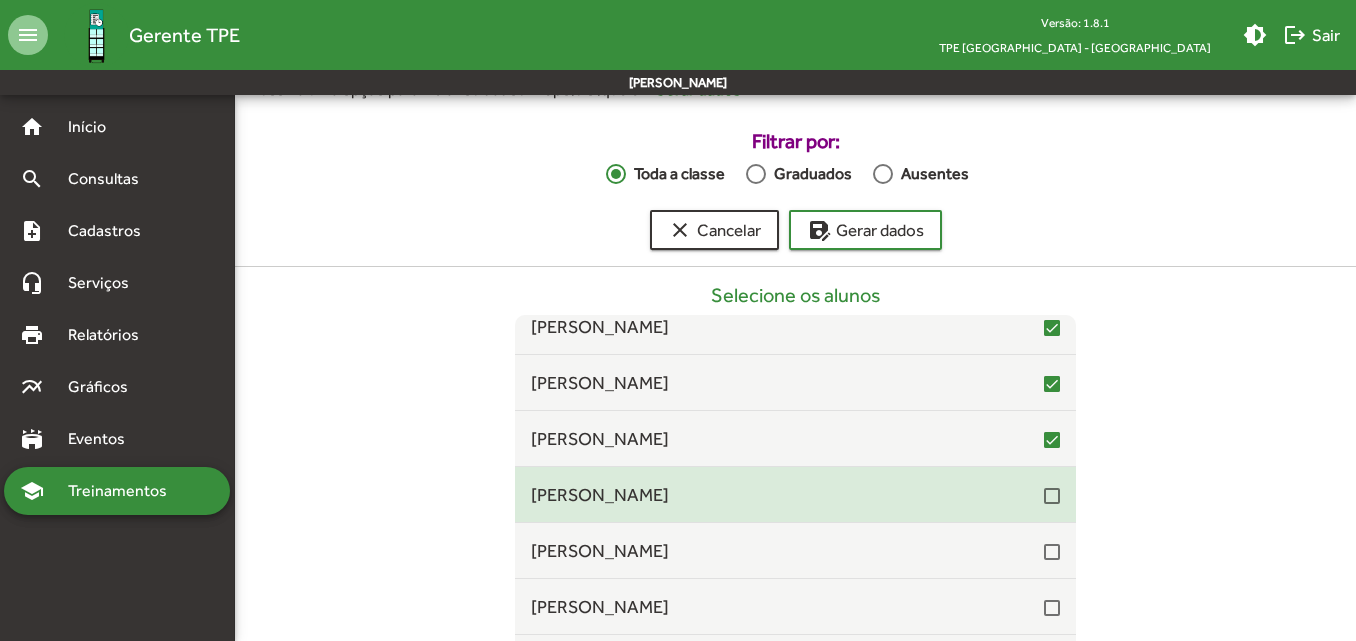 click on "[PERSON_NAME]" at bounding box center (795, 494) 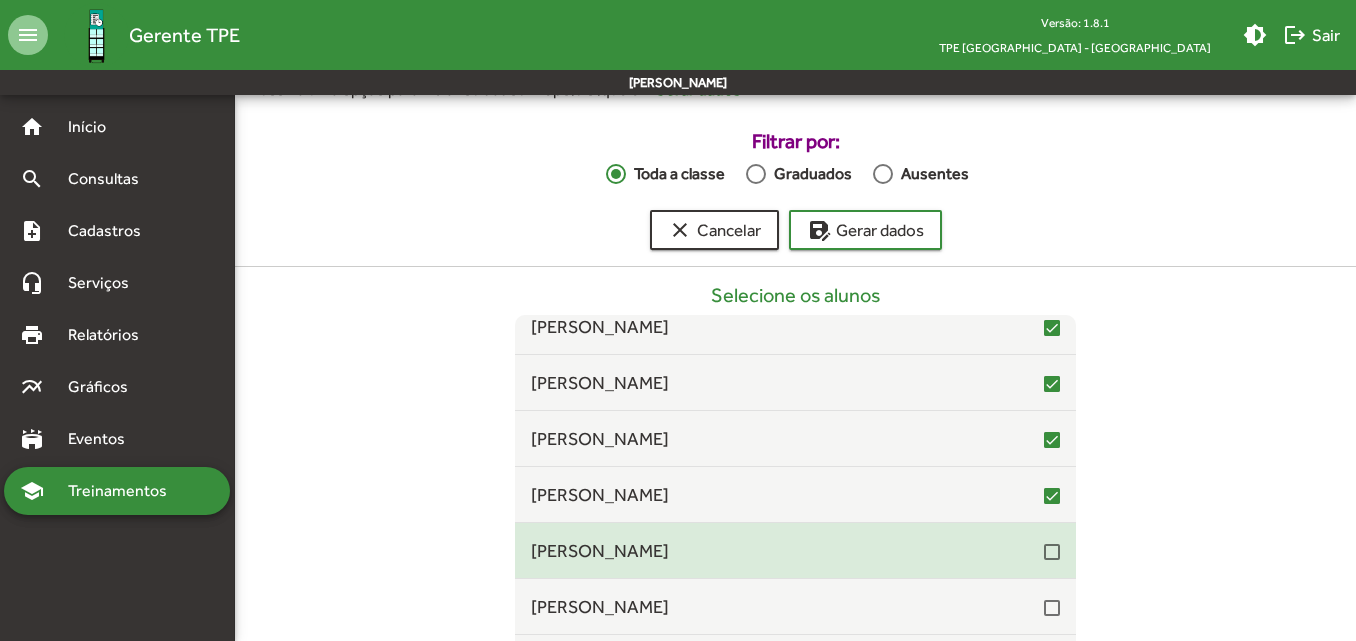 click on "[PERSON_NAME]" at bounding box center [795, 550] 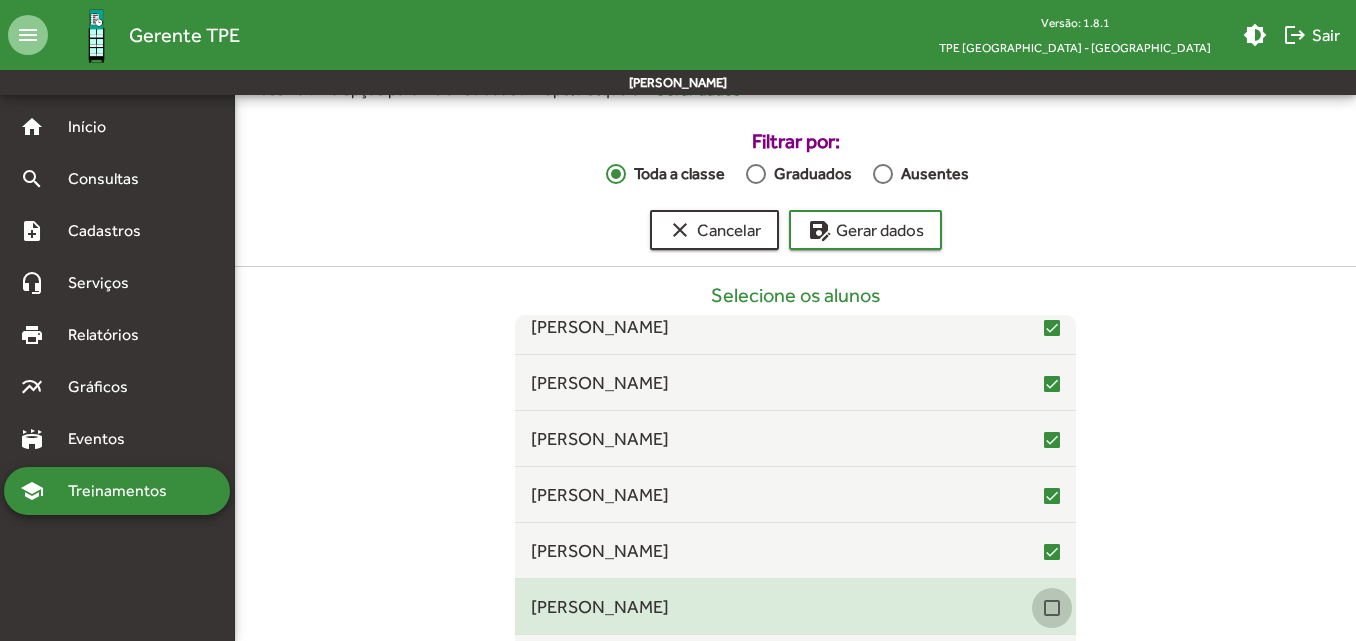click at bounding box center (1052, 608) 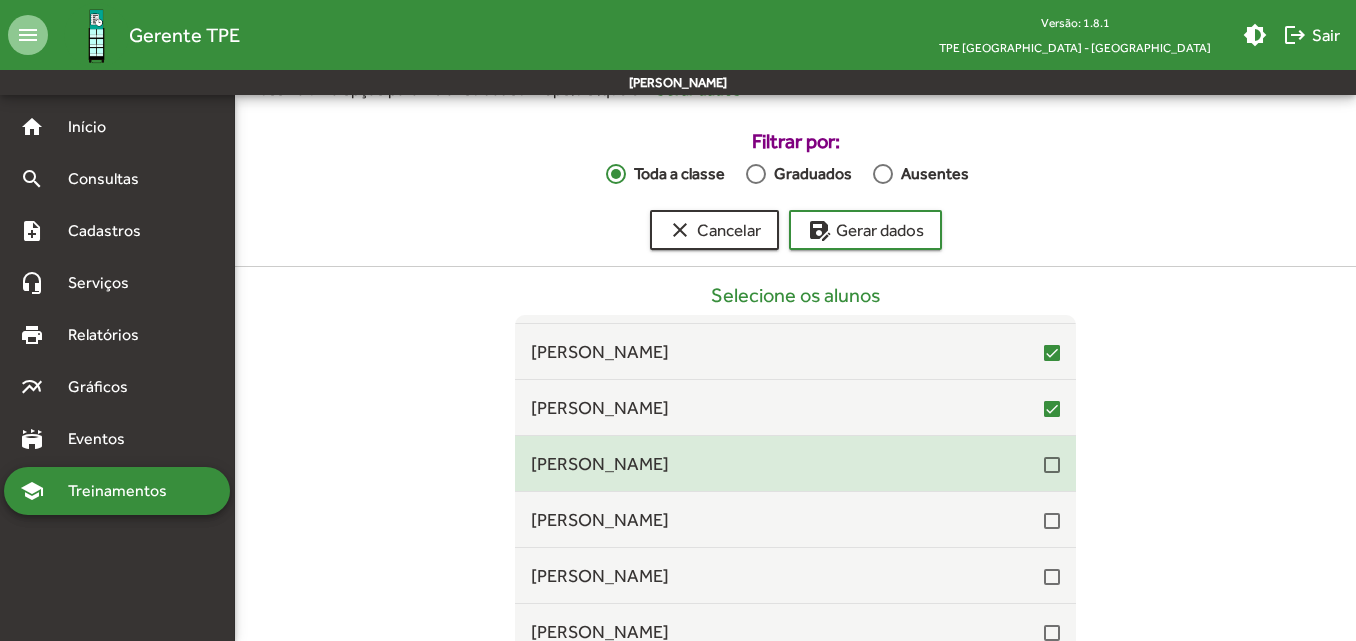 scroll, scrollTop: 6600, scrollLeft: 0, axis: vertical 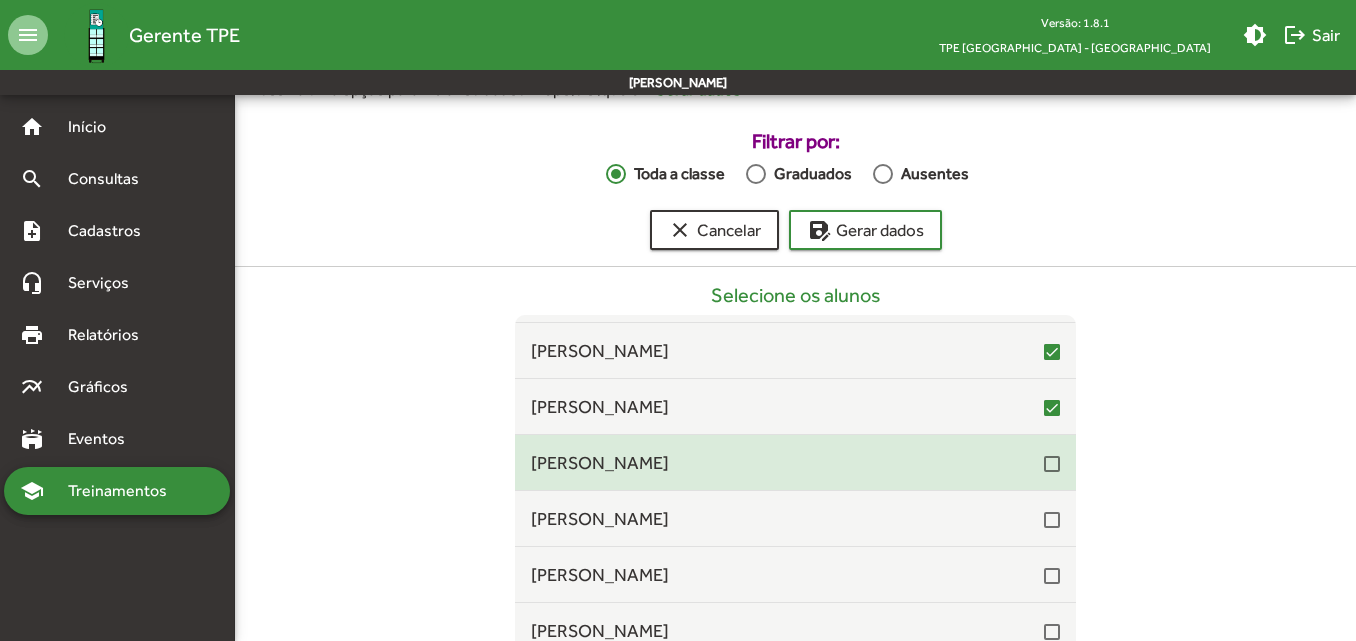 click at bounding box center [1052, 464] 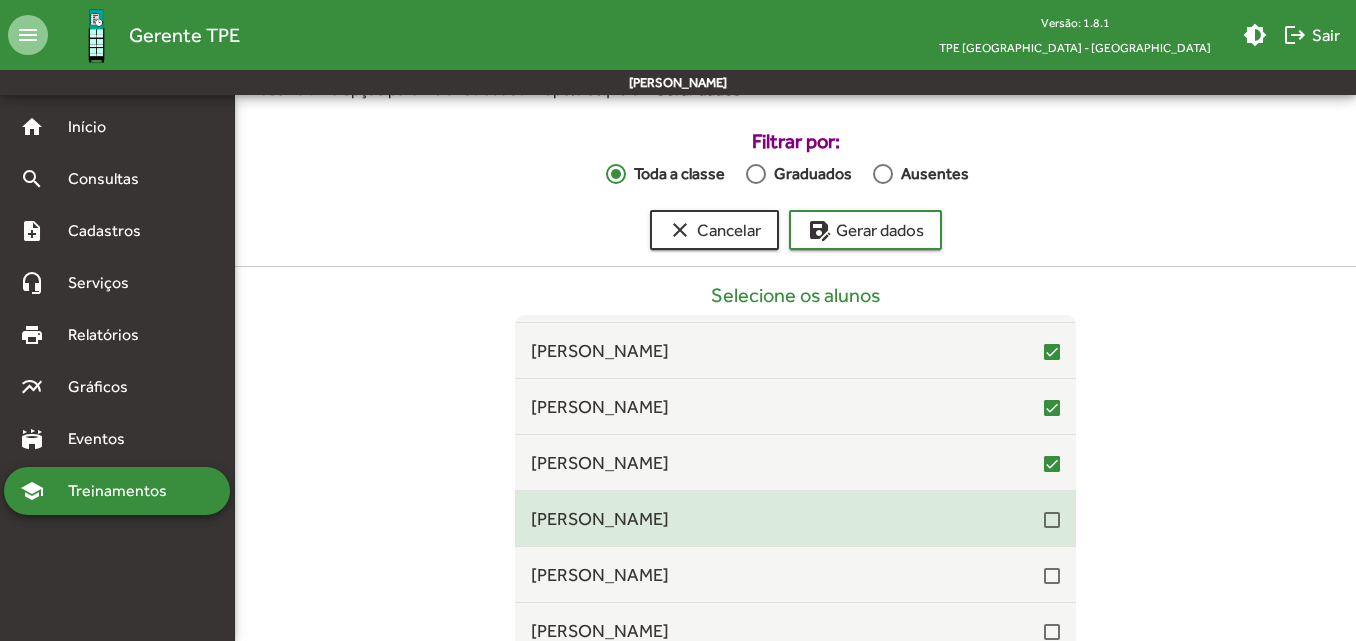 click at bounding box center [1052, 520] 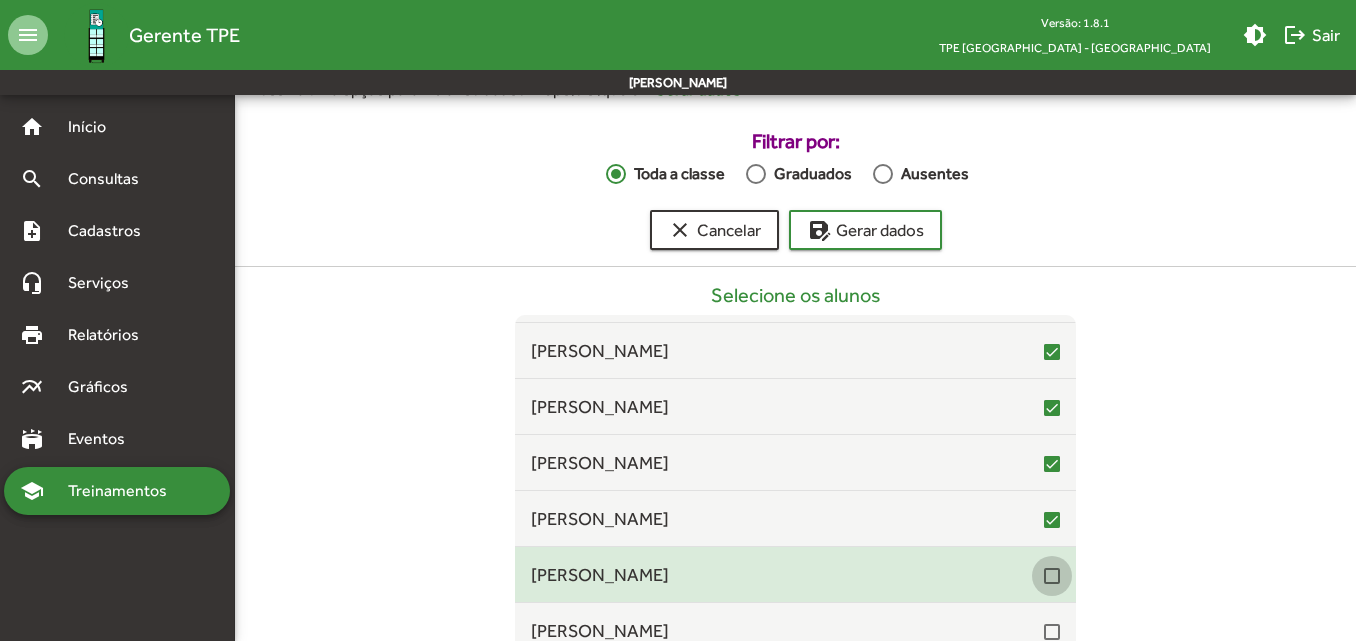 click at bounding box center (1052, 576) 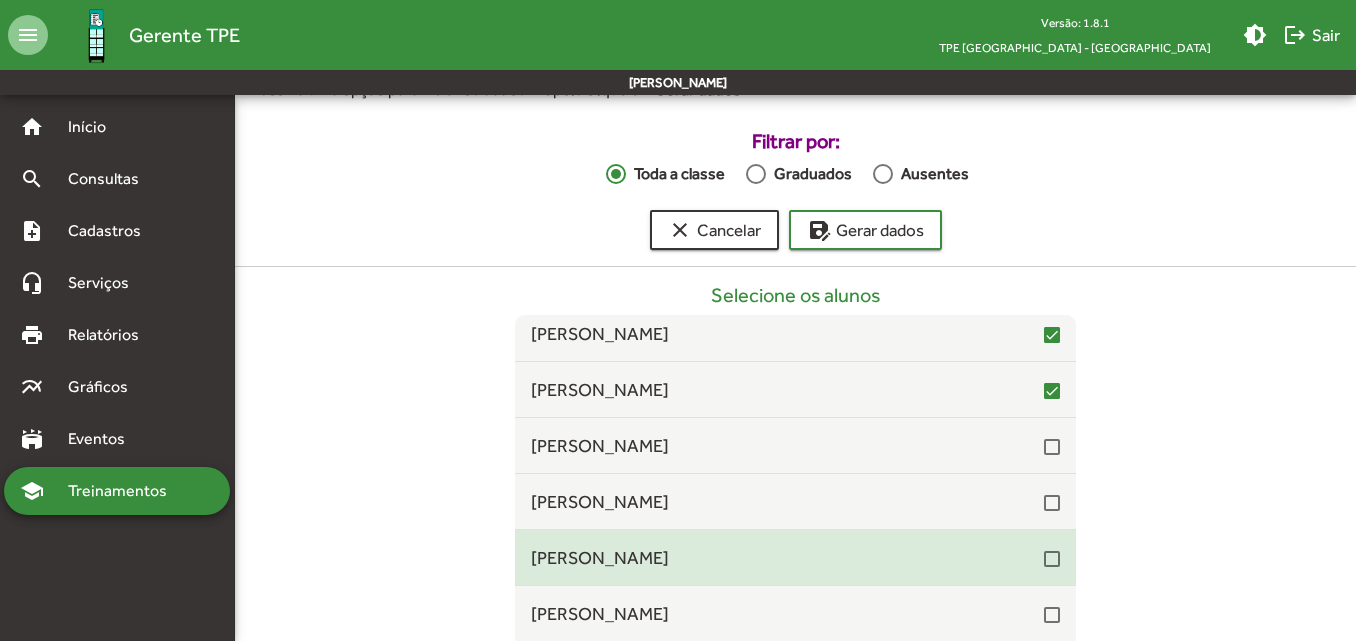 scroll, scrollTop: 6800, scrollLeft: 0, axis: vertical 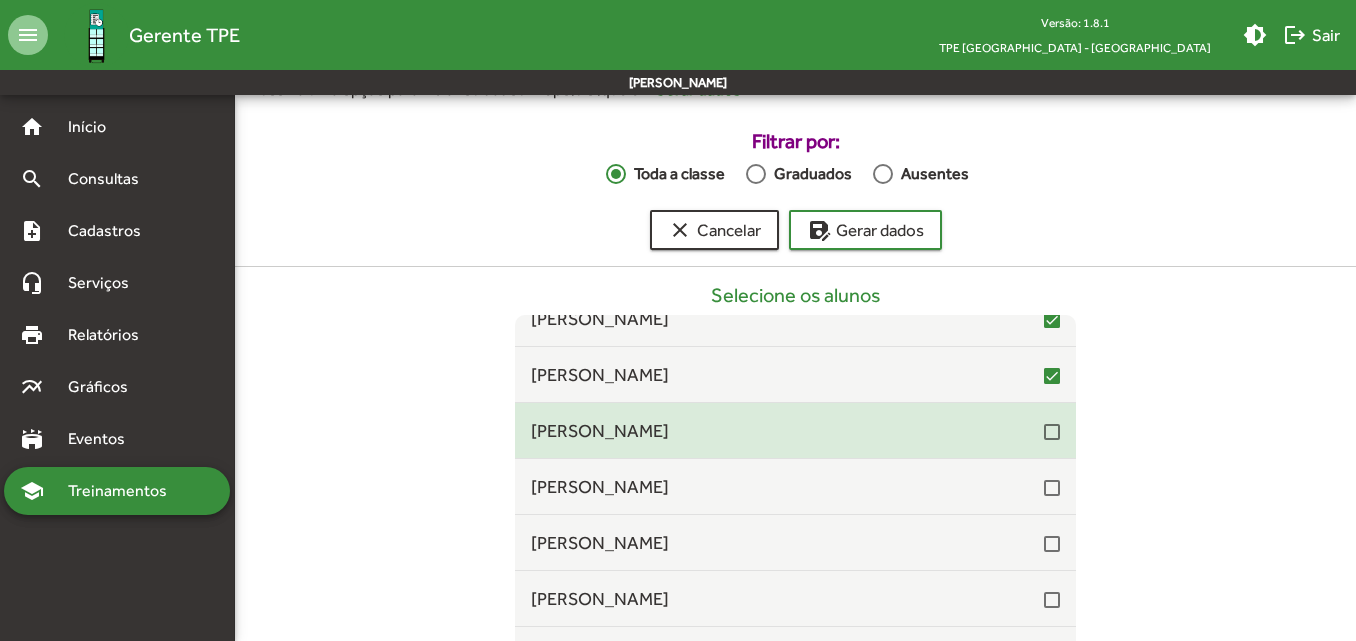 click at bounding box center [1052, 432] 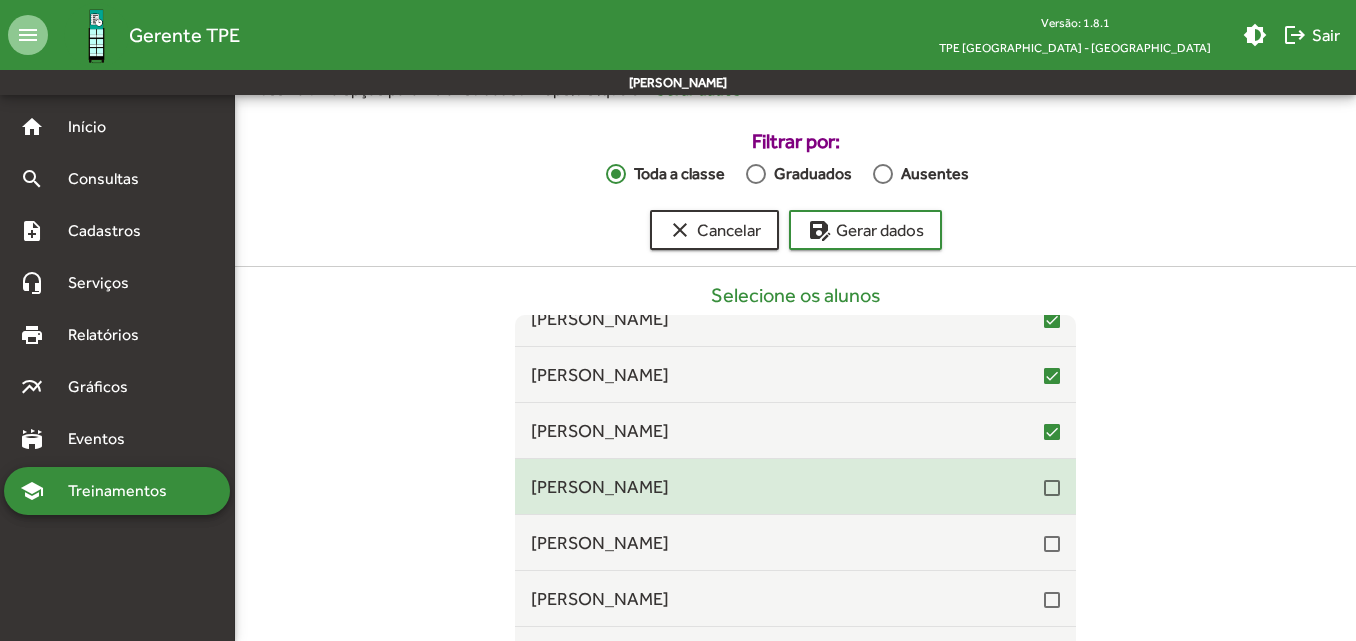 click at bounding box center (1052, 488) 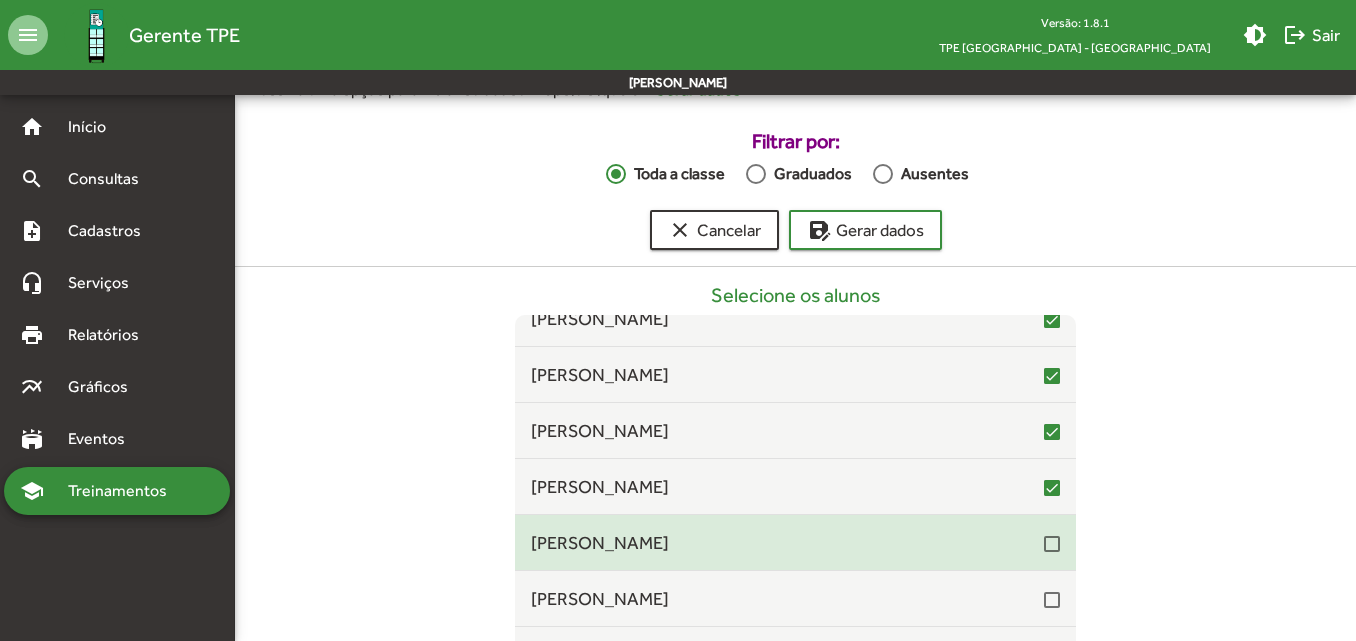 click at bounding box center (1052, 544) 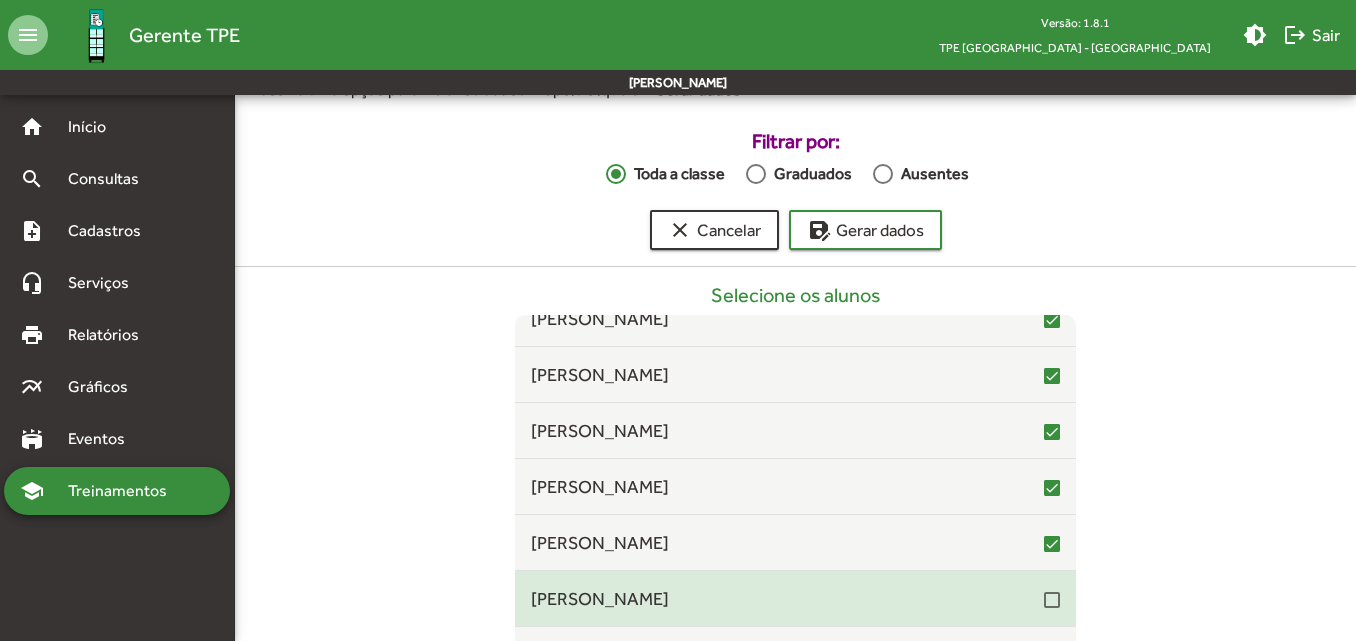 click at bounding box center (1052, 600) 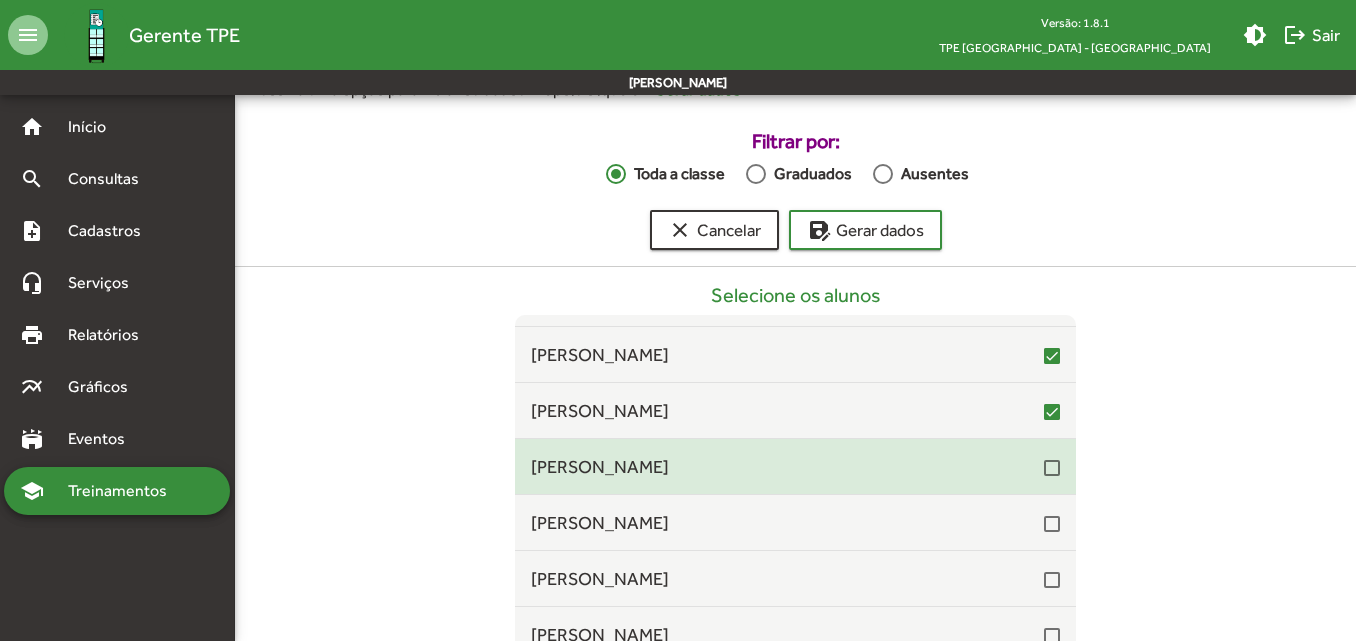 scroll, scrollTop: 7000, scrollLeft: 0, axis: vertical 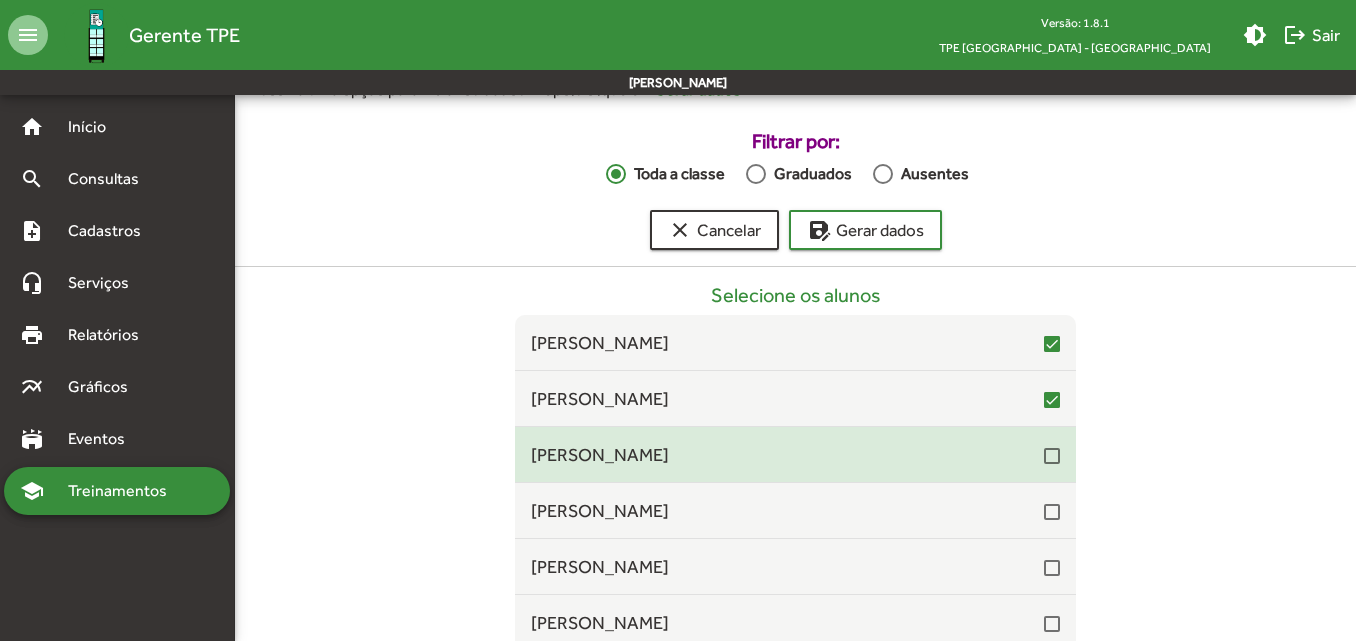 click at bounding box center (1052, 456) 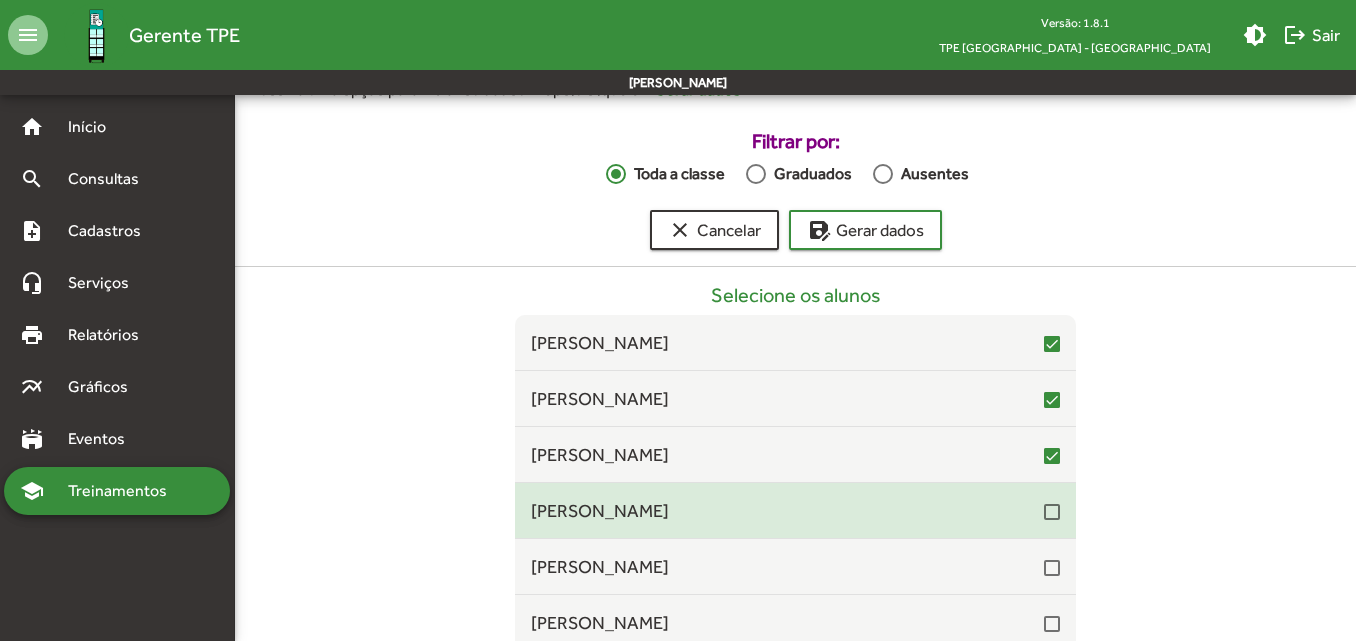 click at bounding box center (1052, 512) 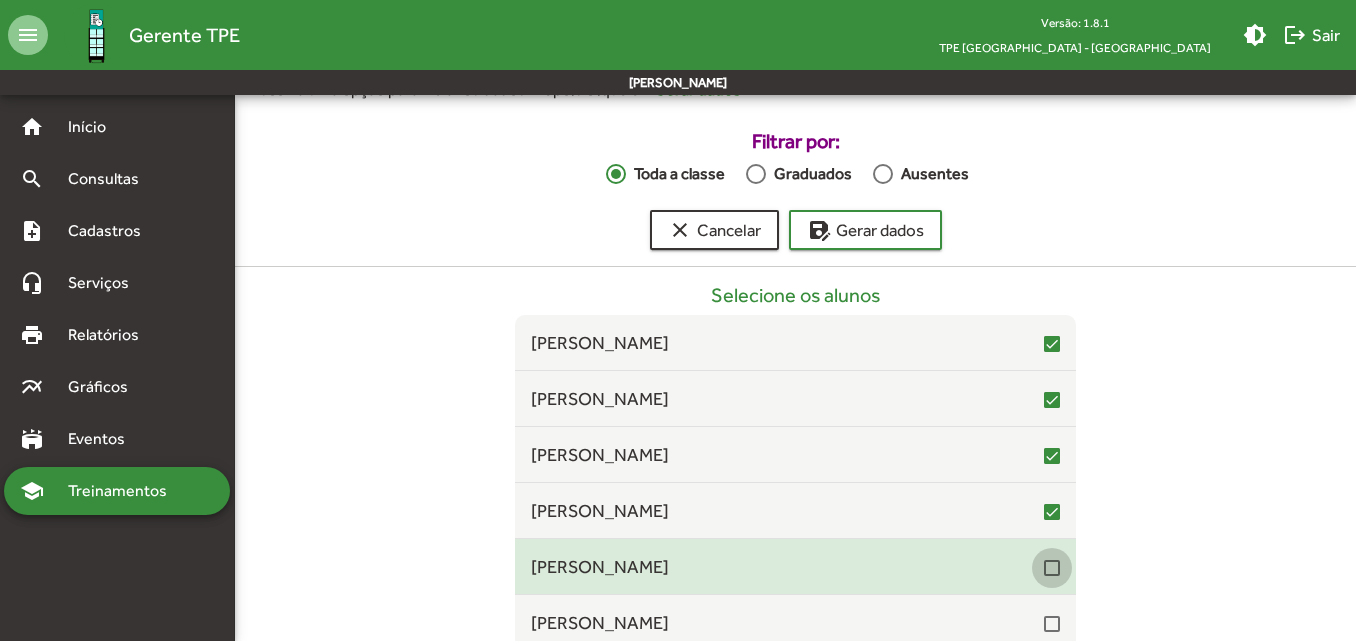 click at bounding box center (1052, 568) 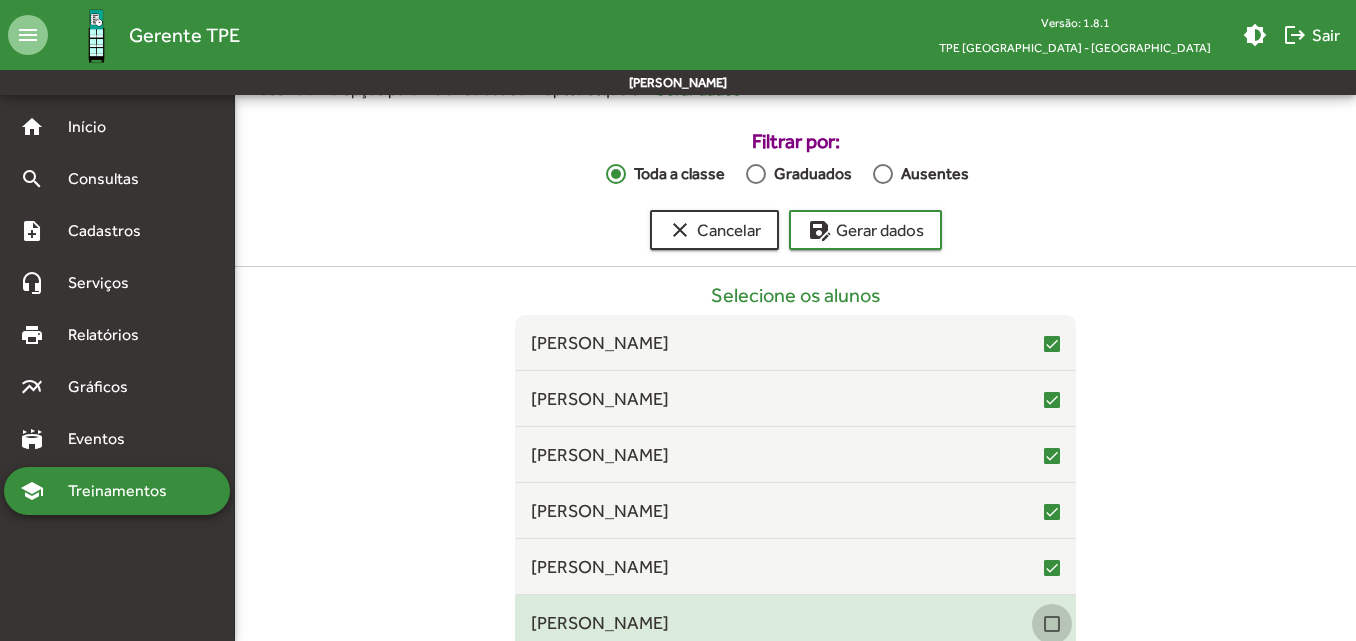 click at bounding box center [1052, 624] 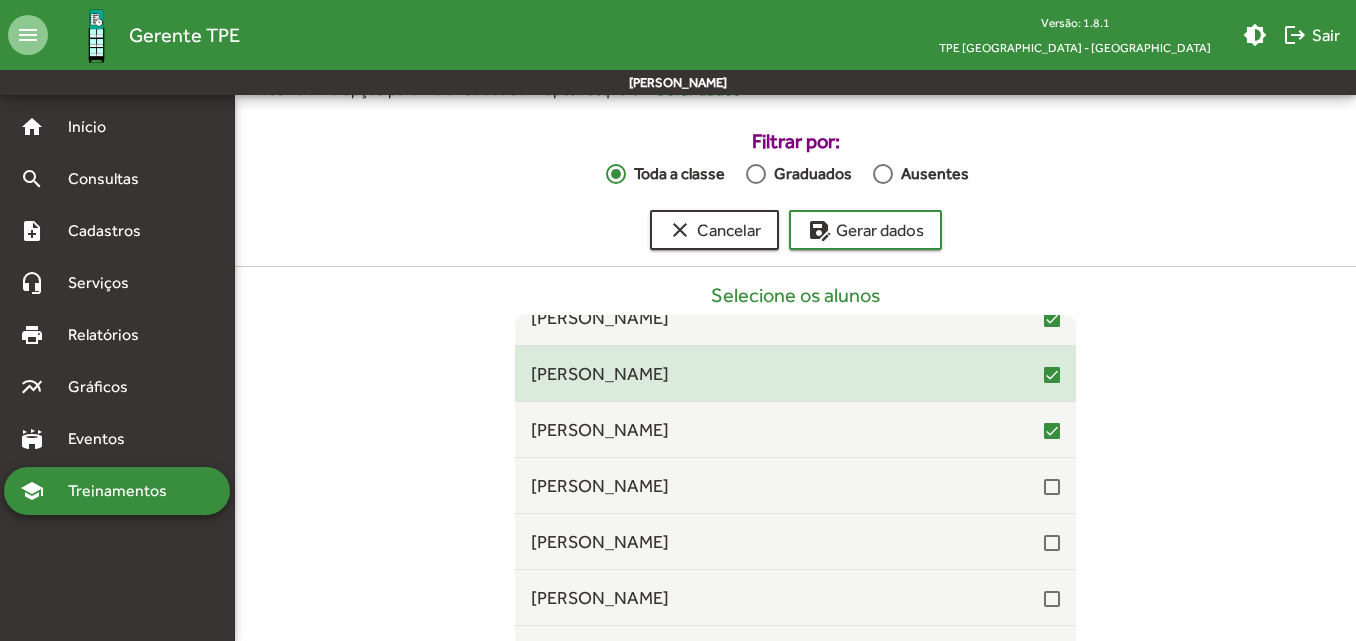 scroll, scrollTop: 7200, scrollLeft: 0, axis: vertical 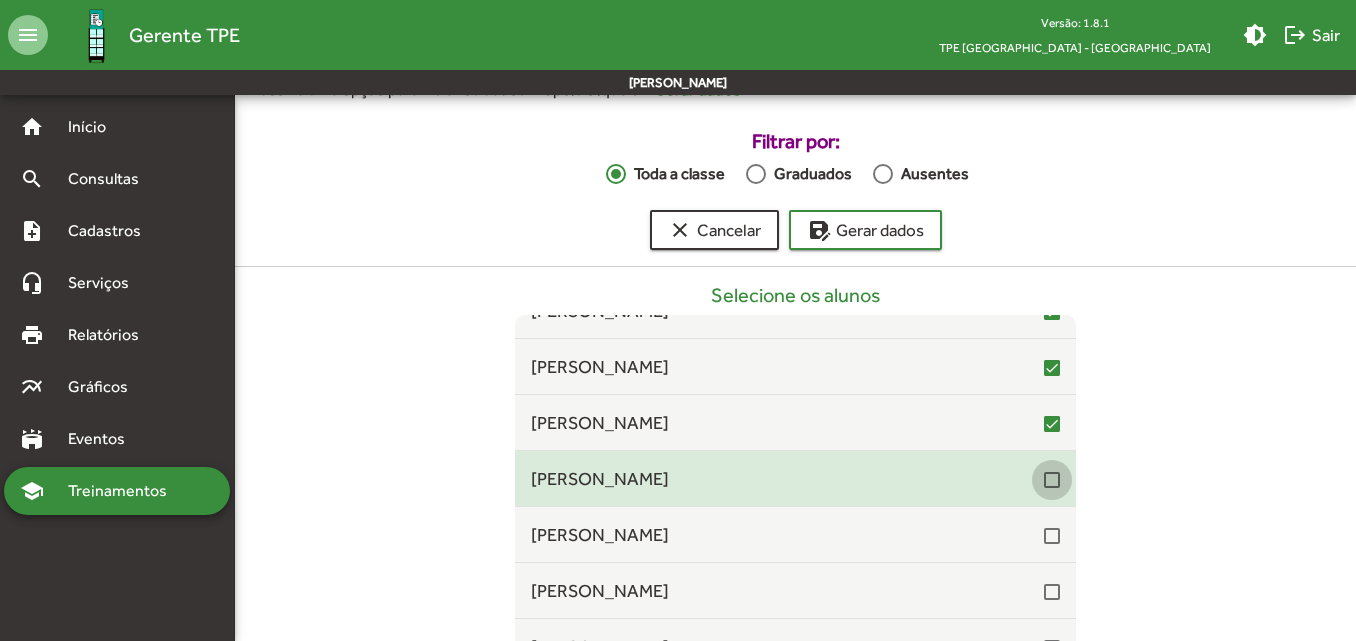 click at bounding box center (1052, 480) 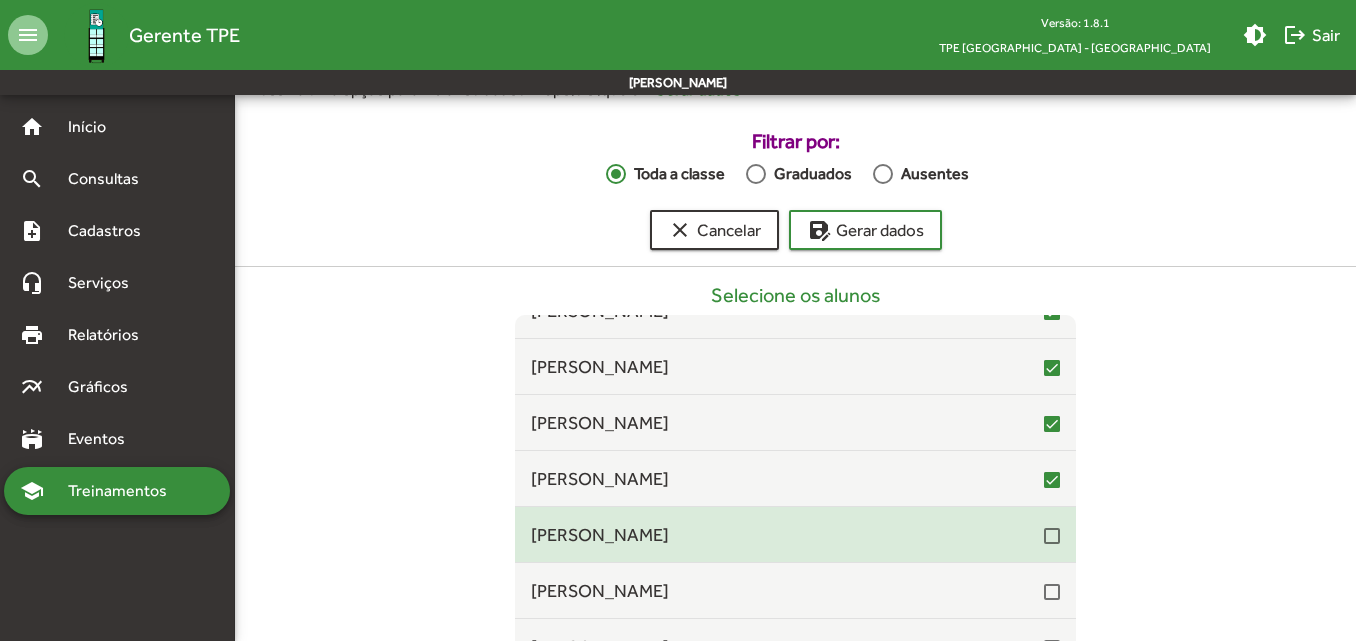 click at bounding box center [1052, 535] 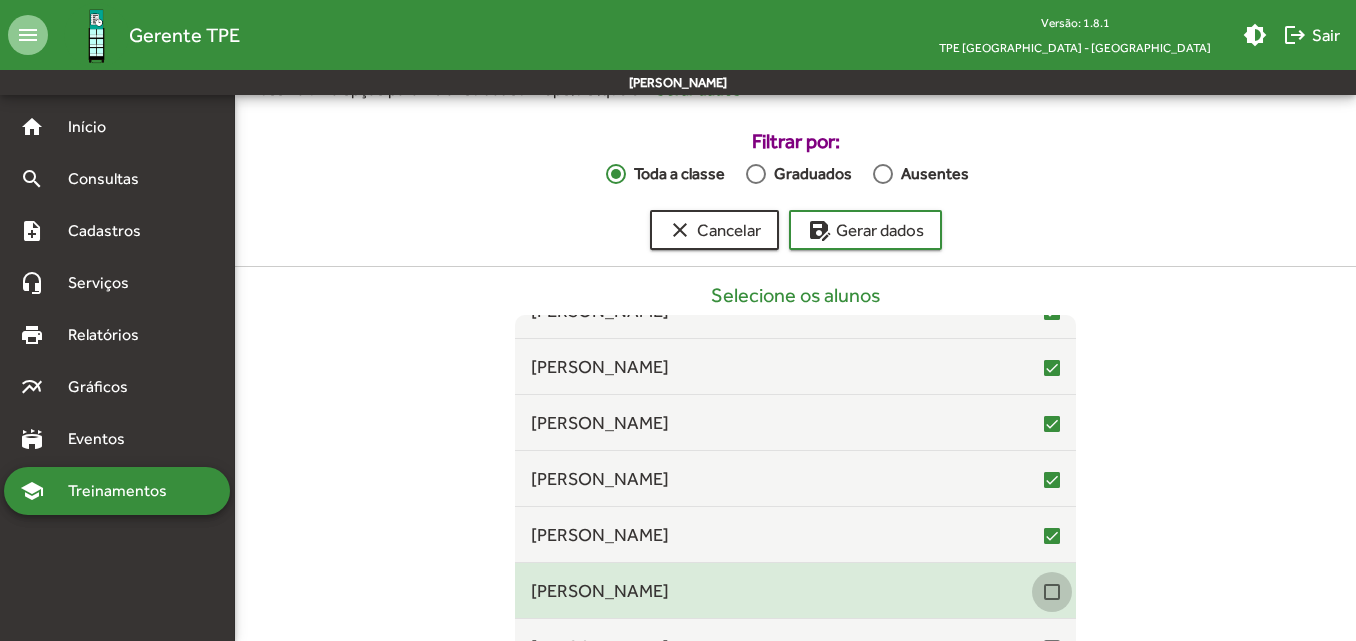 click at bounding box center [1052, 592] 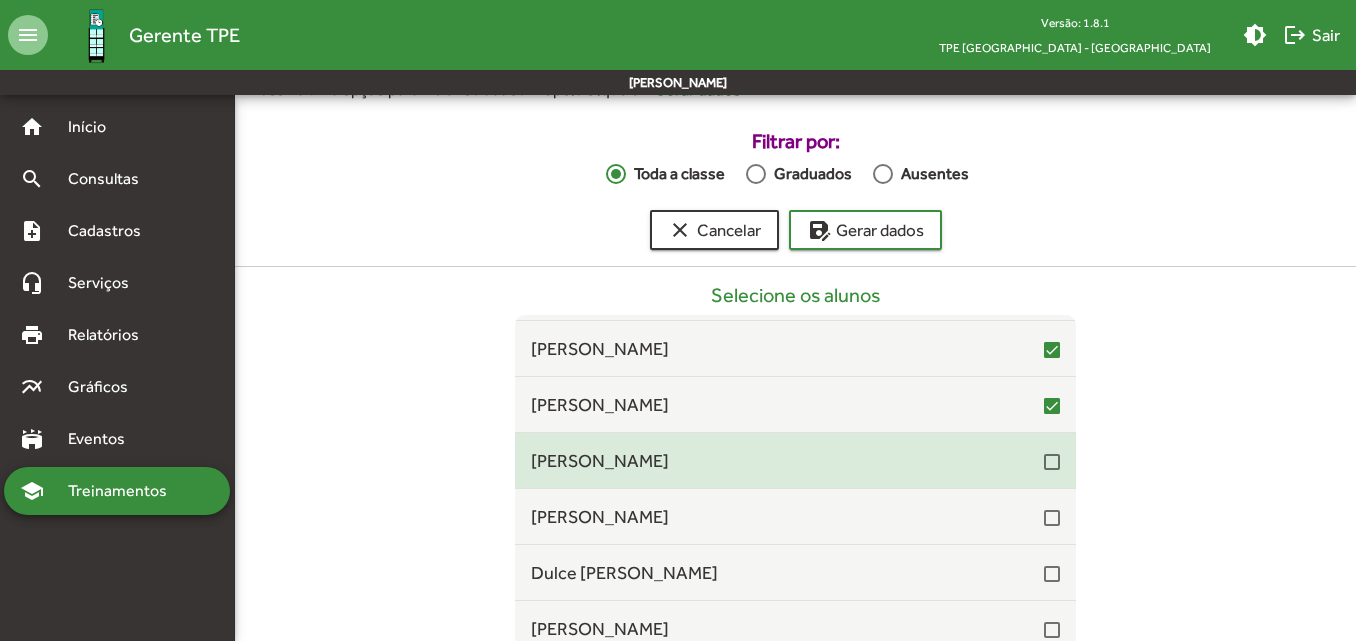 scroll, scrollTop: 7400, scrollLeft: 0, axis: vertical 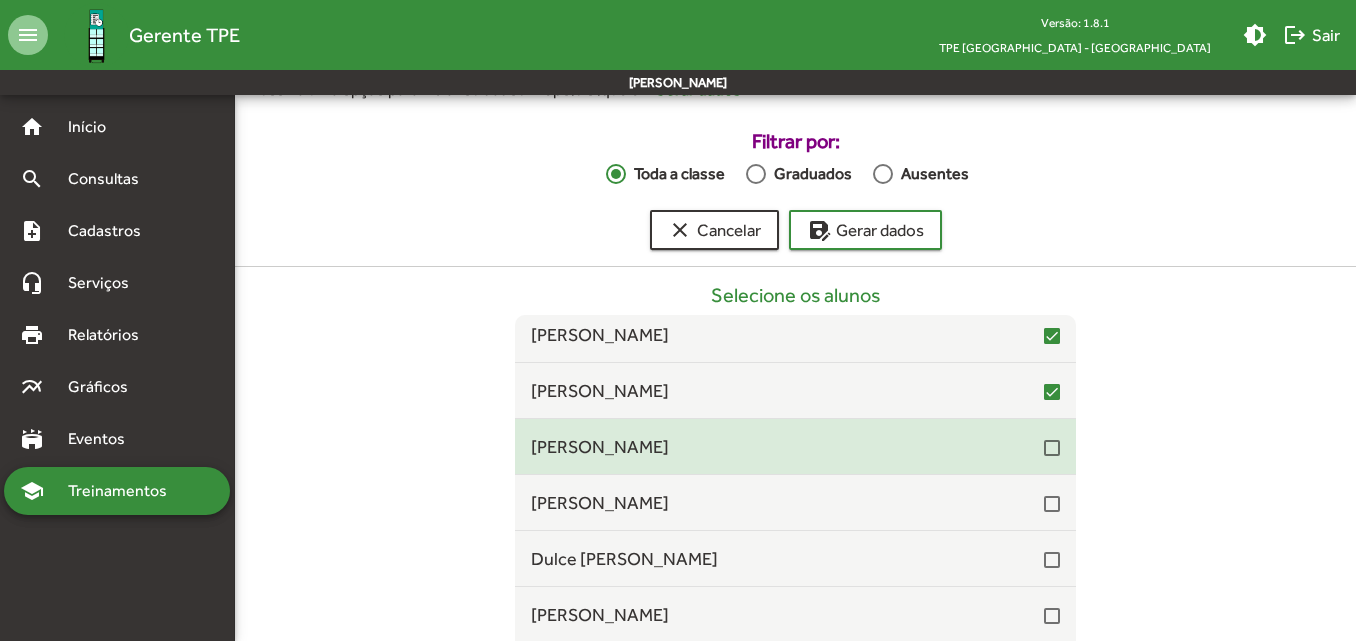click at bounding box center (1052, 448) 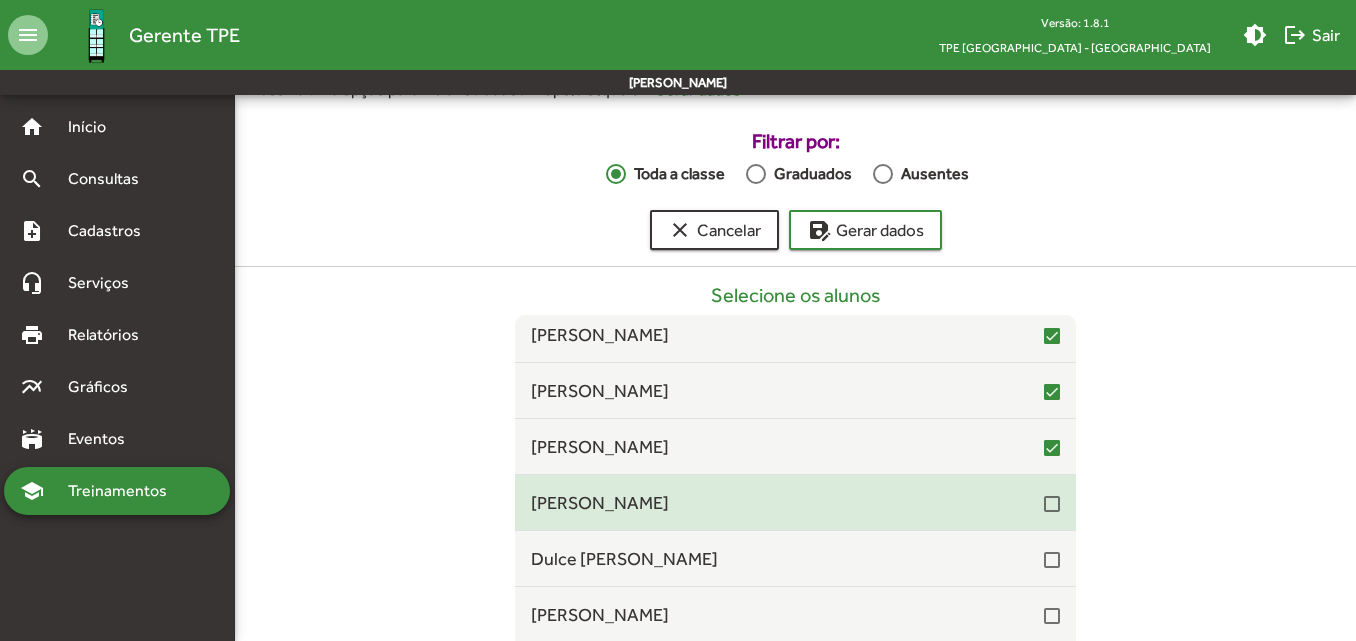 click on "[PERSON_NAME]" at bounding box center (795, 502) 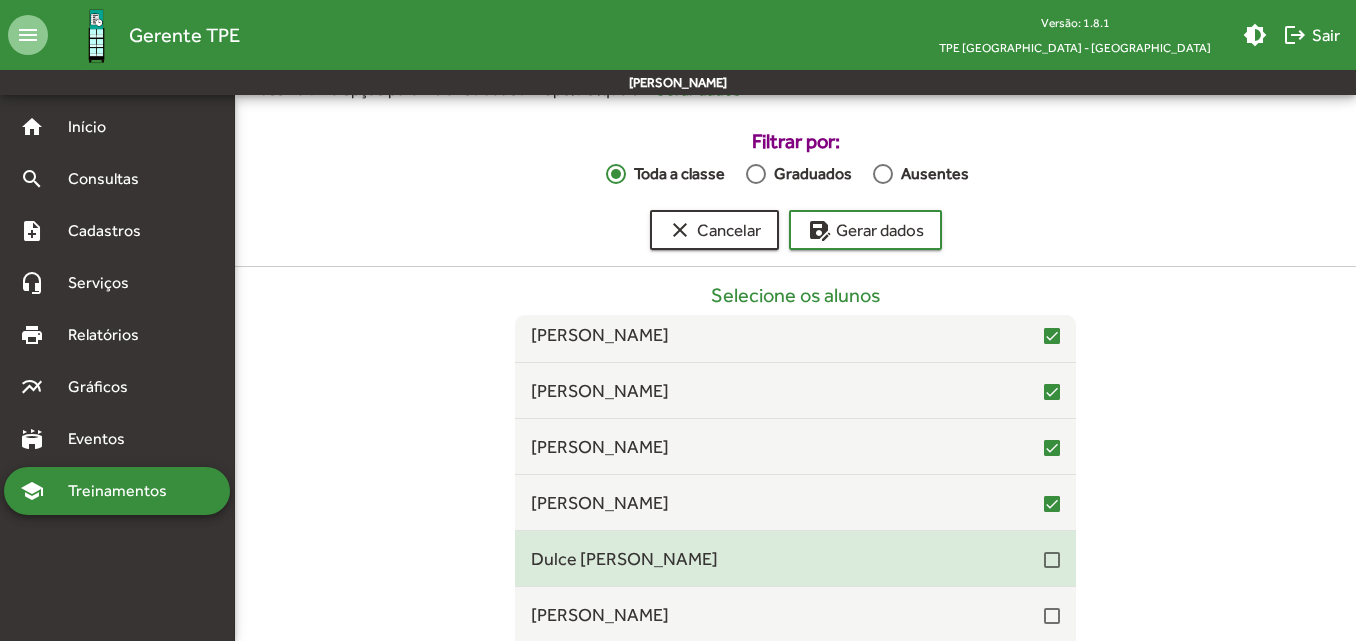 click at bounding box center (1052, 560) 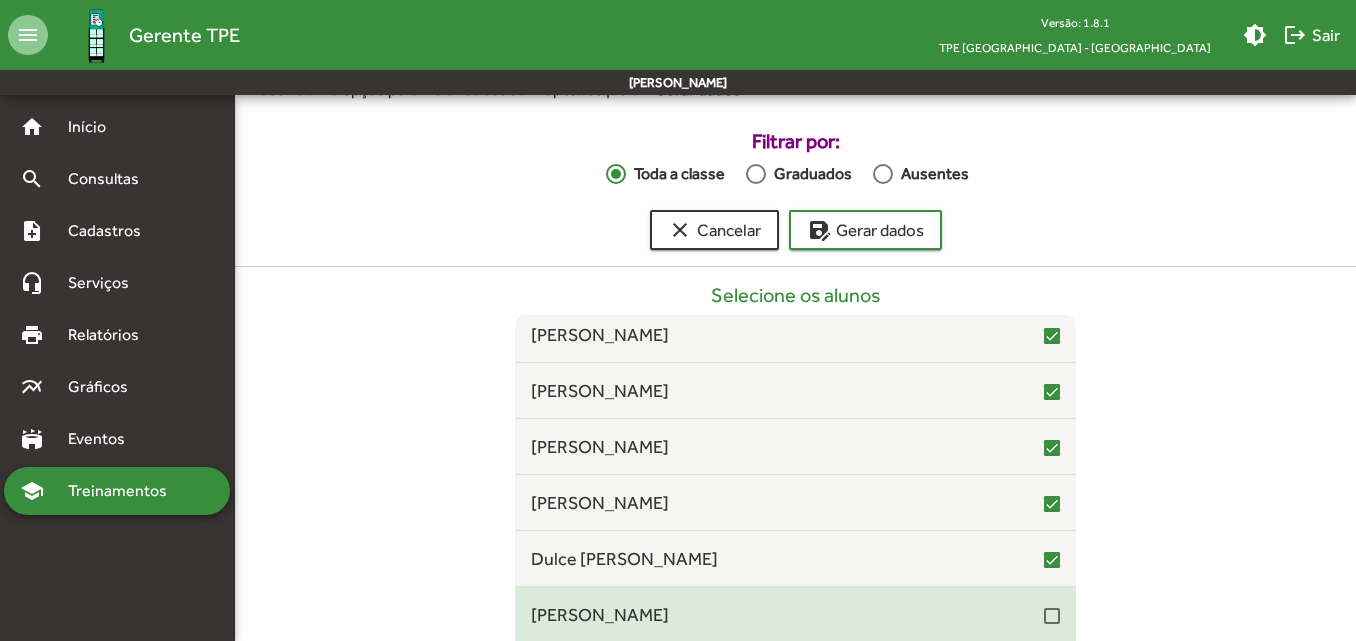 click at bounding box center [1052, 616] 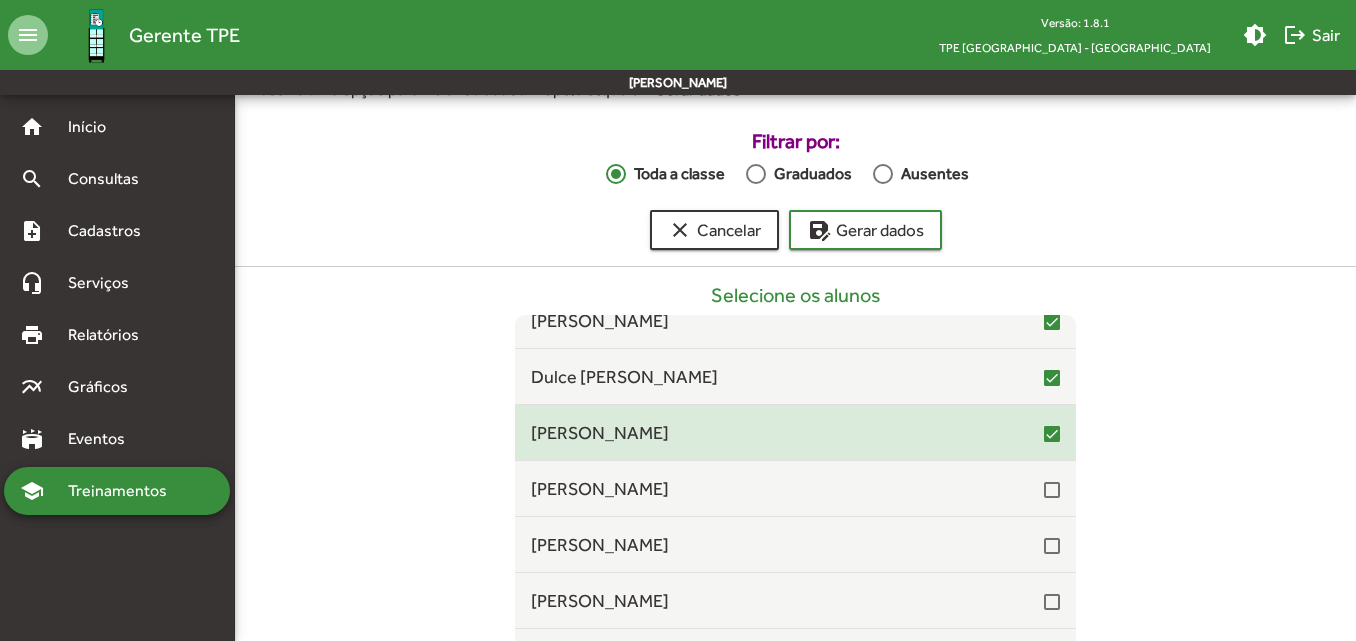 scroll, scrollTop: 7600, scrollLeft: 0, axis: vertical 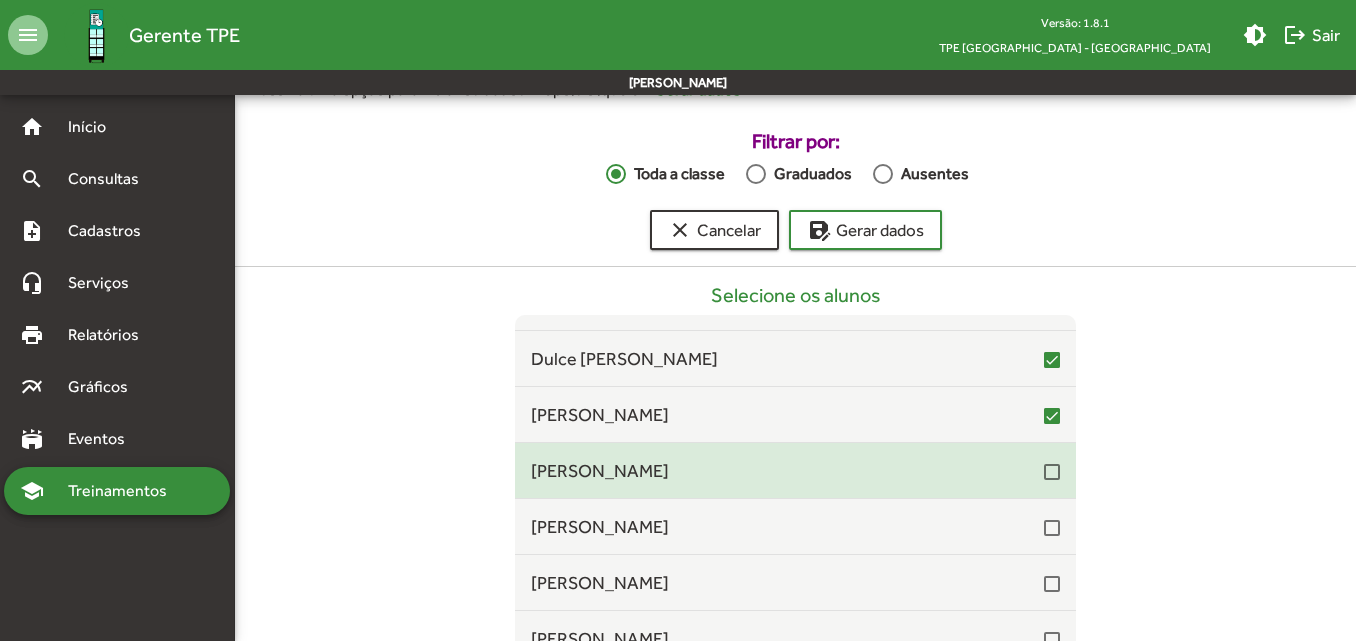 click at bounding box center [1052, 472] 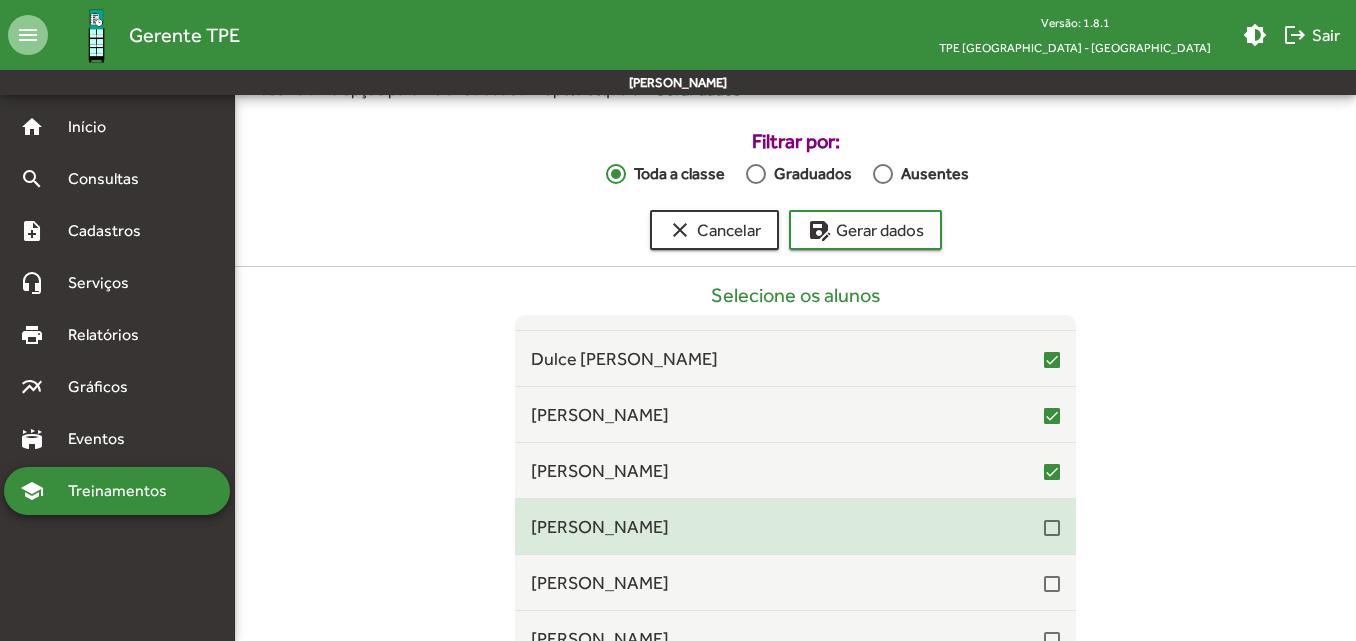 click at bounding box center (1052, 528) 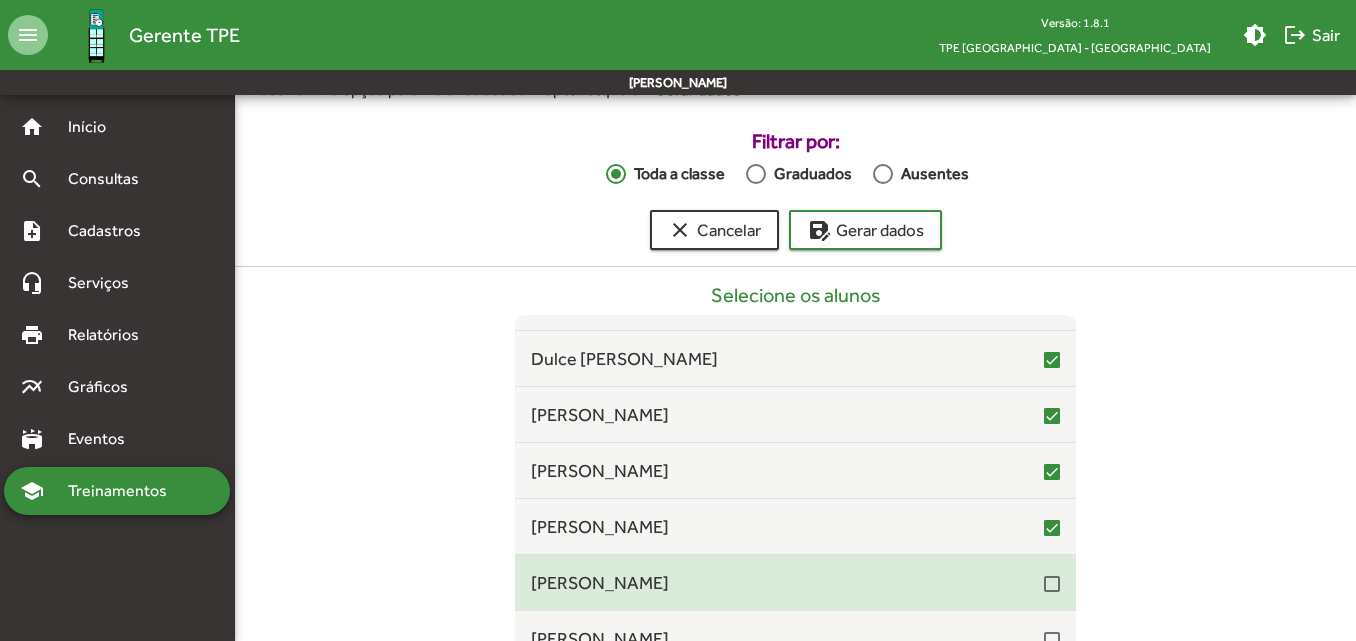 click at bounding box center [1052, 584] 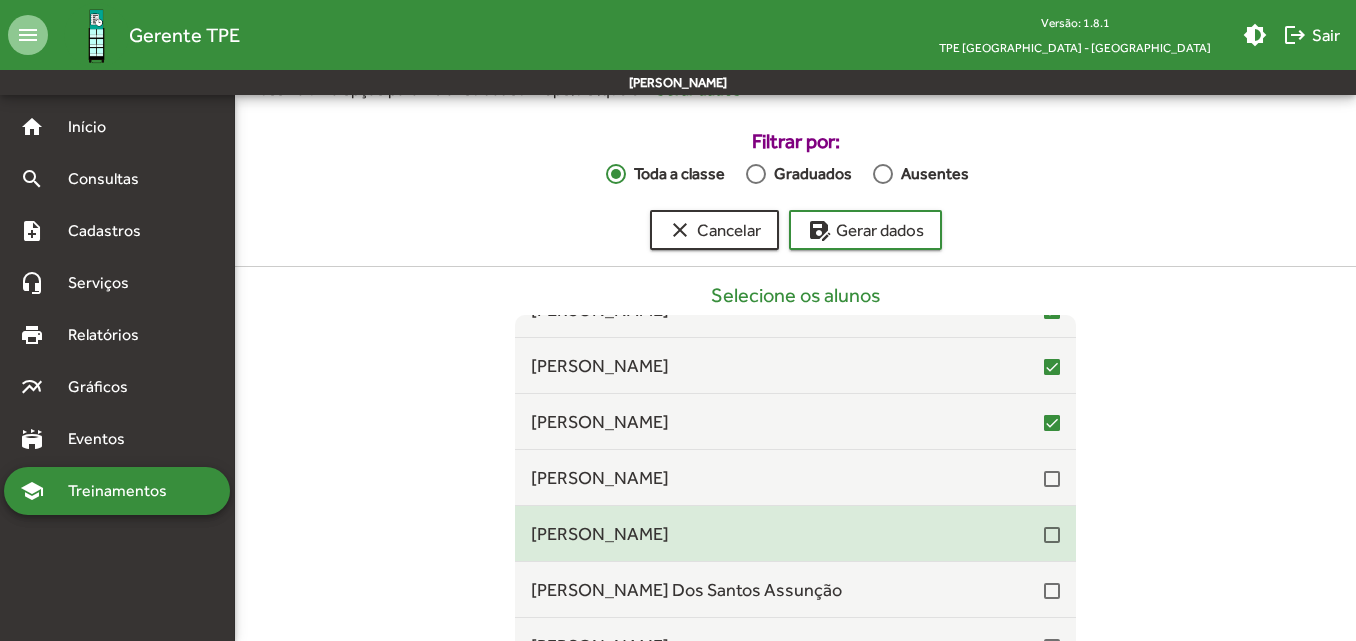 scroll, scrollTop: 7800, scrollLeft: 0, axis: vertical 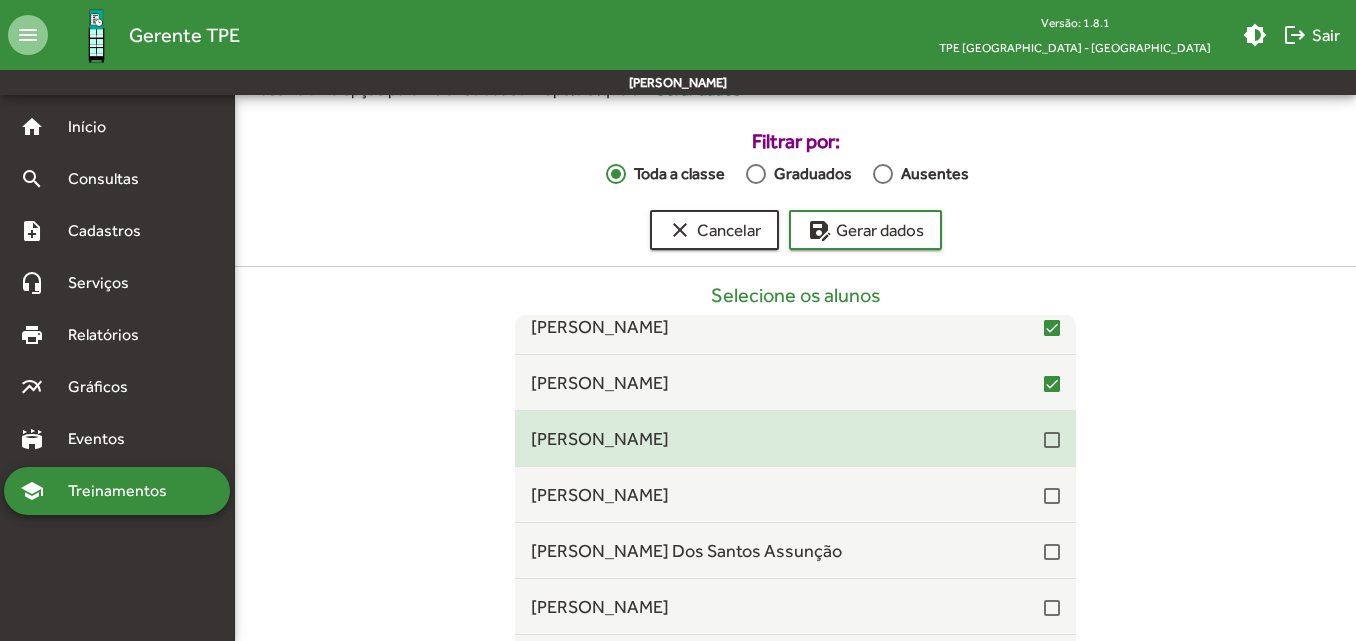 click on "[PERSON_NAME]" at bounding box center [795, 438] 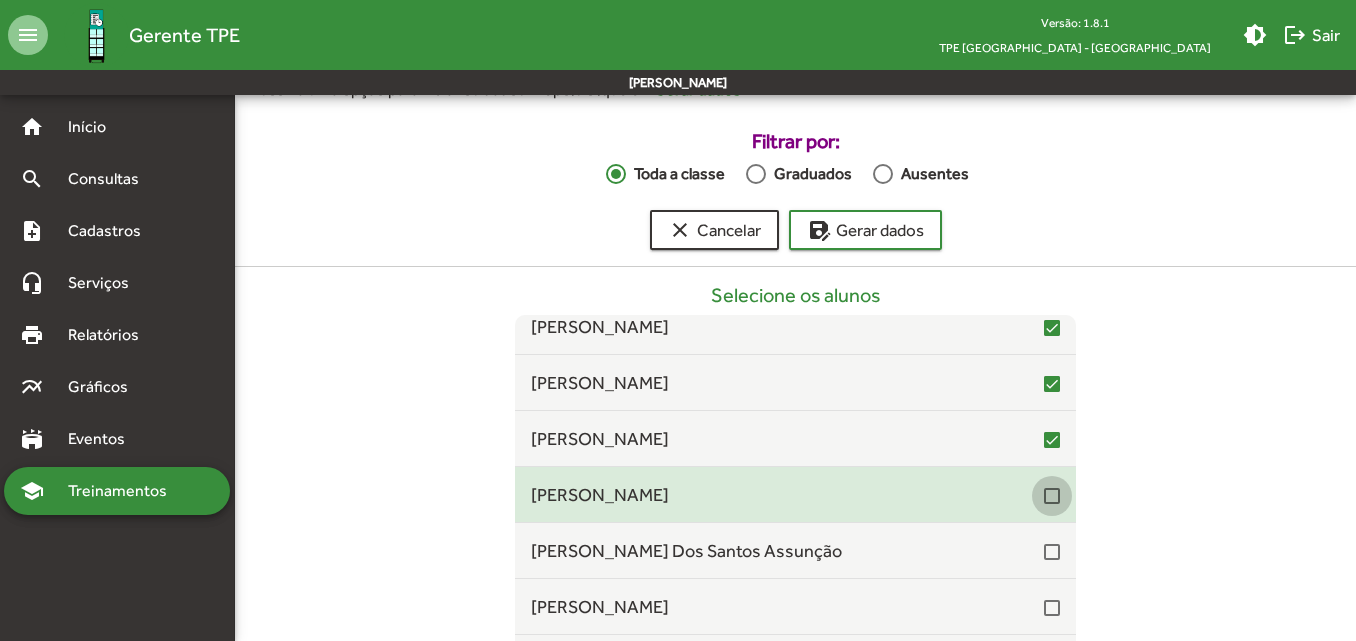 click at bounding box center (1052, 496) 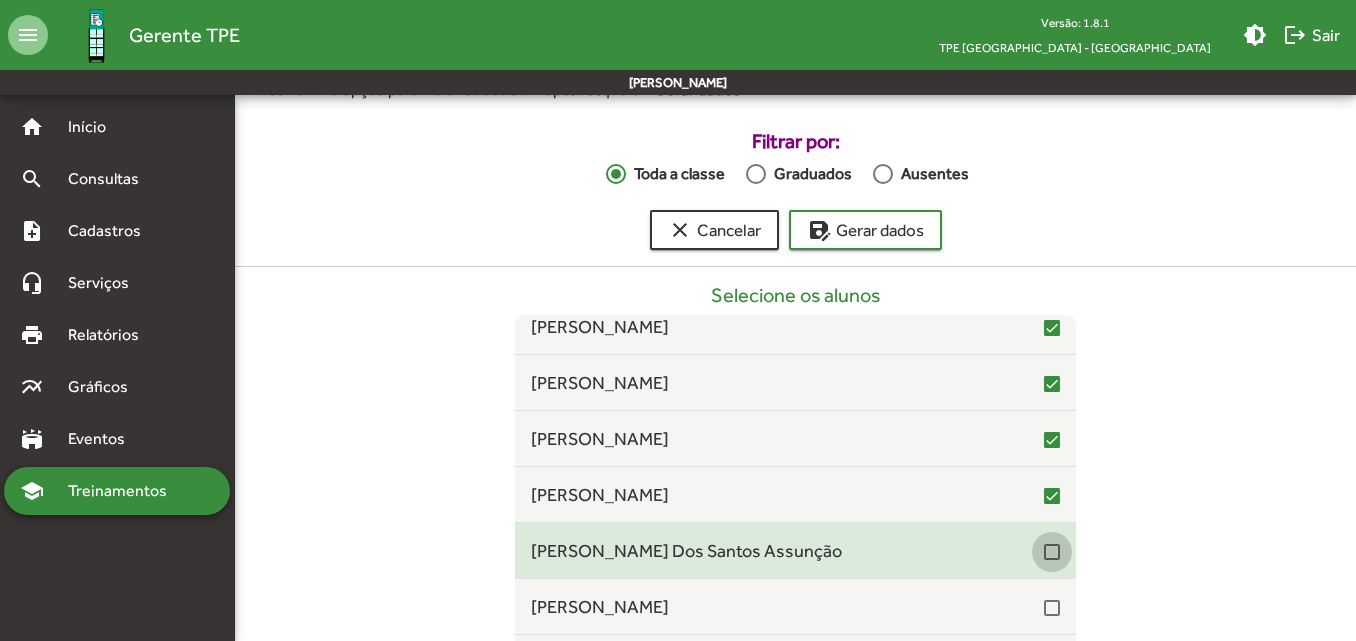 click at bounding box center (1052, 552) 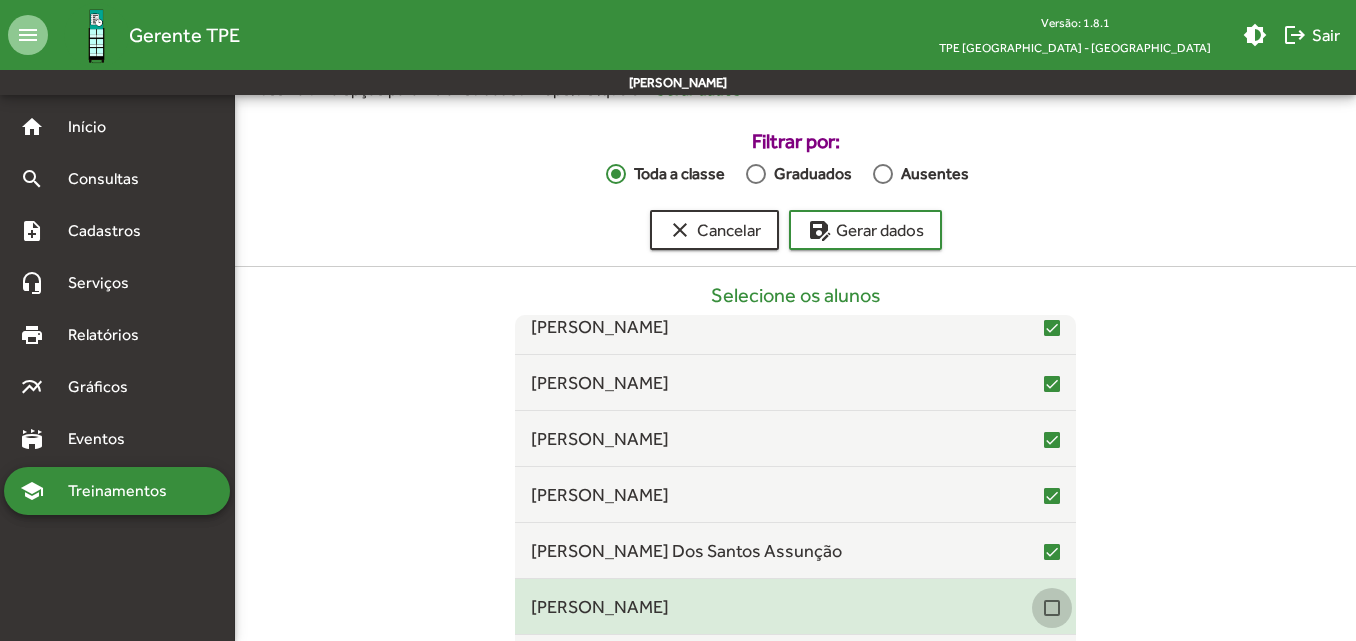 click at bounding box center [1052, 608] 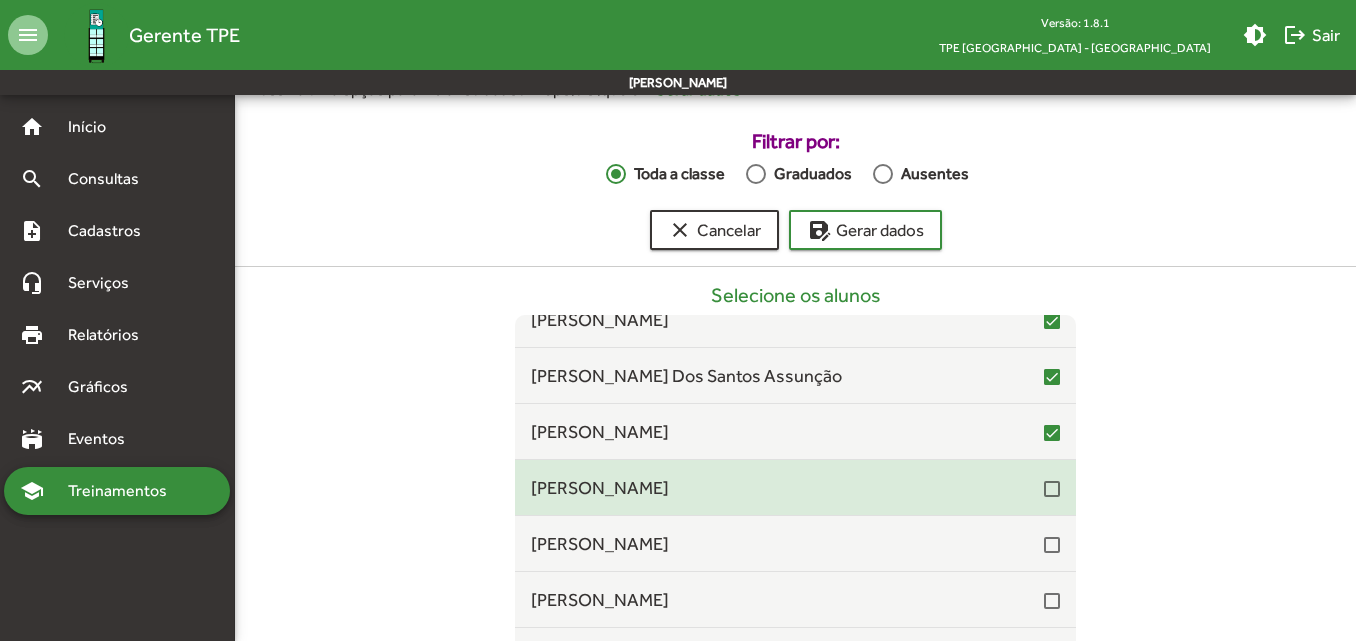 scroll, scrollTop: 8000, scrollLeft: 0, axis: vertical 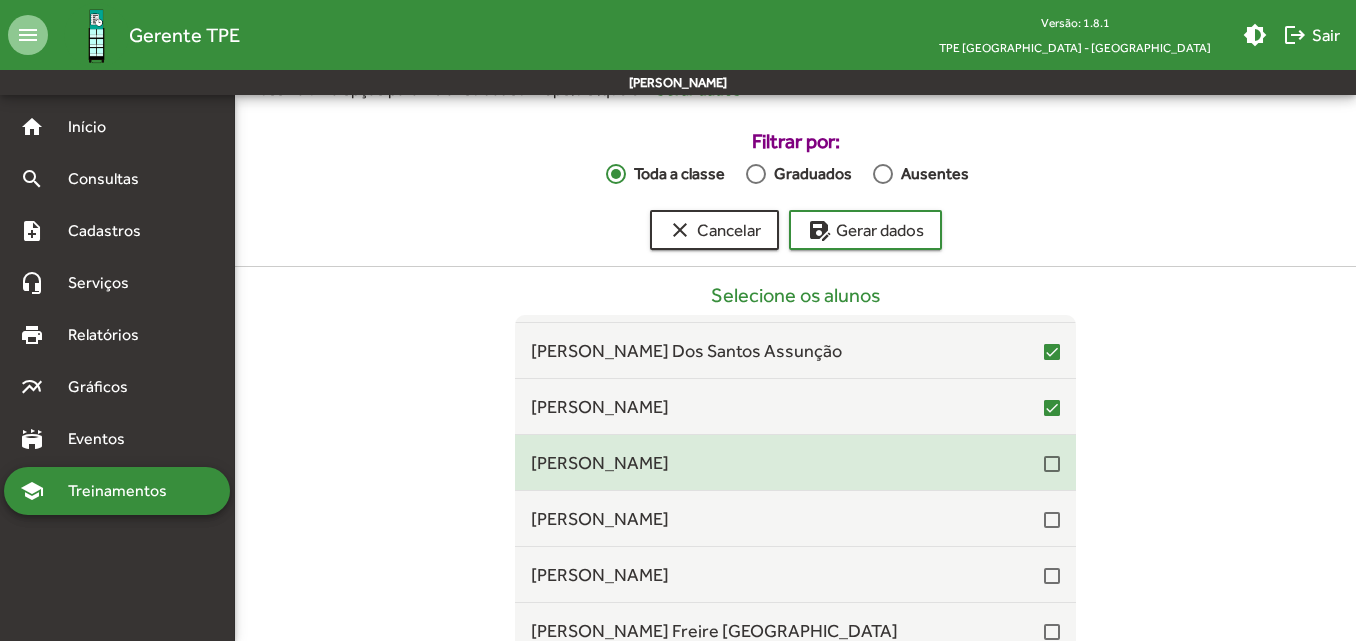 click at bounding box center (1052, 464) 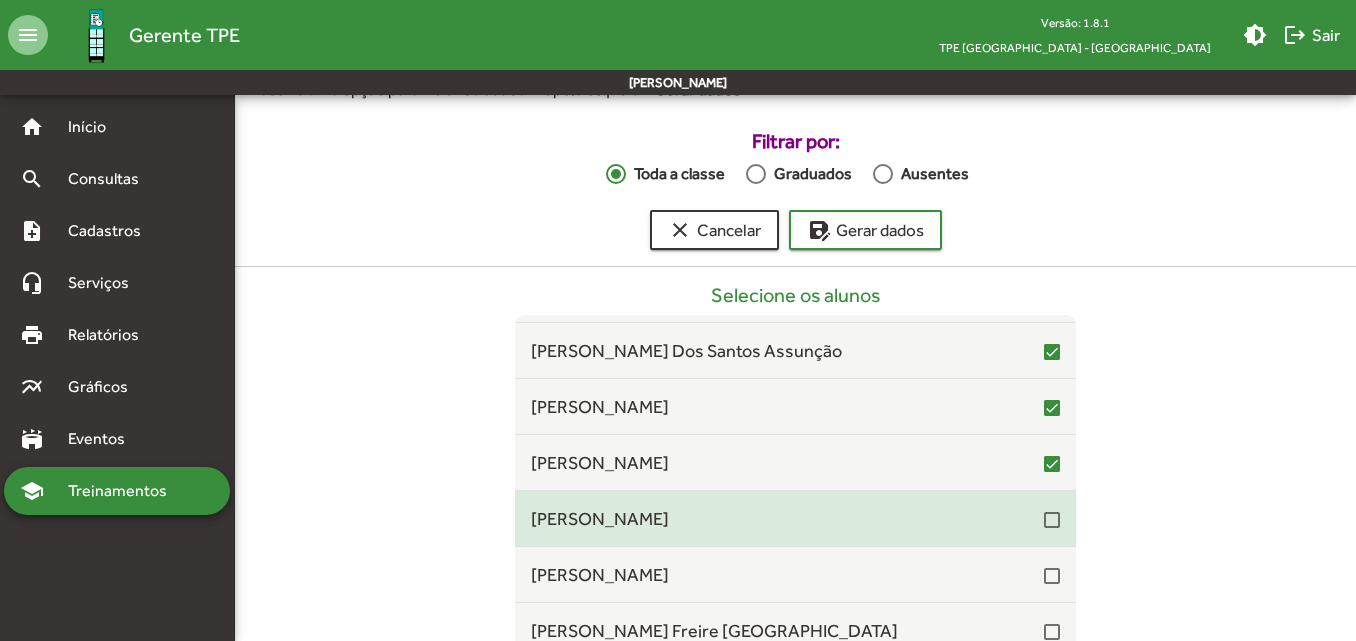 click at bounding box center (1052, 520) 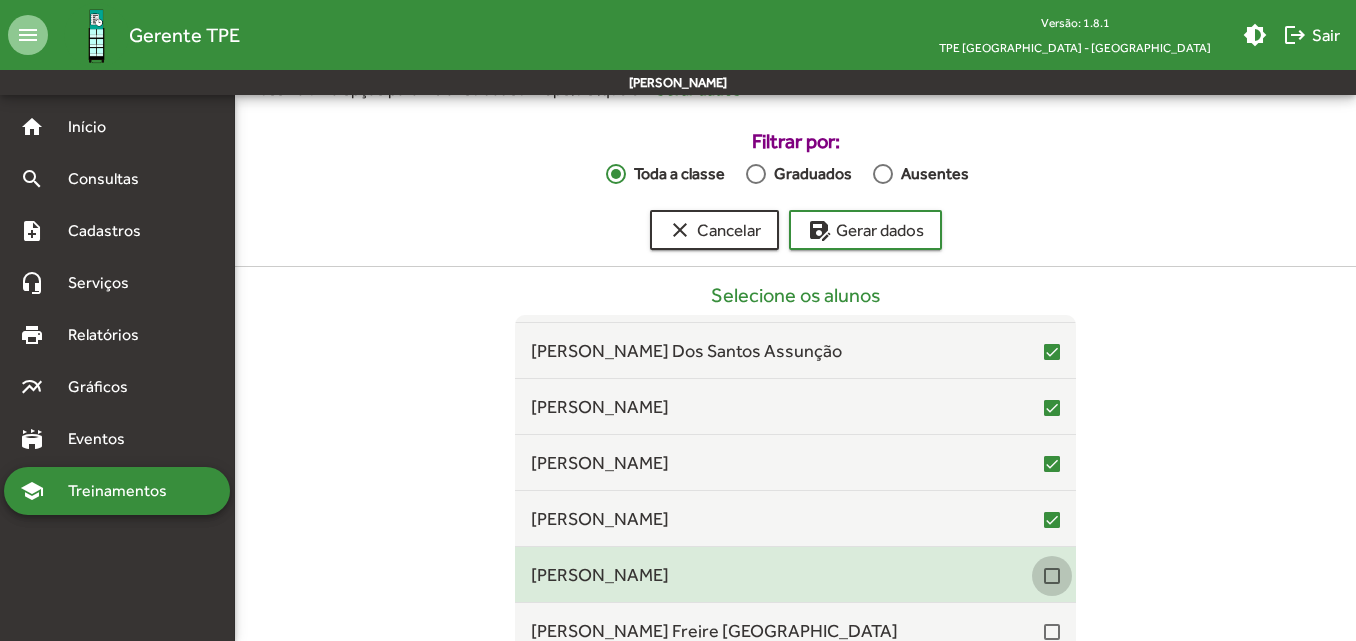 click at bounding box center [1052, 576] 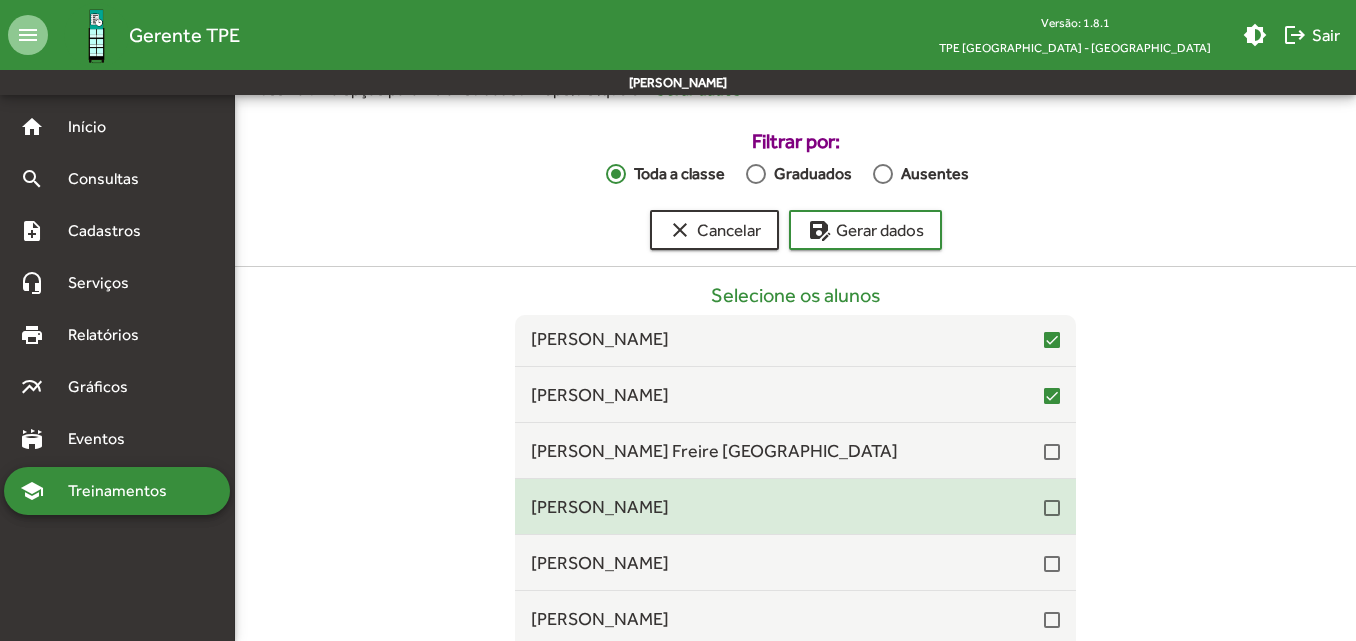scroll, scrollTop: 8200, scrollLeft: 0, axis: vertical 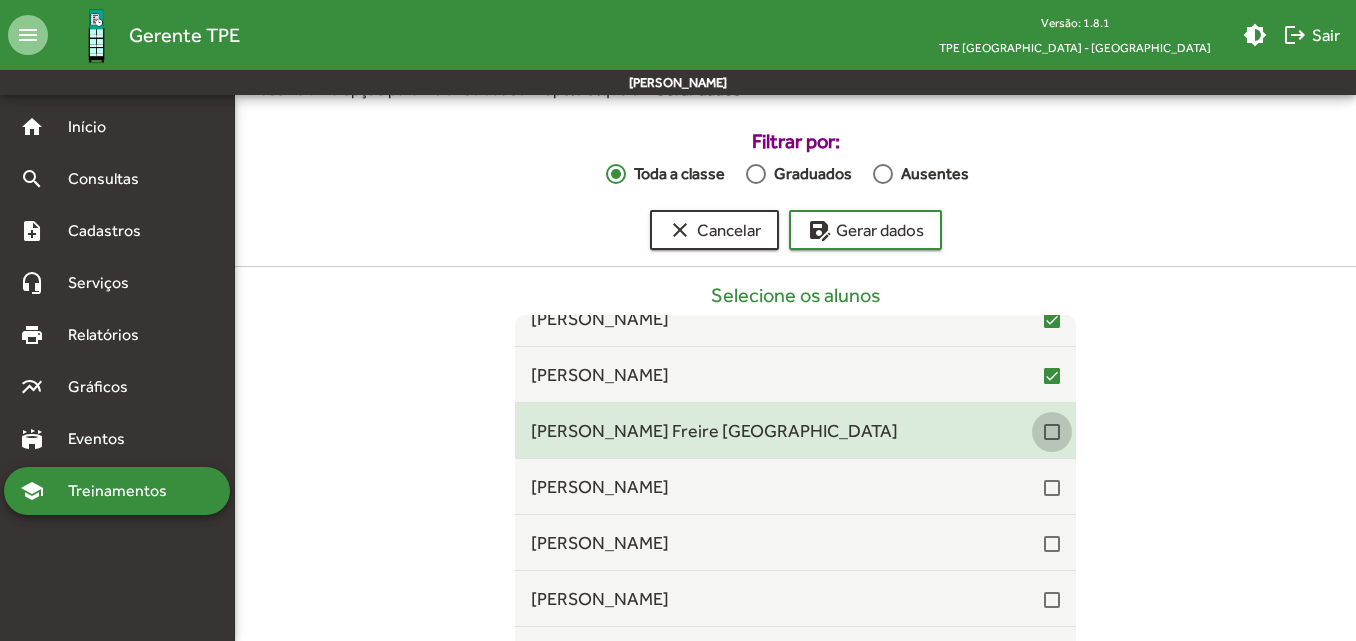 click at bounding box center [1052, 432] 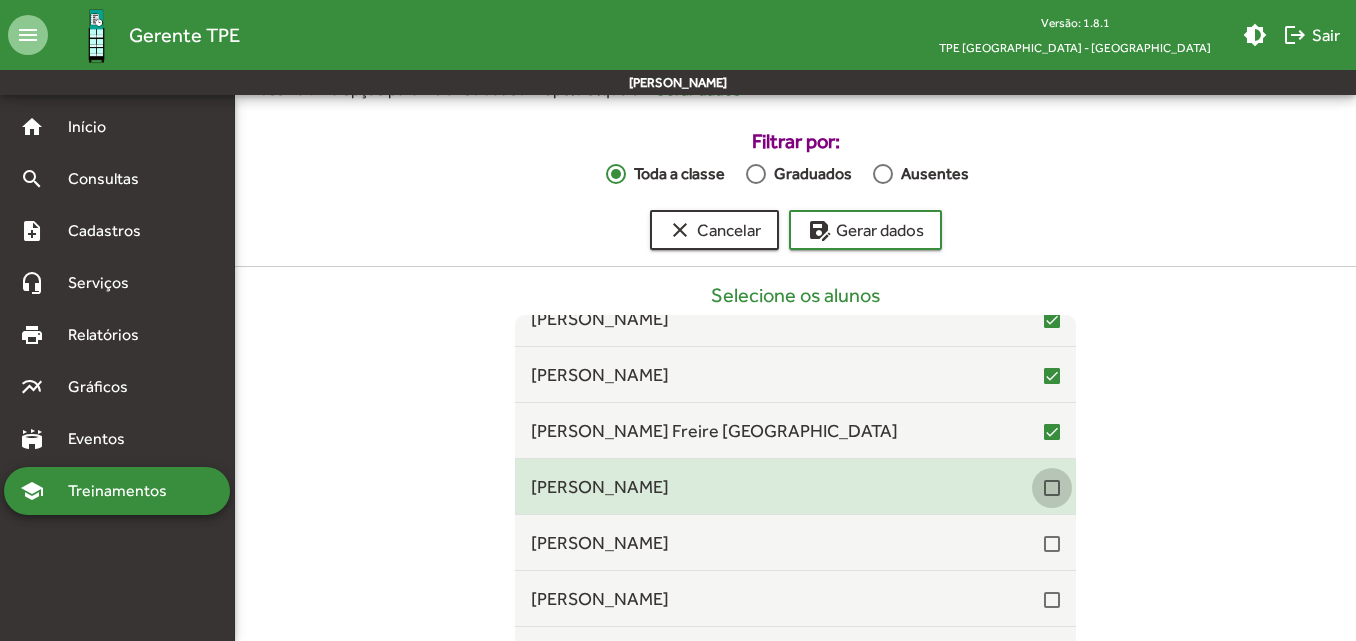 click at bounding box center [1052, 488] 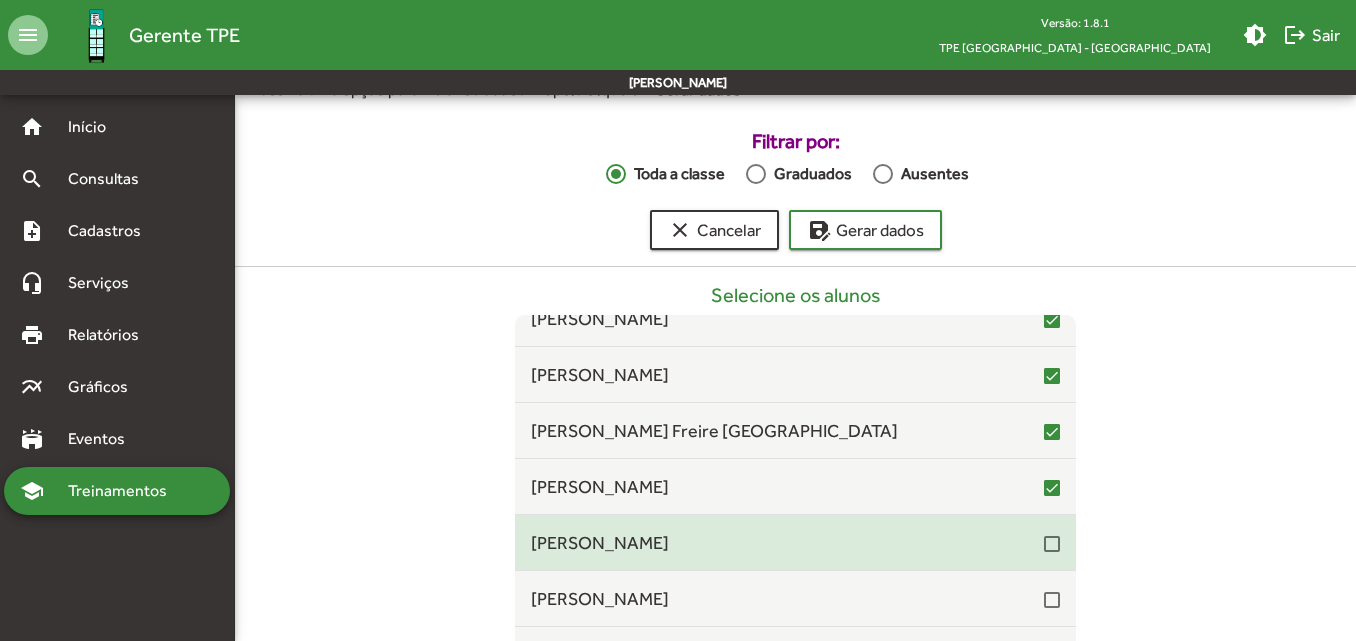 click at bounding box center (1052, 542) 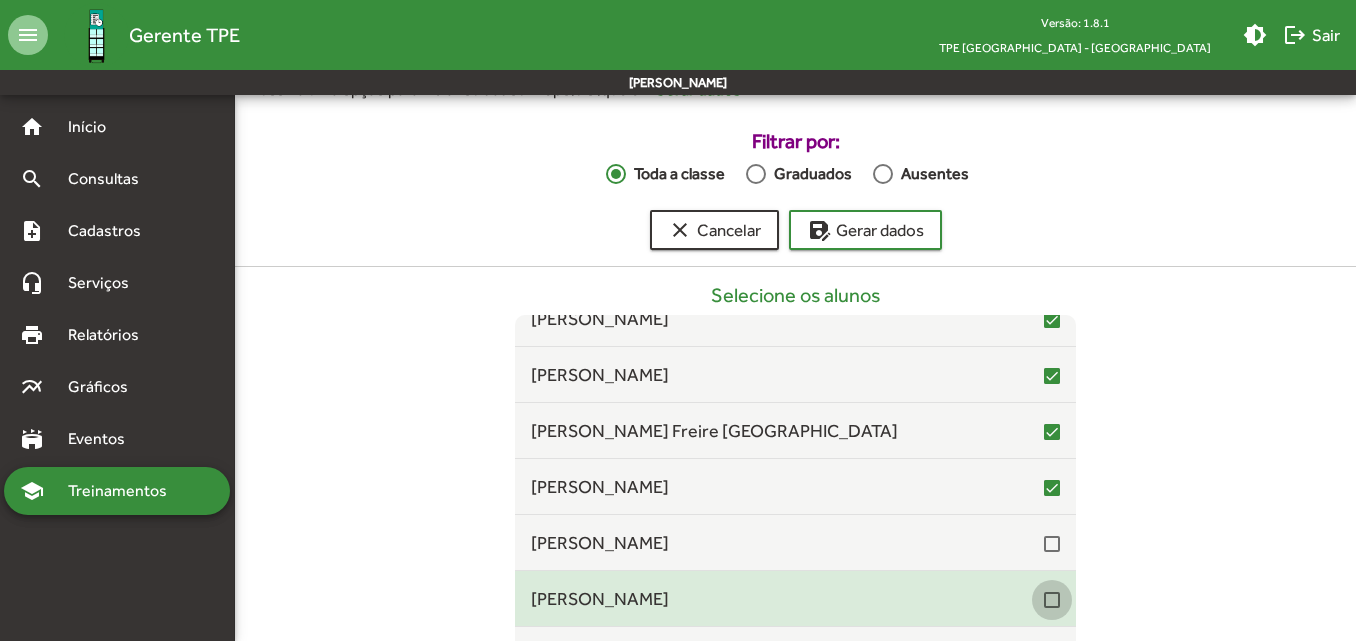 click at bounding box center [1052, 600] 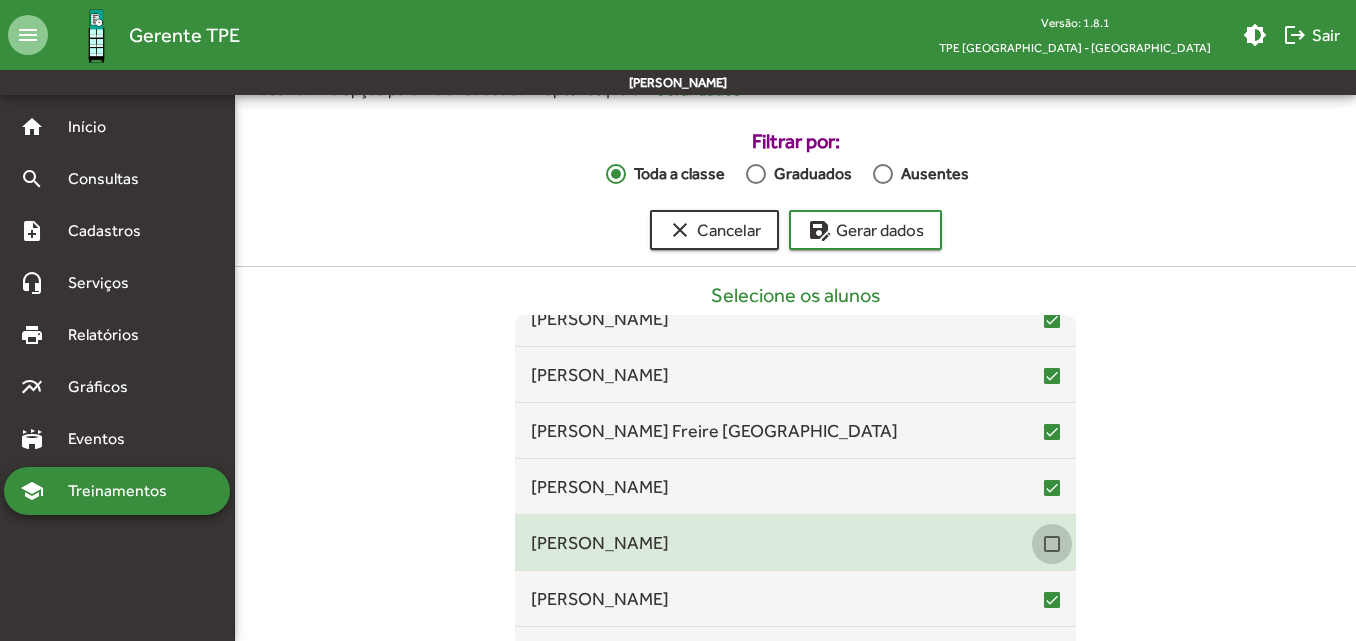 click at bounding box center [1052, 544] 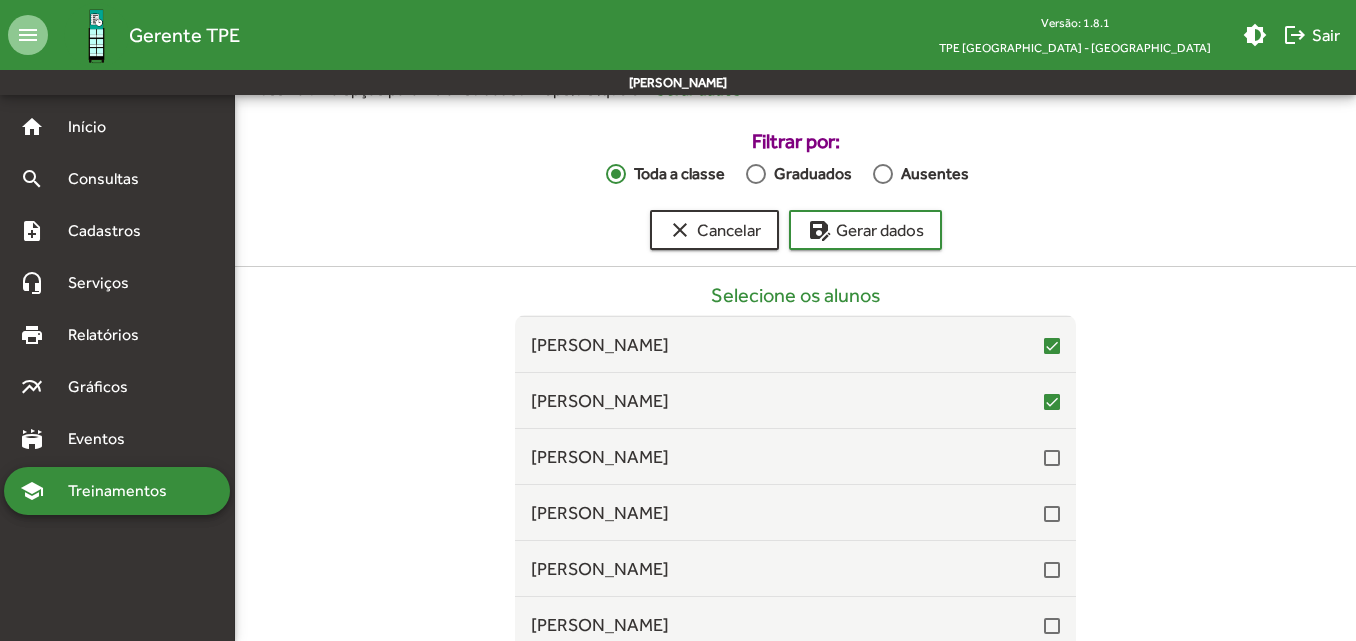 scroll, scrollTop: 8400, scrollLeft: 0, axis: vertical 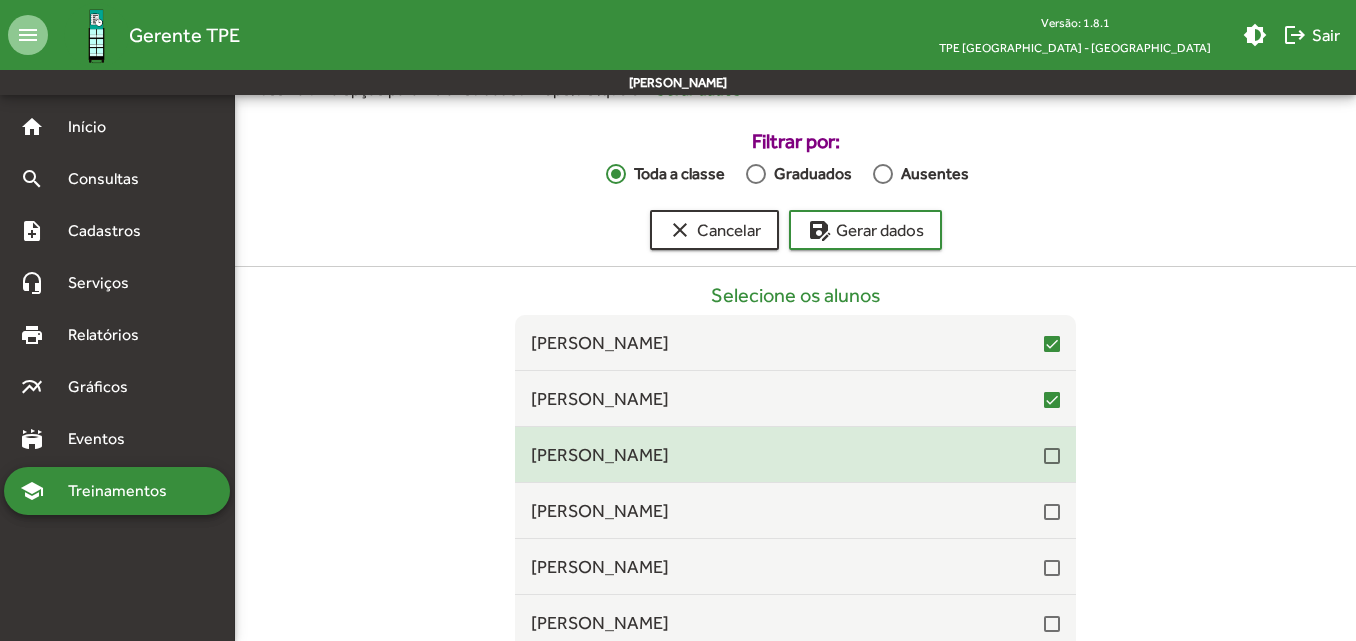 click at bounding box center [1052, 456] 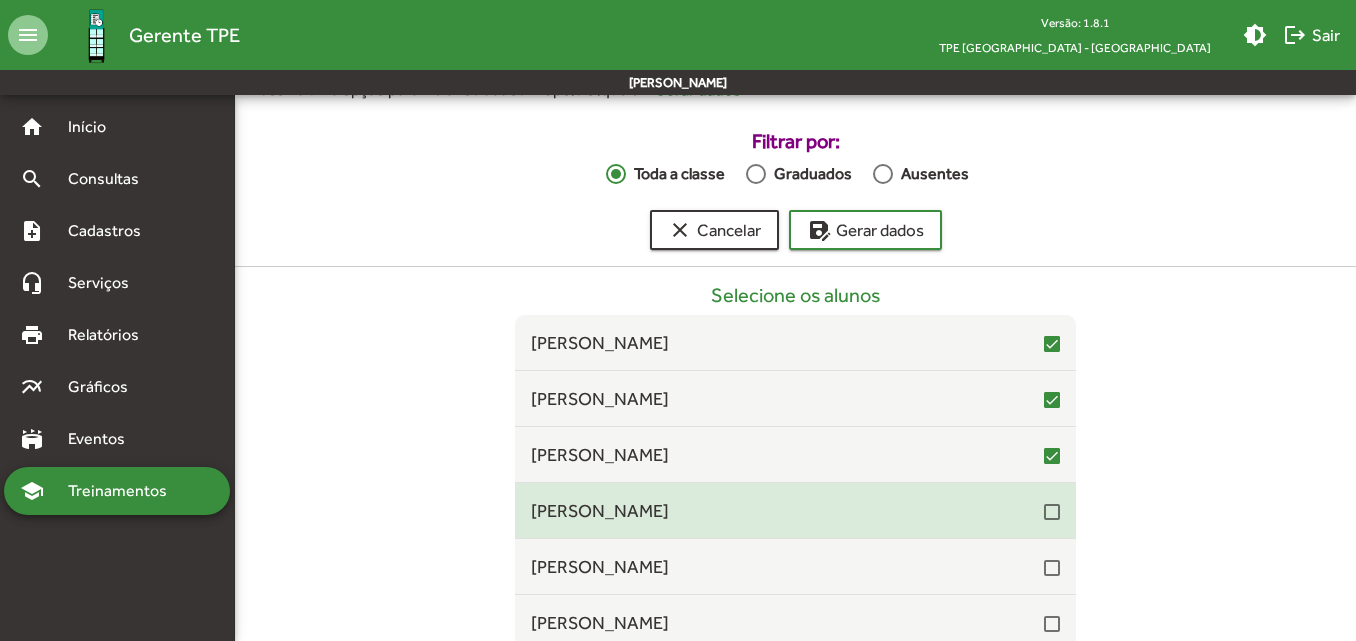 drag, startPoint x: 1043, startPoint y: 509, endPoint x: 1044, endPoint y: 528, distance: 19.026299 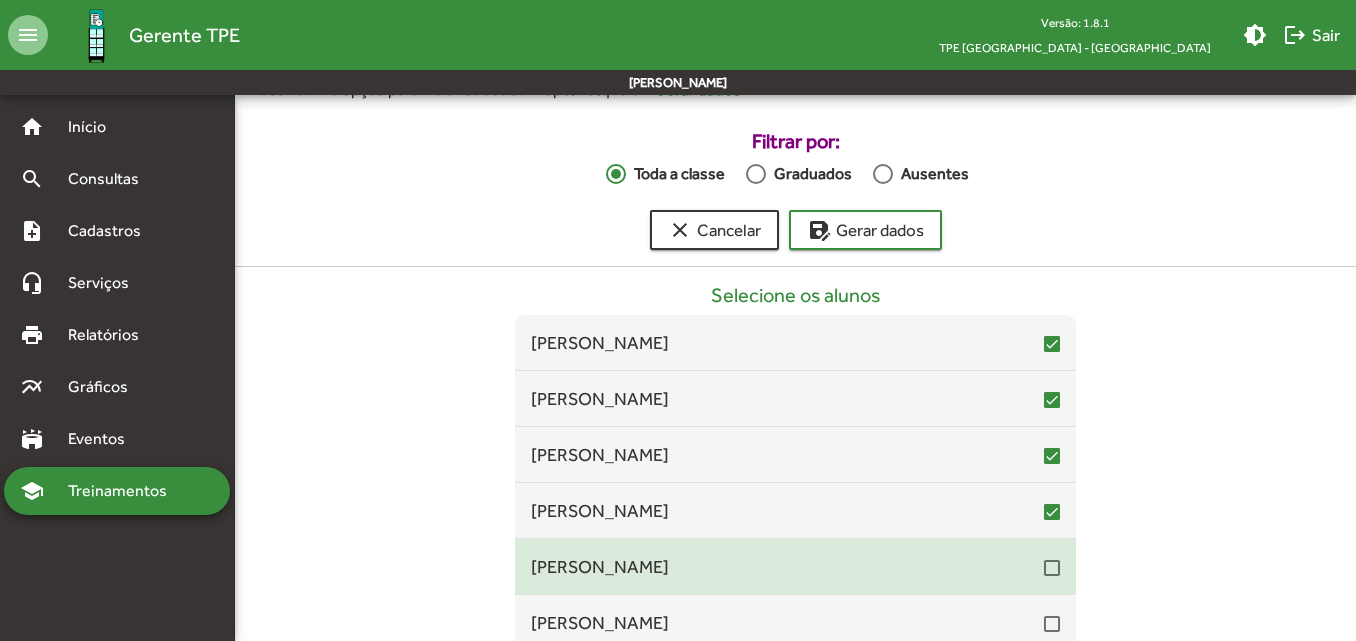 click at bounding box center [1052, 568] 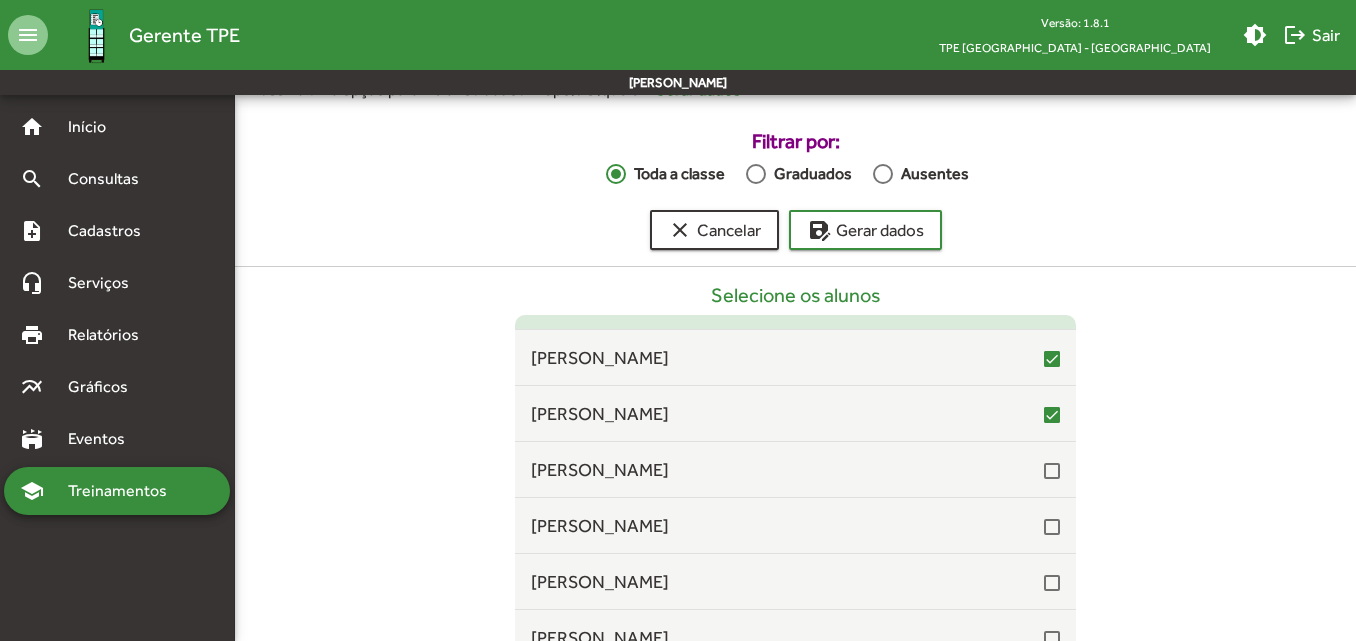 scroll, scrollTop: 8600, scrollLeft: 0, axis: vertical 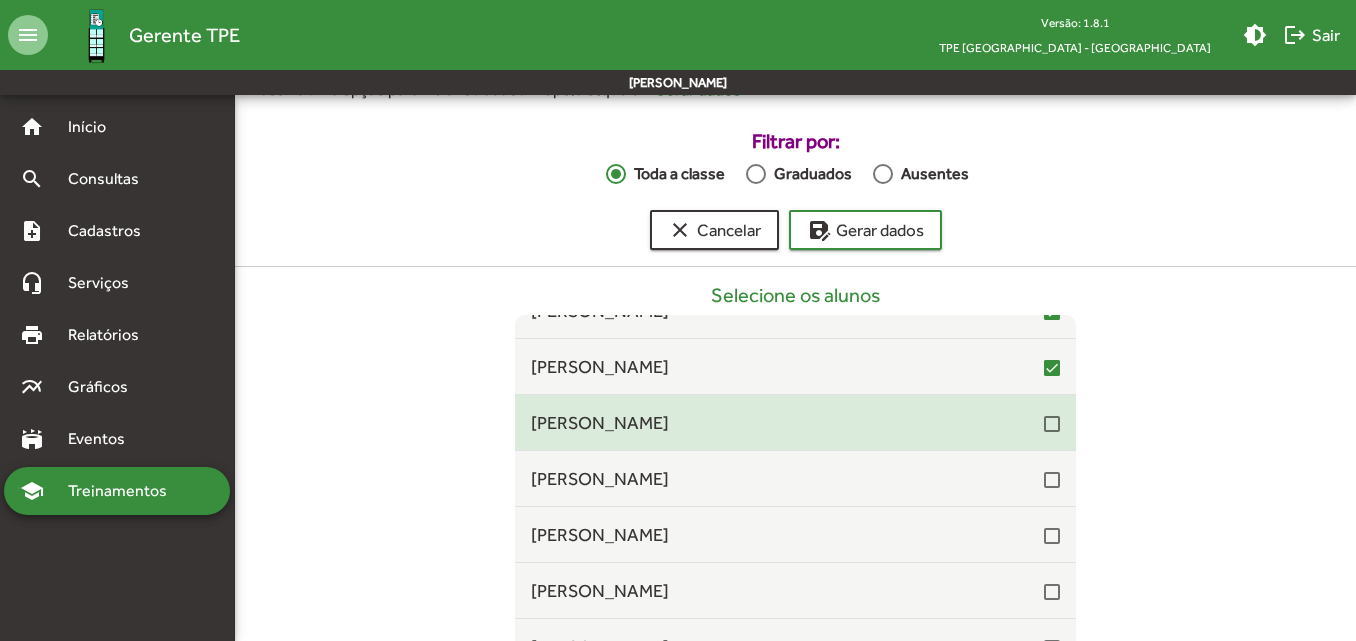 click at bounding box center (1052, 424) 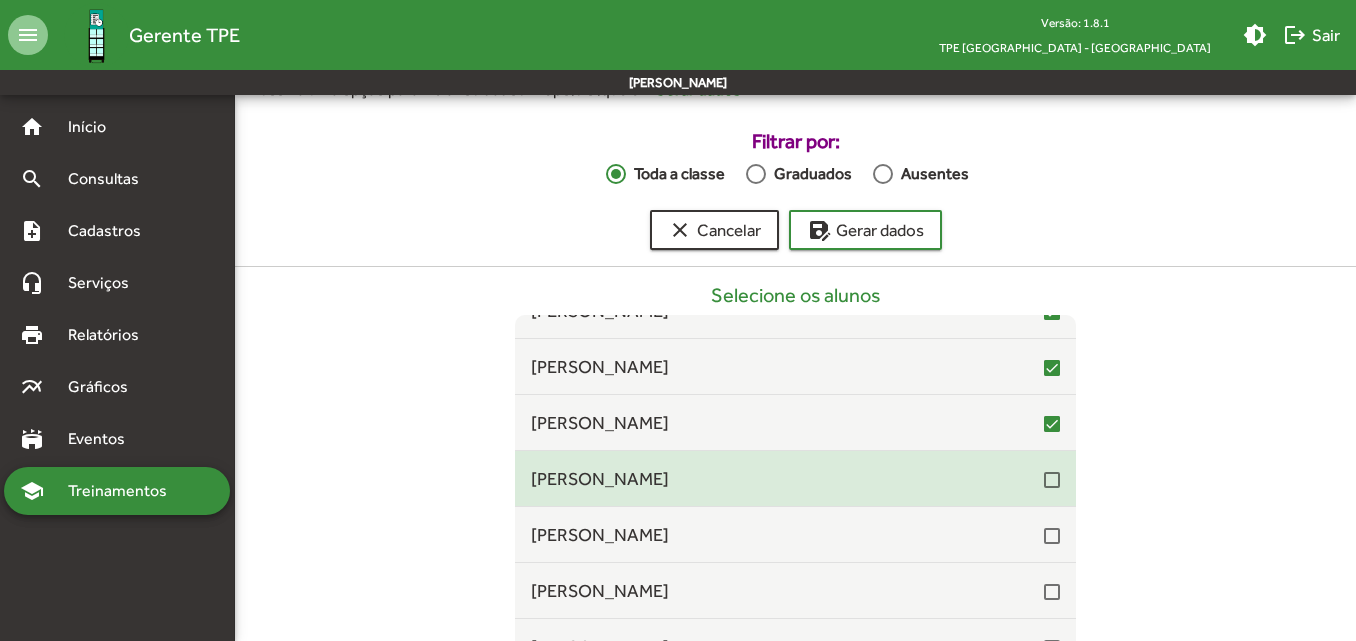 click at bounding box center [1052, 480] 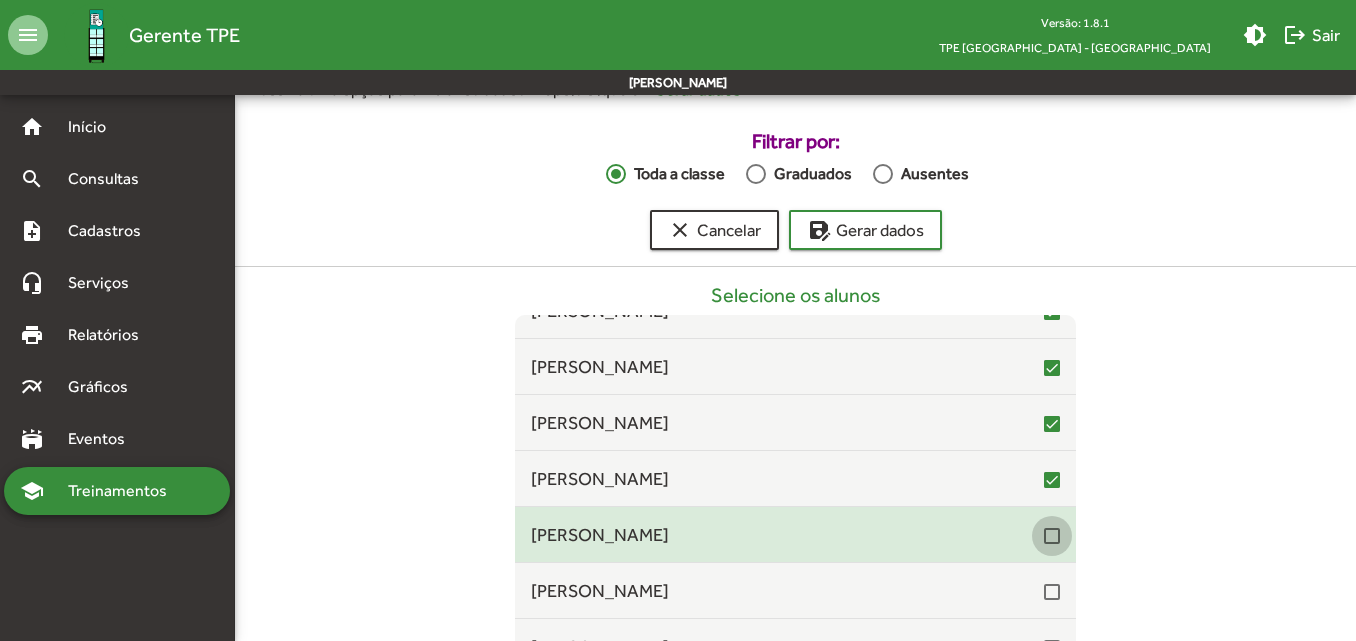 click at bounding box center (1052, 536) 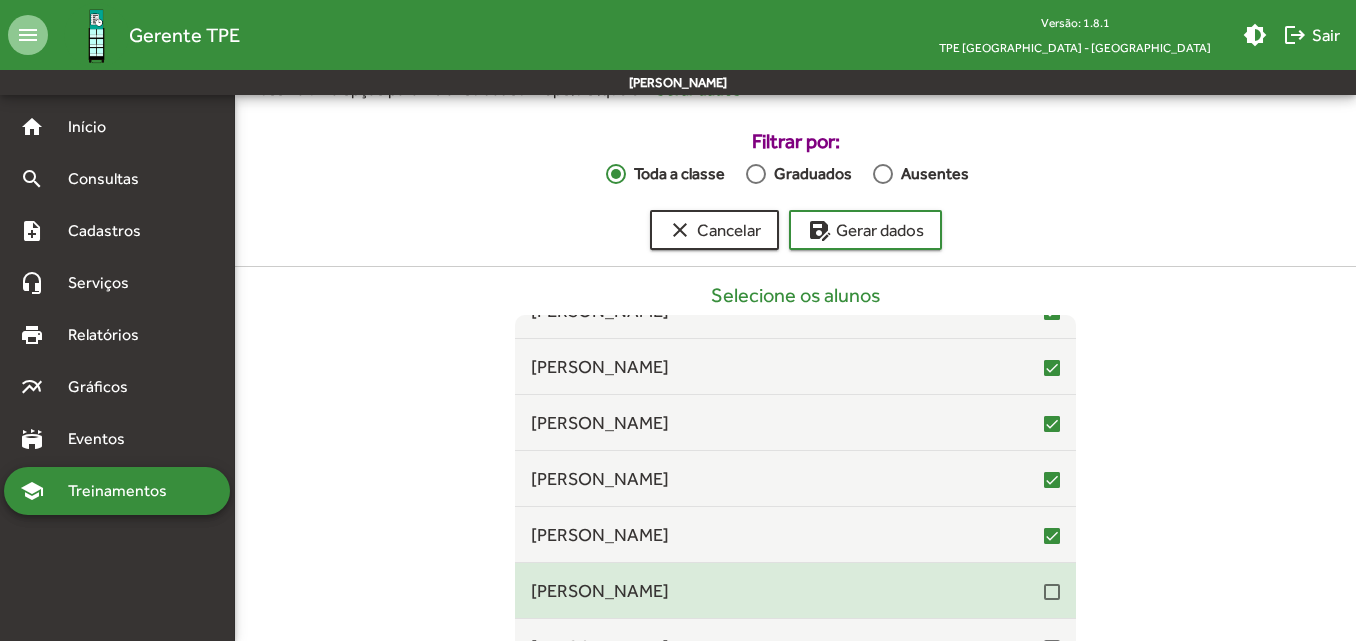 click at bounding box center (1052, 592) 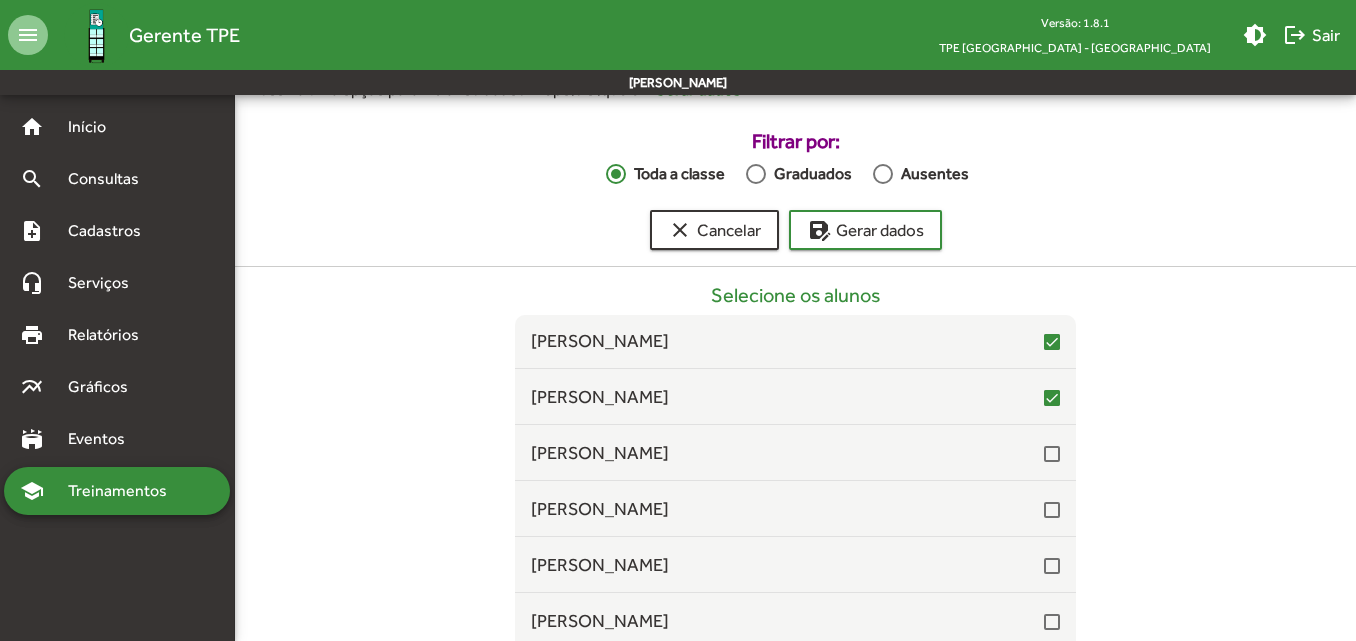 scroll, scrollTop: 8800, scrollLeft: 0, axis: vertical 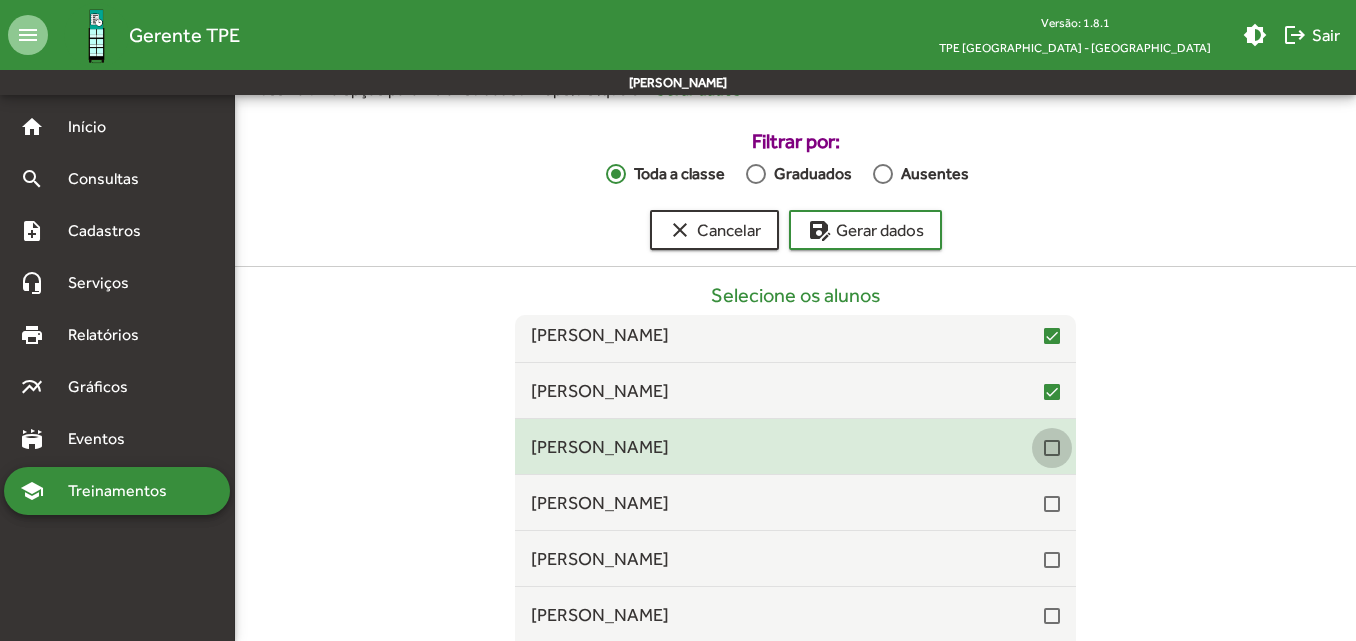 drag, startPoint x: 1038, startPoint y: 451, endPoint x: 1035, endPoint y: 477, distance: 26.172504 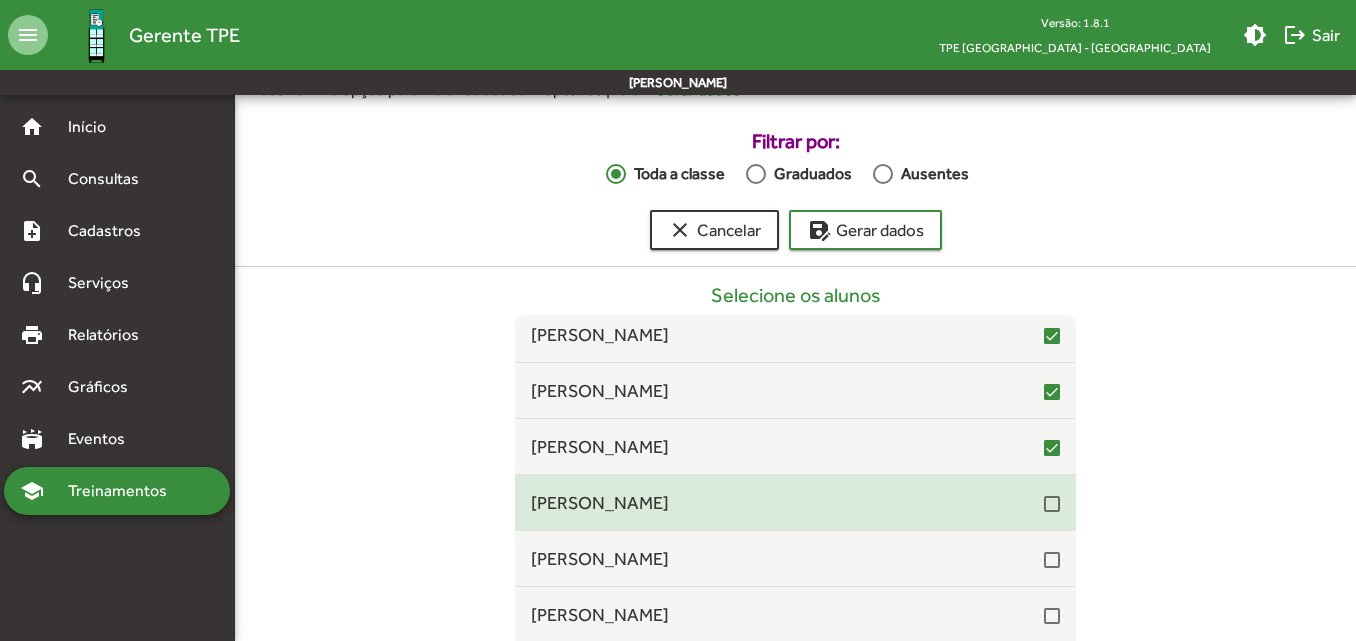 click at bounding box center (1052, 504) 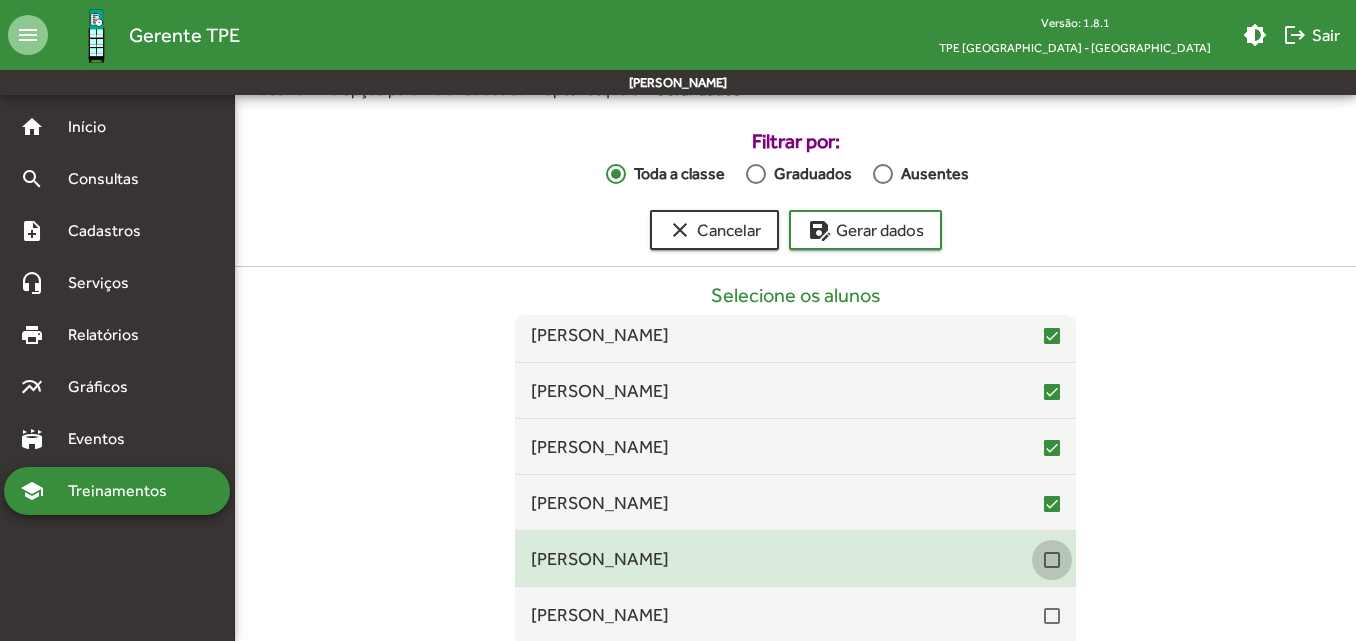 click at bounding box center [1052, 560] 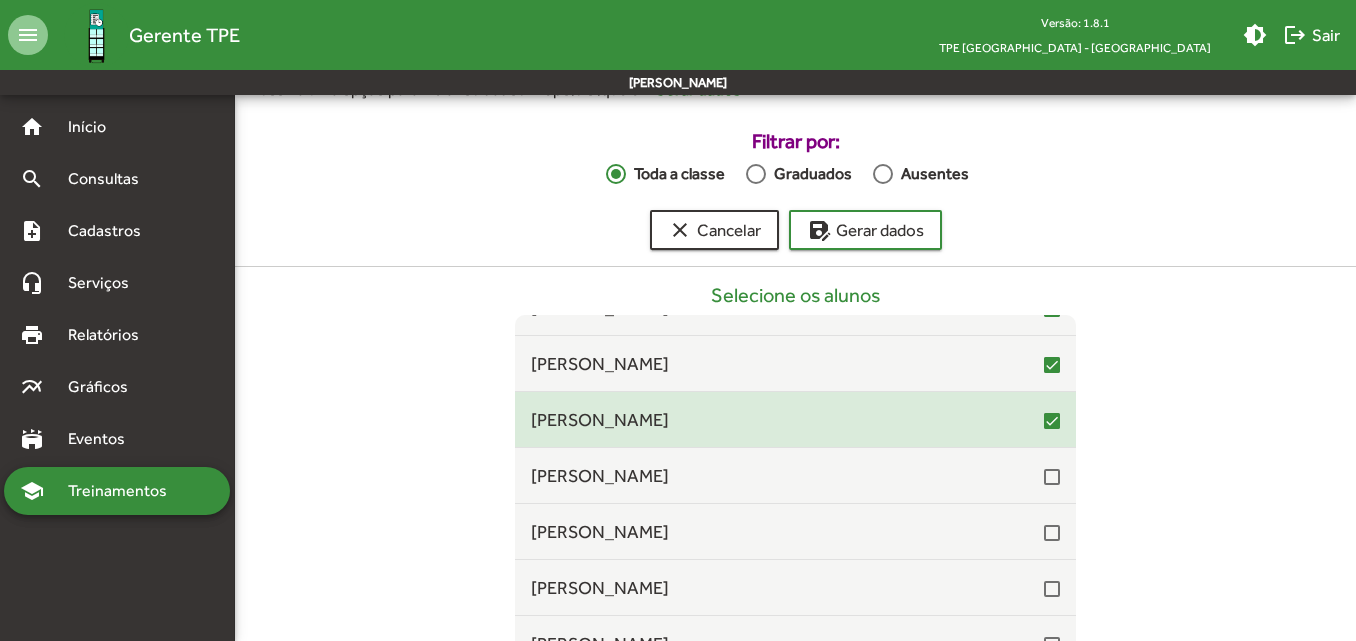 scroll, scrollTop: 8945, scrollLeft: 0, axis: vertical 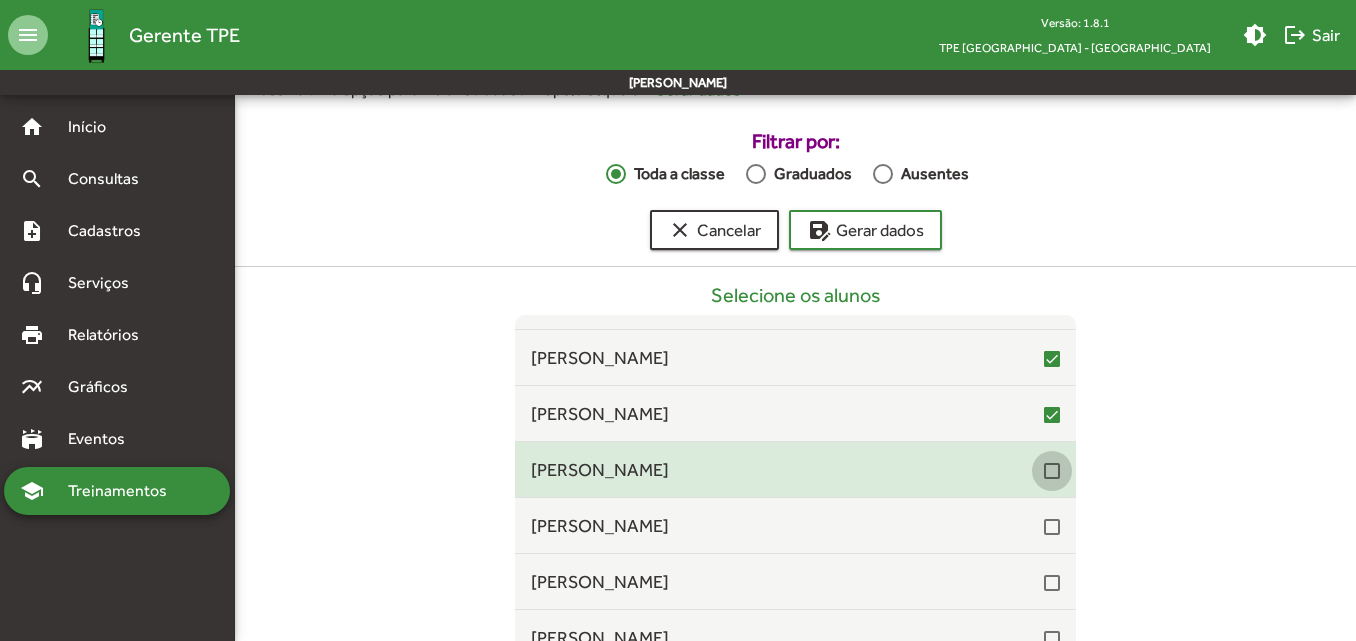 drag, startPoint x: 1042, startPoint y: 471, endPoint x: 1042, endPoint y: 499, distance: 28 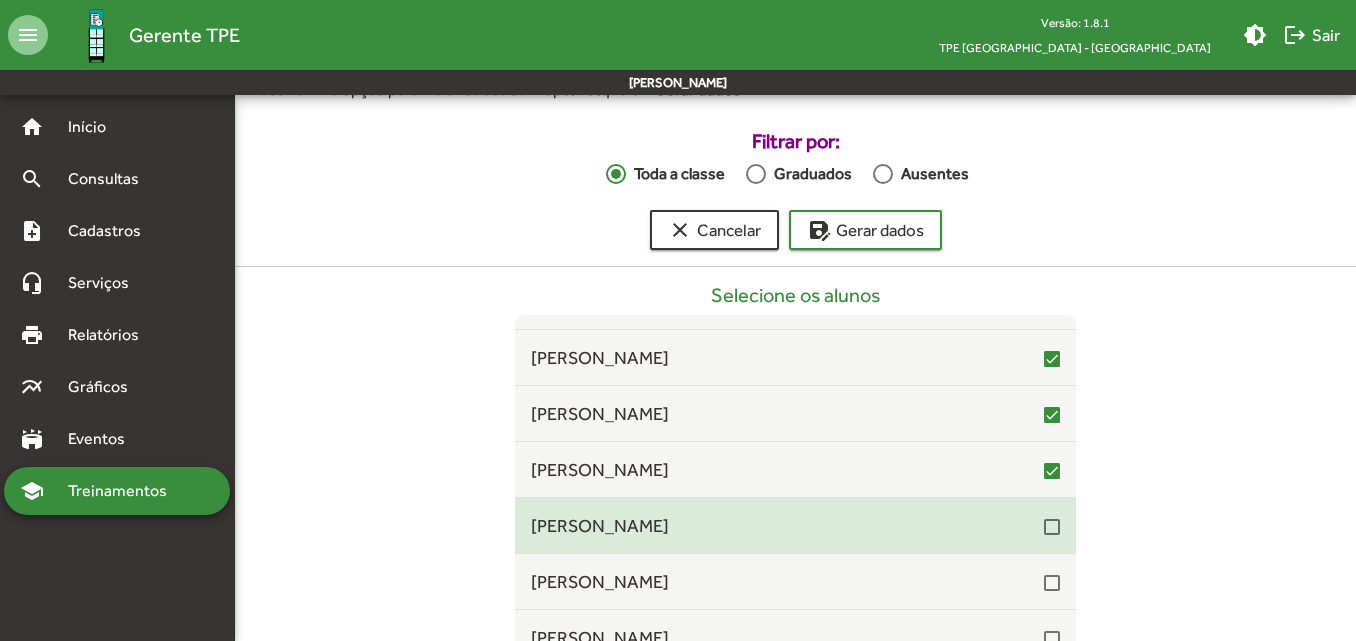 drag, startPoint x: 1038, startPoint y: 524, endPoint x: 1038, endPoint y: 545, distance: 21 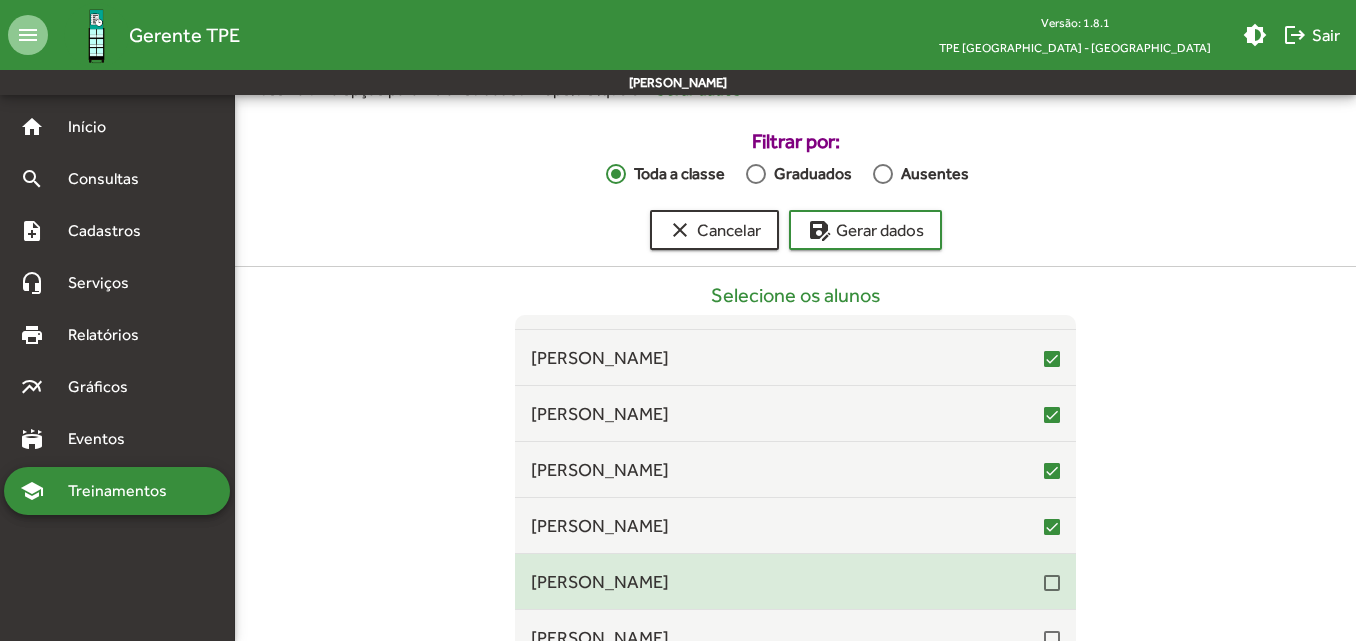 click at bounding box center (1052, 583) 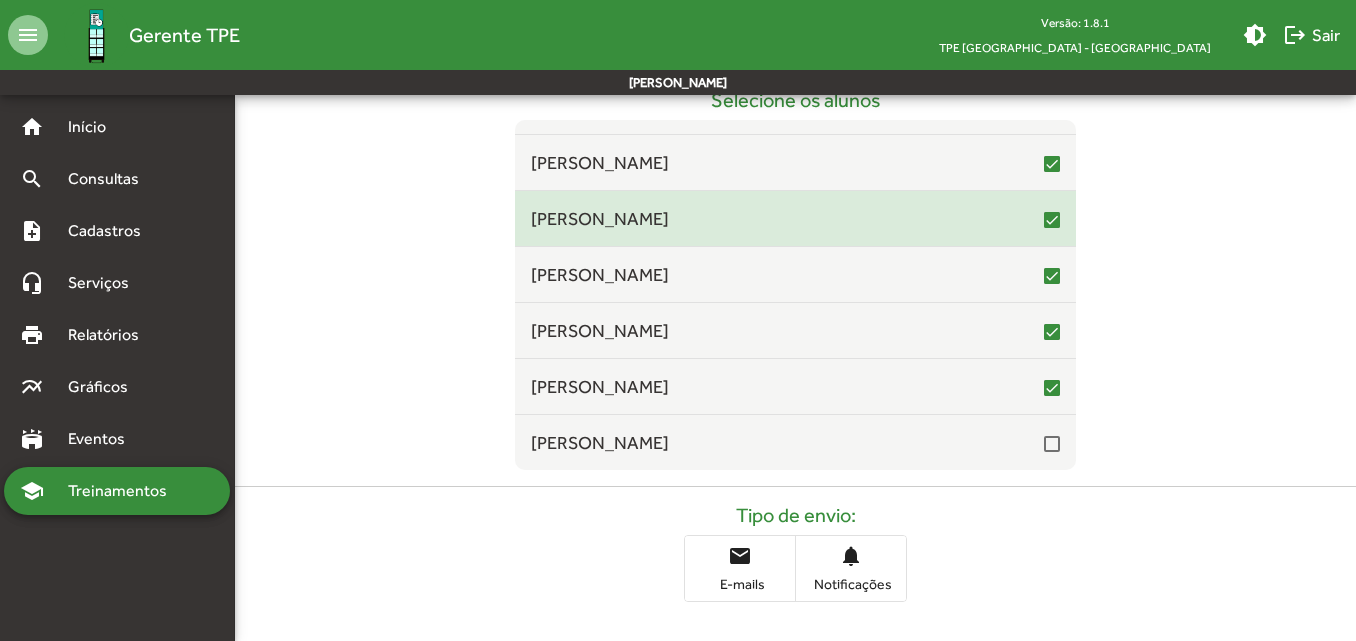 scroll, scrollTop: 332, scrollLeft: 0, axis: vertical 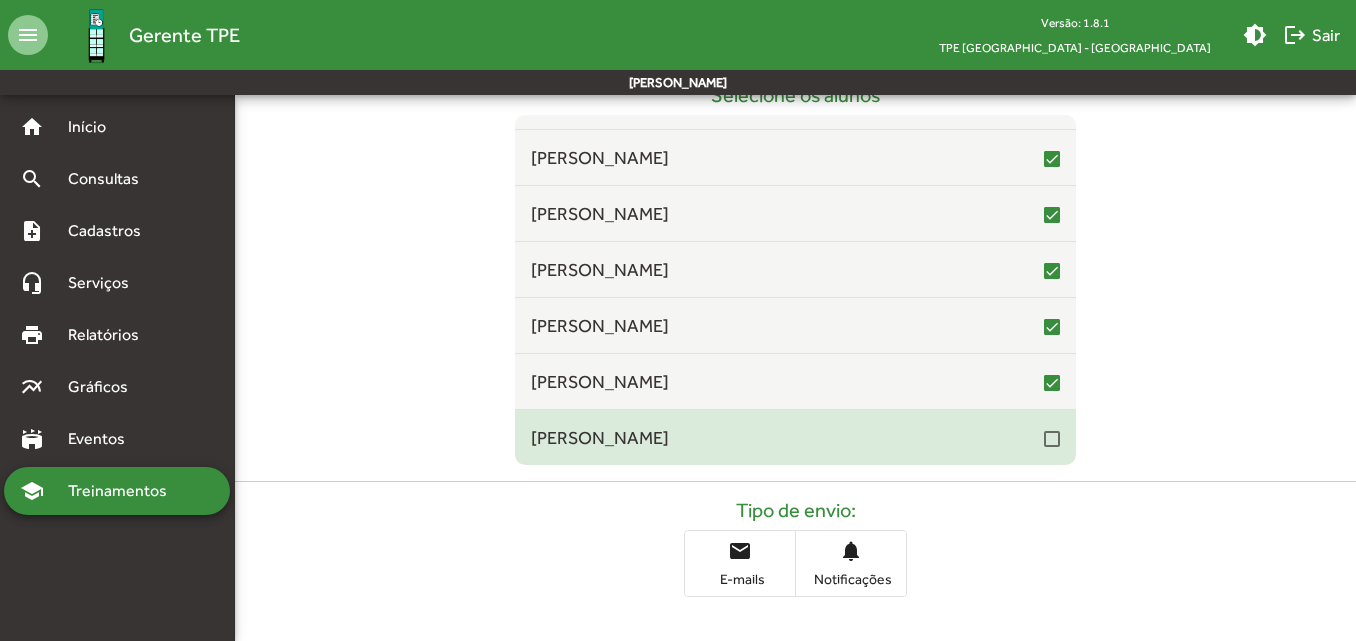 click at bounding box center [1052, 439] 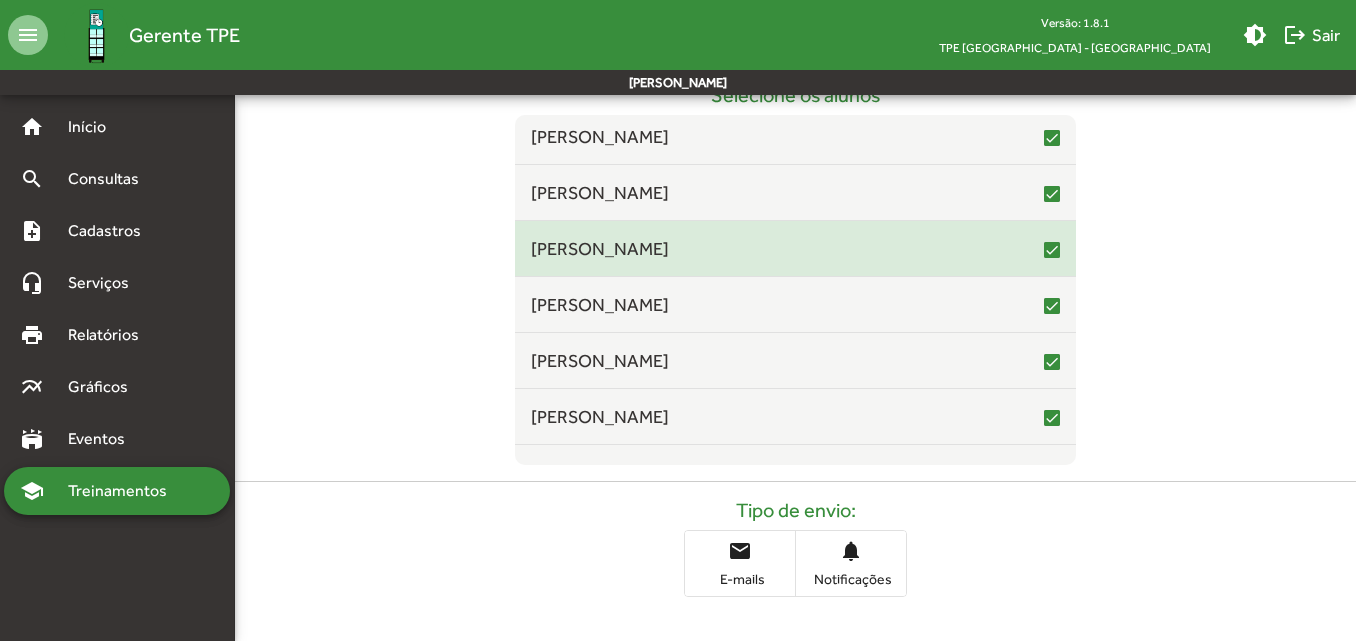scroll, scrollTop: 8945, scrollLeft: 0, axis: vertical 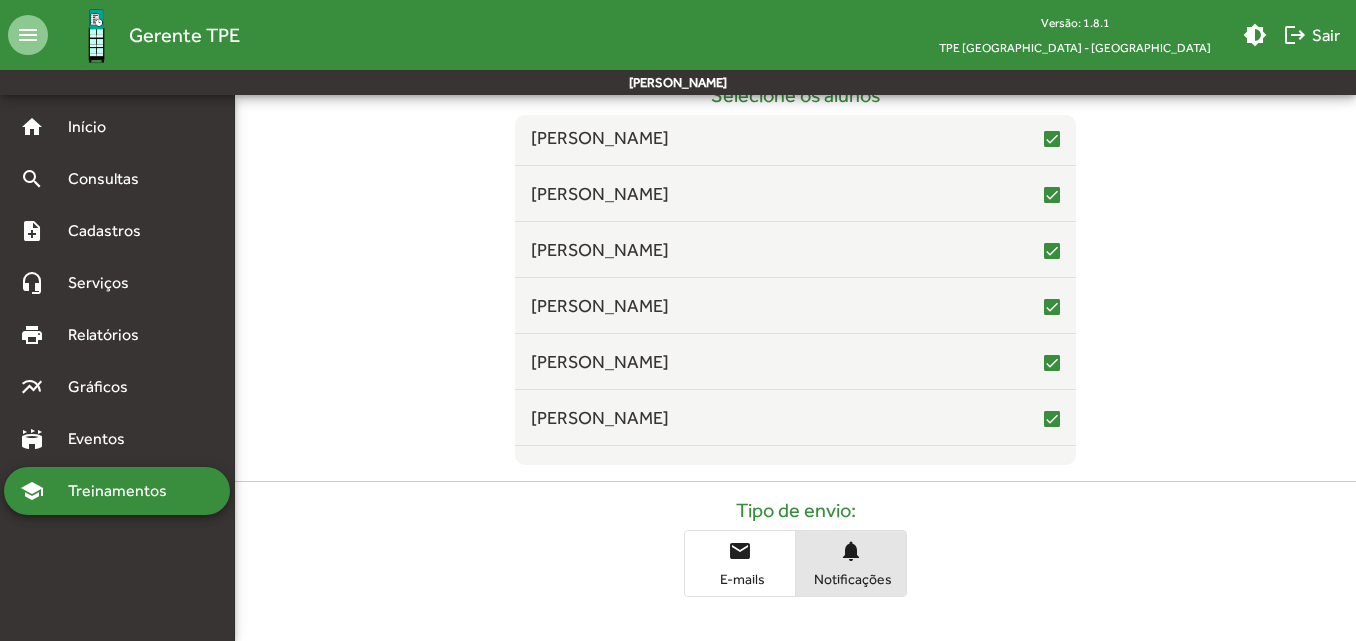 click on "notifications" at bounding box center [851, 551] 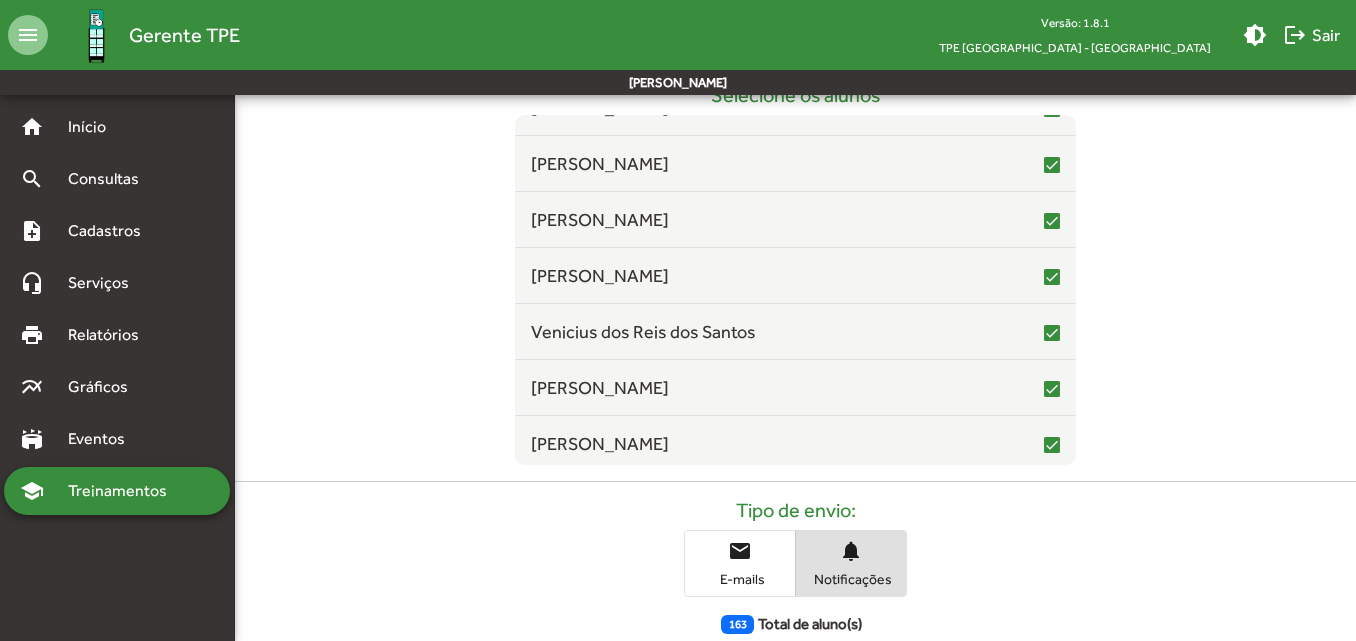 scroll, scrollTop: 2845, scrollLeft: 0, axis: vertical 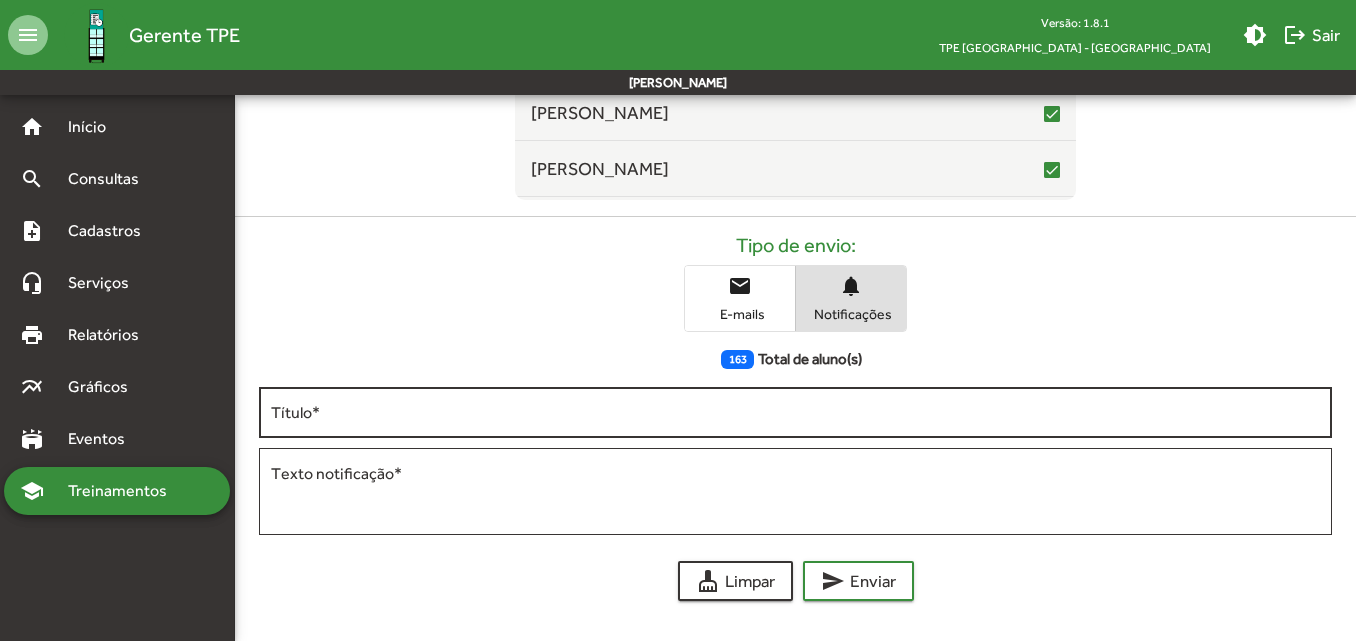click on "Título  *" at bounding box center [795, 413] 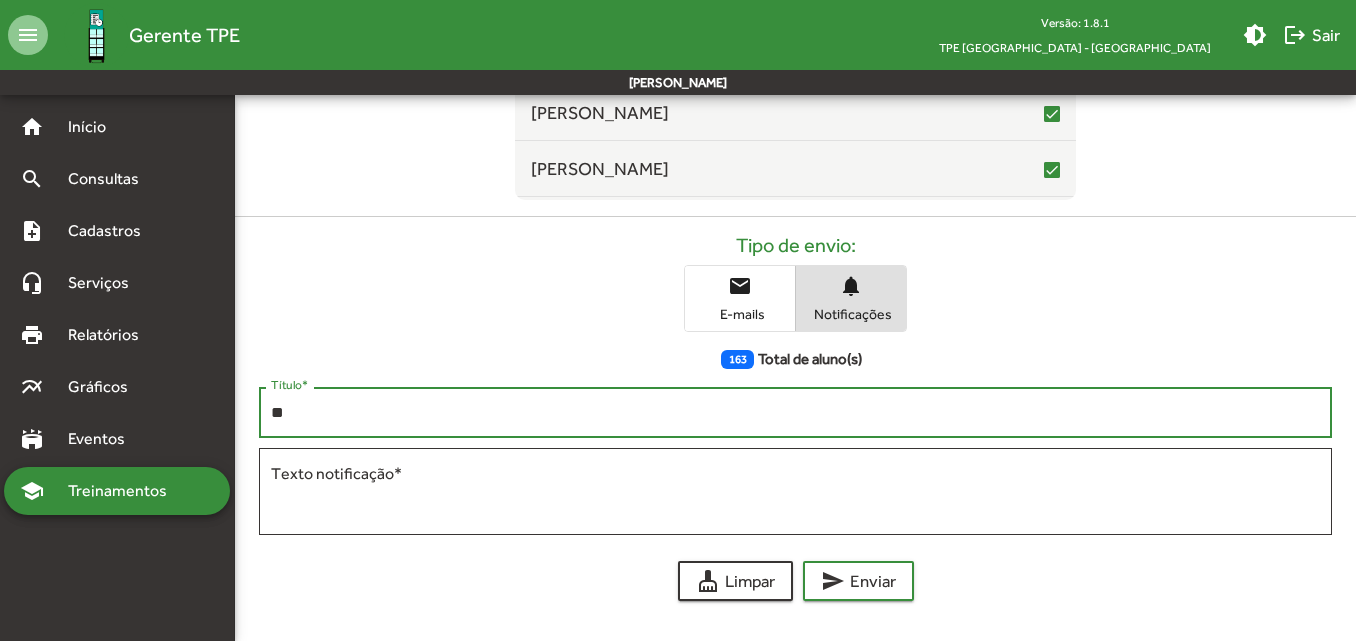 type on "*" 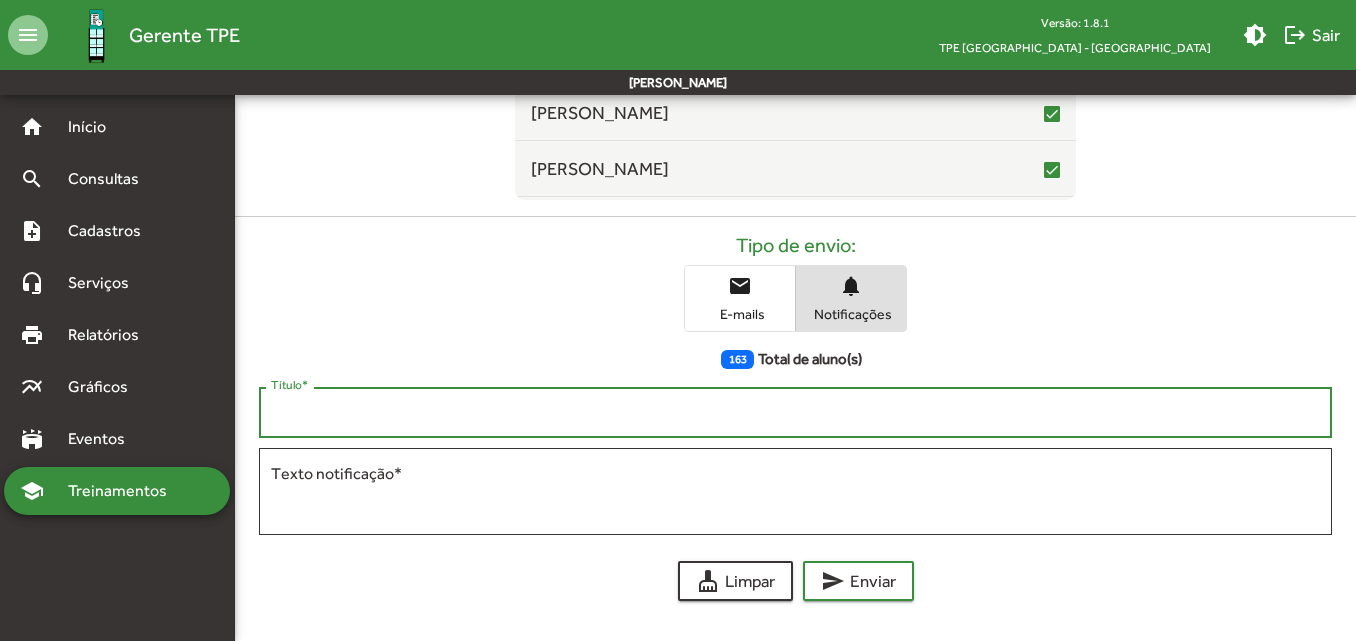 type on "*" 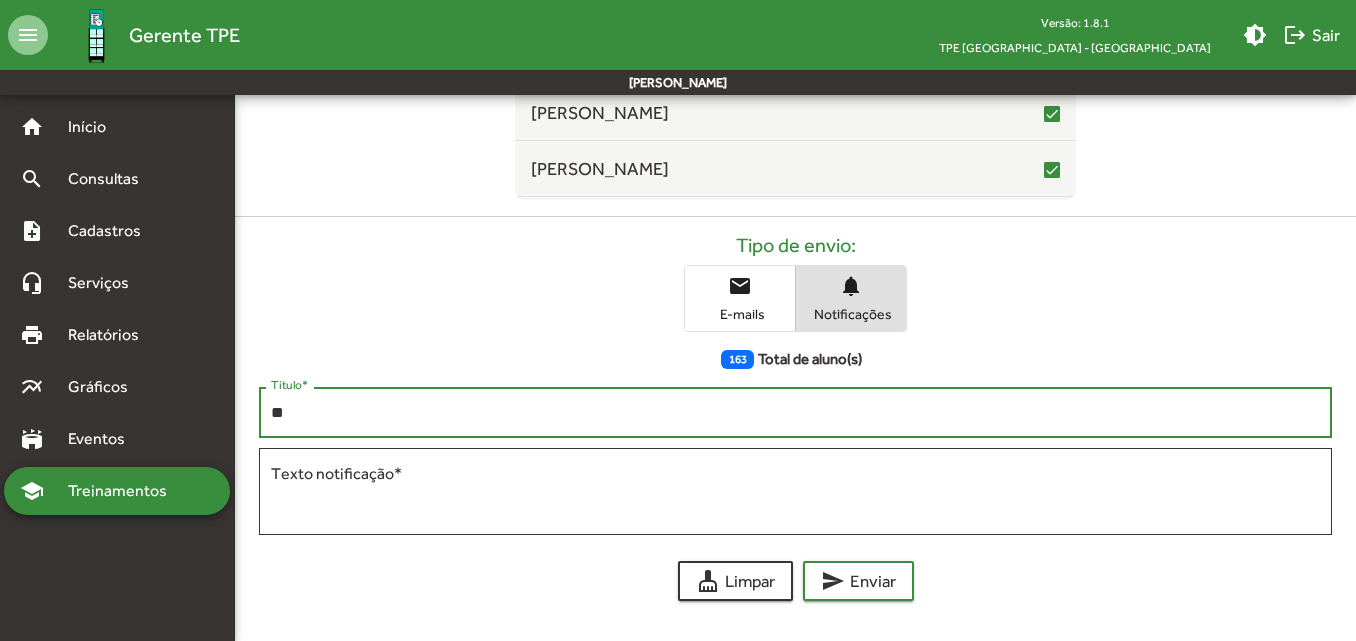 type on "*" 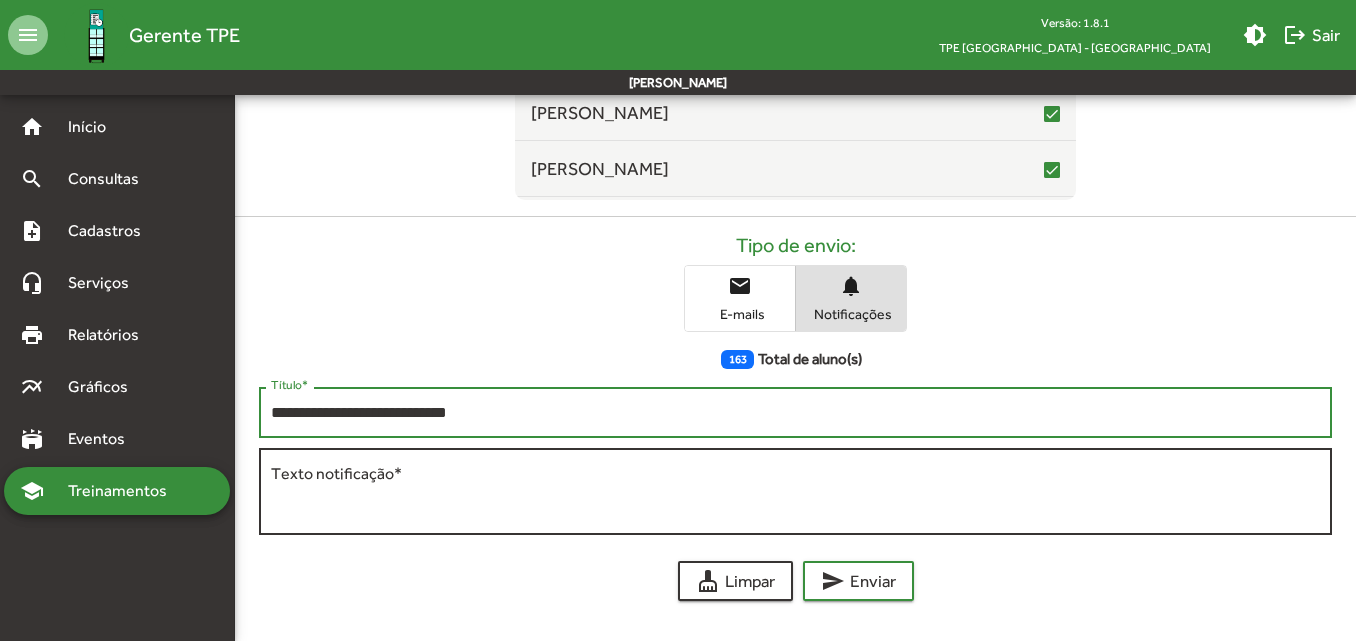 type on "**********" 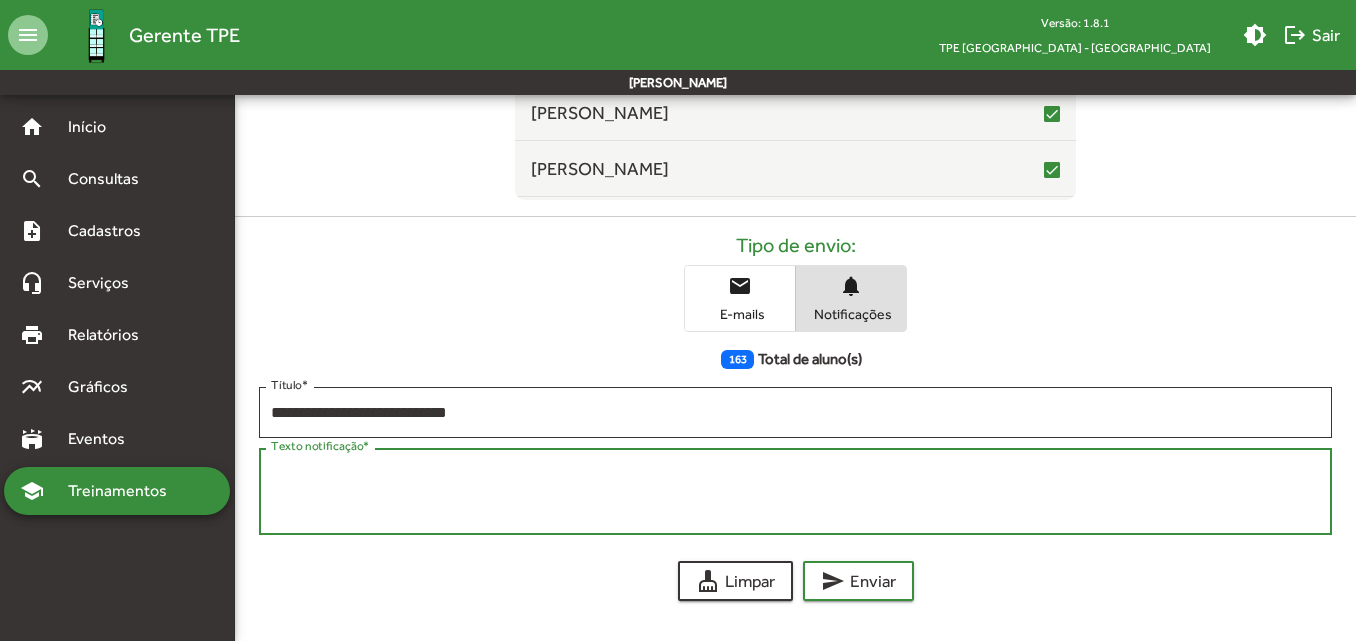 click on "Texto notificação  *" at bounding box center (795, 492) 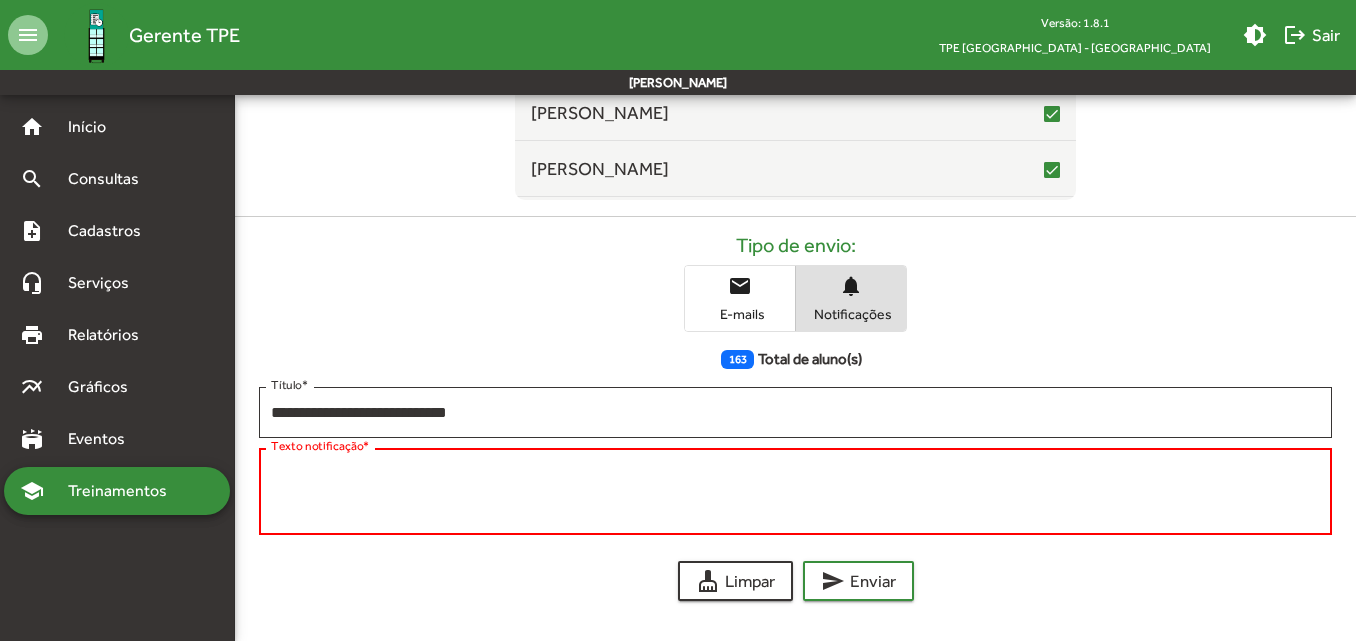 paste on "**********" 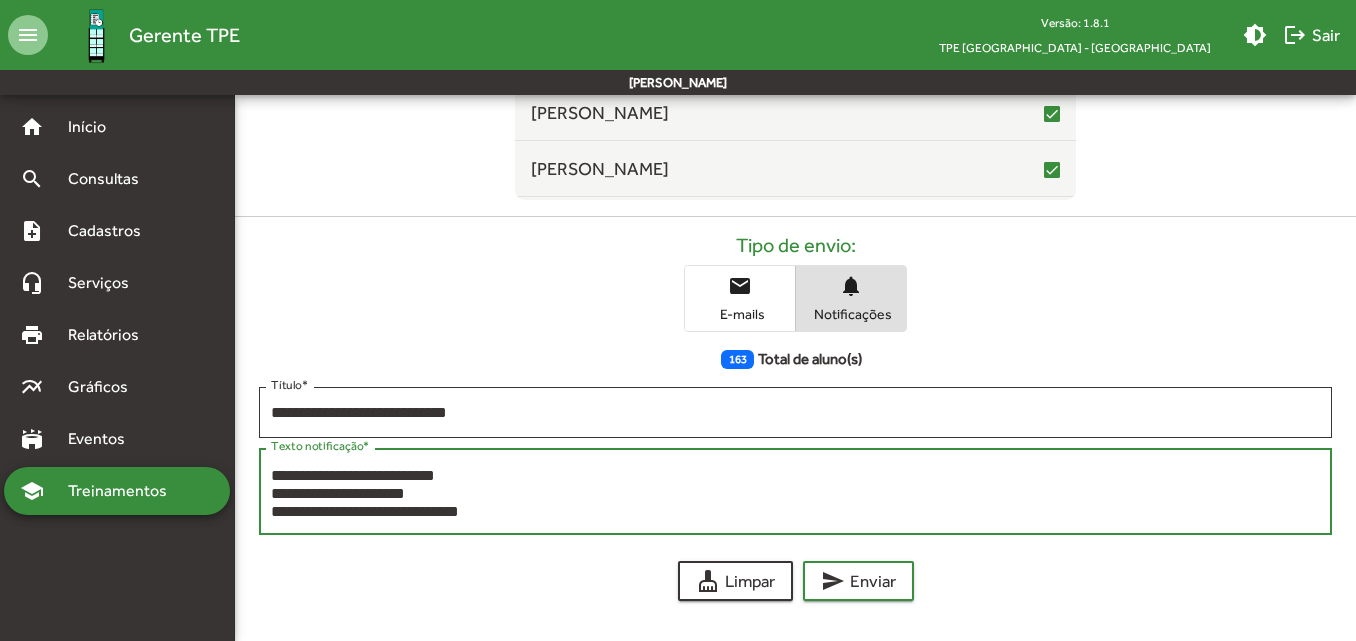 scroll, scrollTop: 0, scrollLeft: 0, axis: both 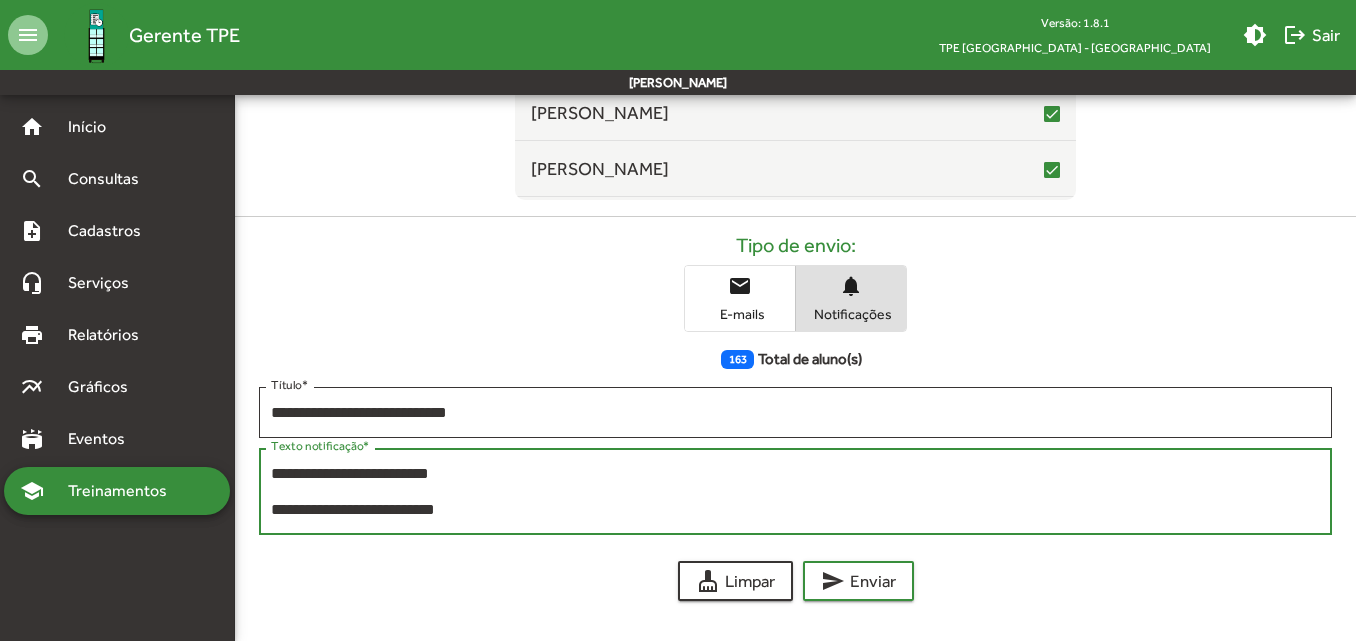 click on "**********" at bounding box center (795, 492) 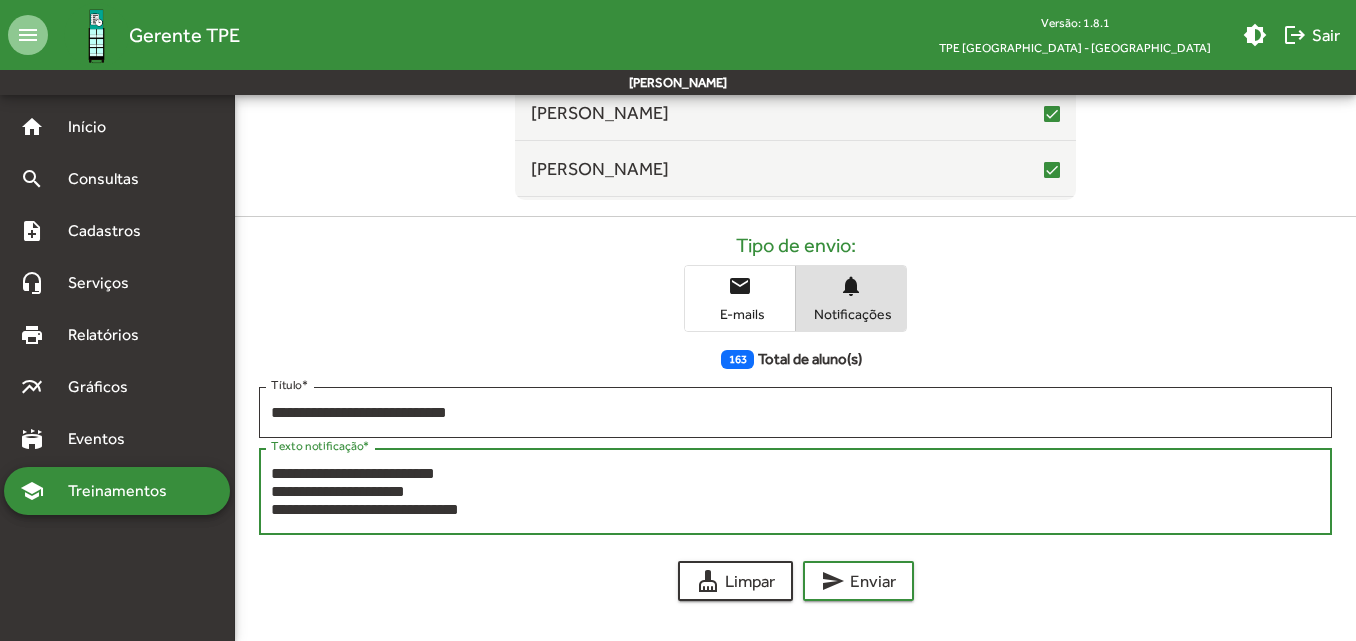 type on "**********" 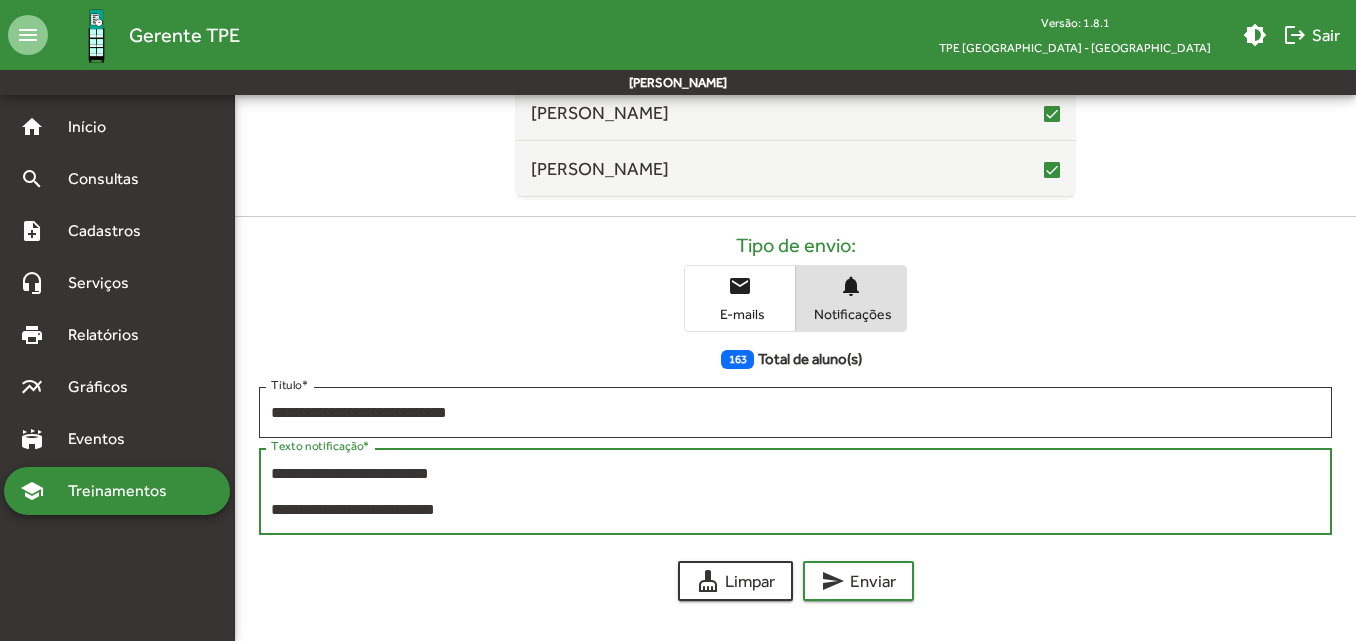 drag, startPoint x: 521, startPoint y: 516, endPoint x: 222, endPoint y: 465, distance: 303.31833 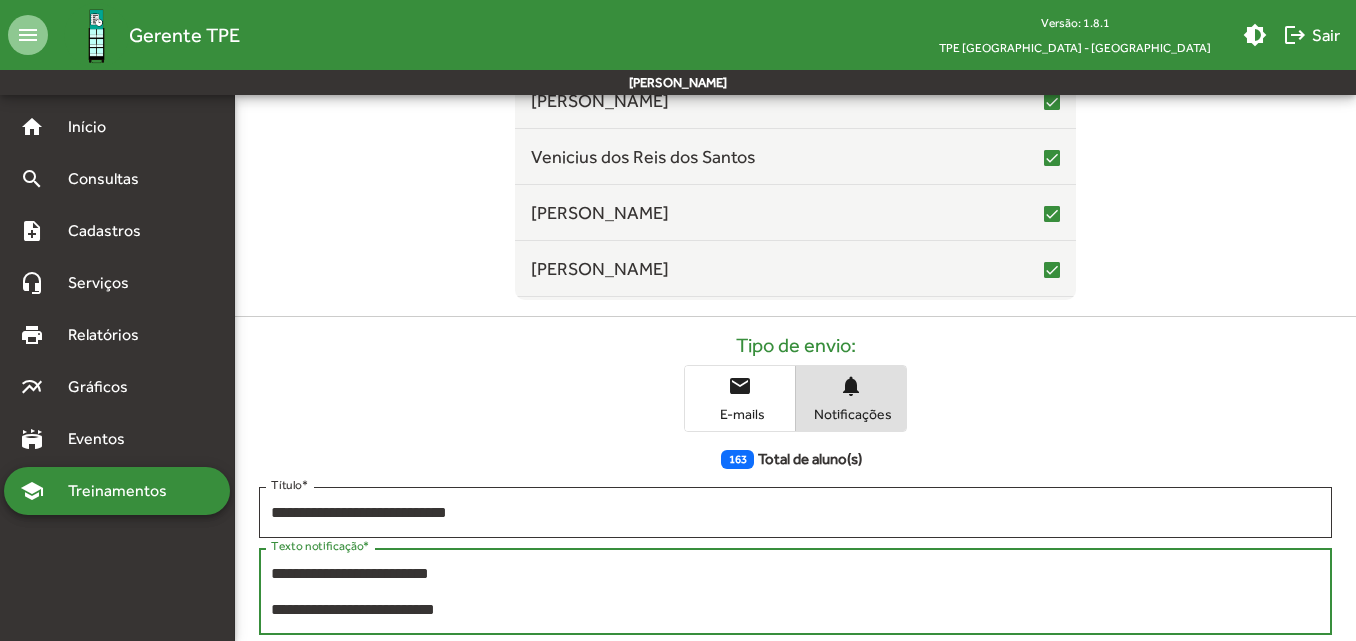 scroll, scrollTop: 597, scrollLeft: 0, axis: vertical 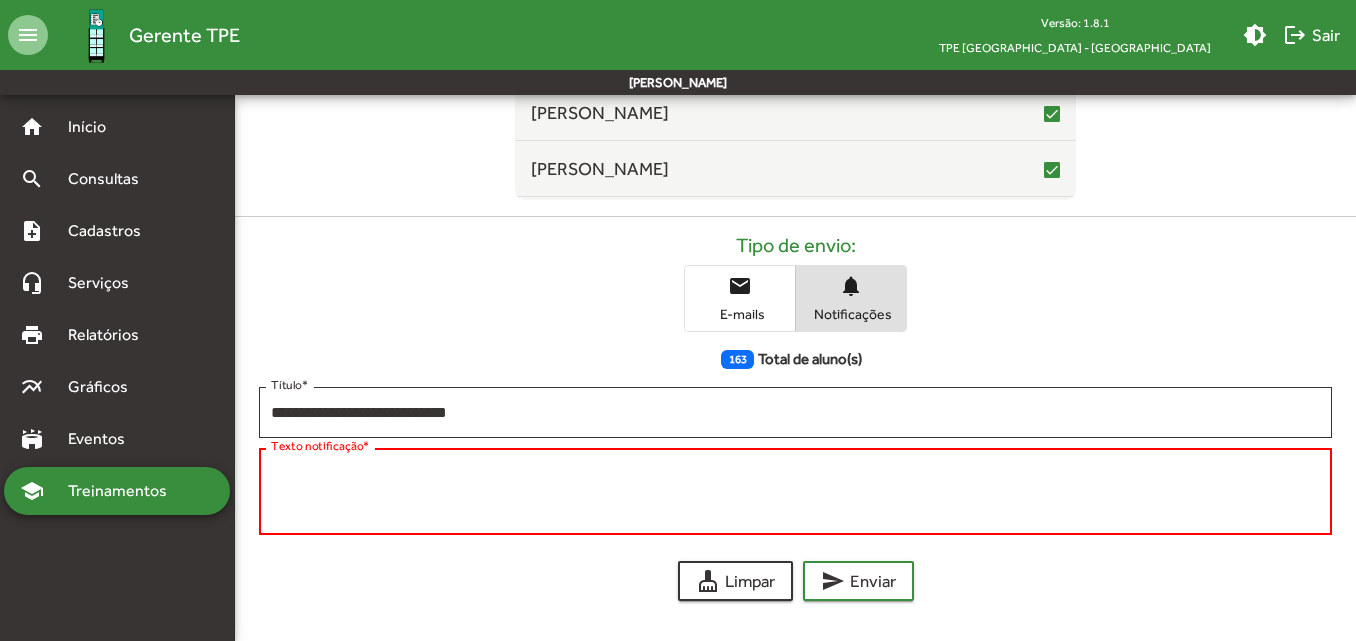 paste on "**********" 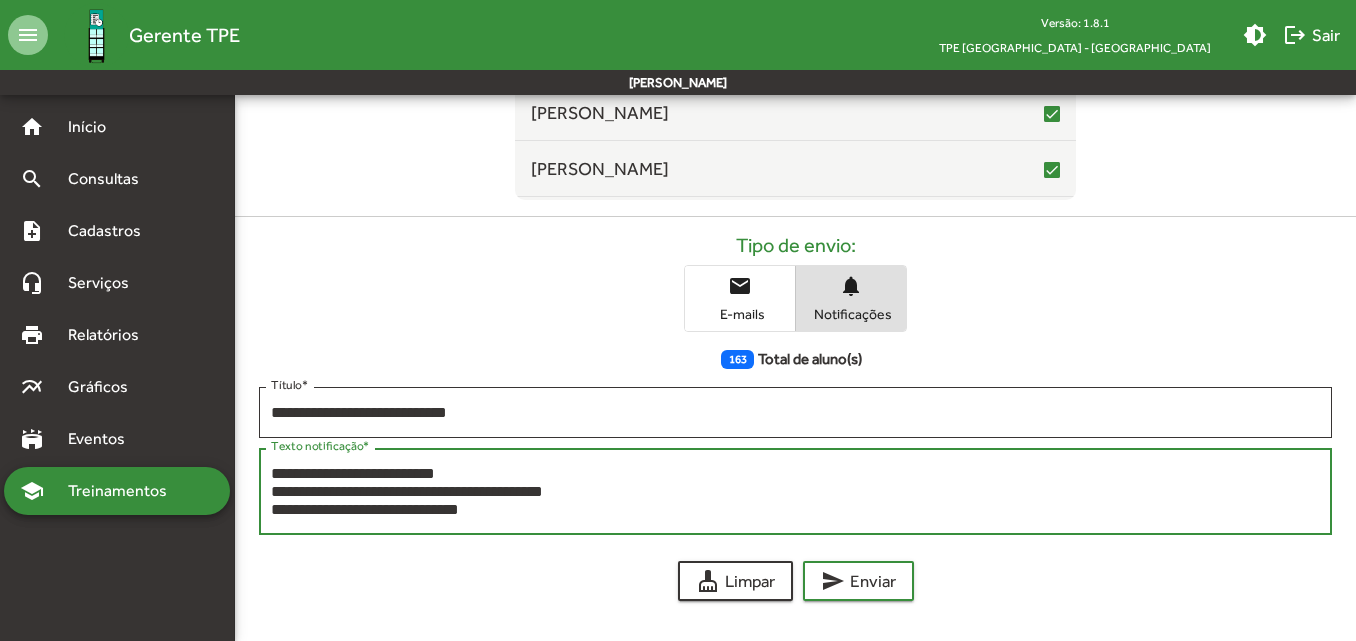 scroll, scrollTop: 0, scrollLeft: 0, axis: both 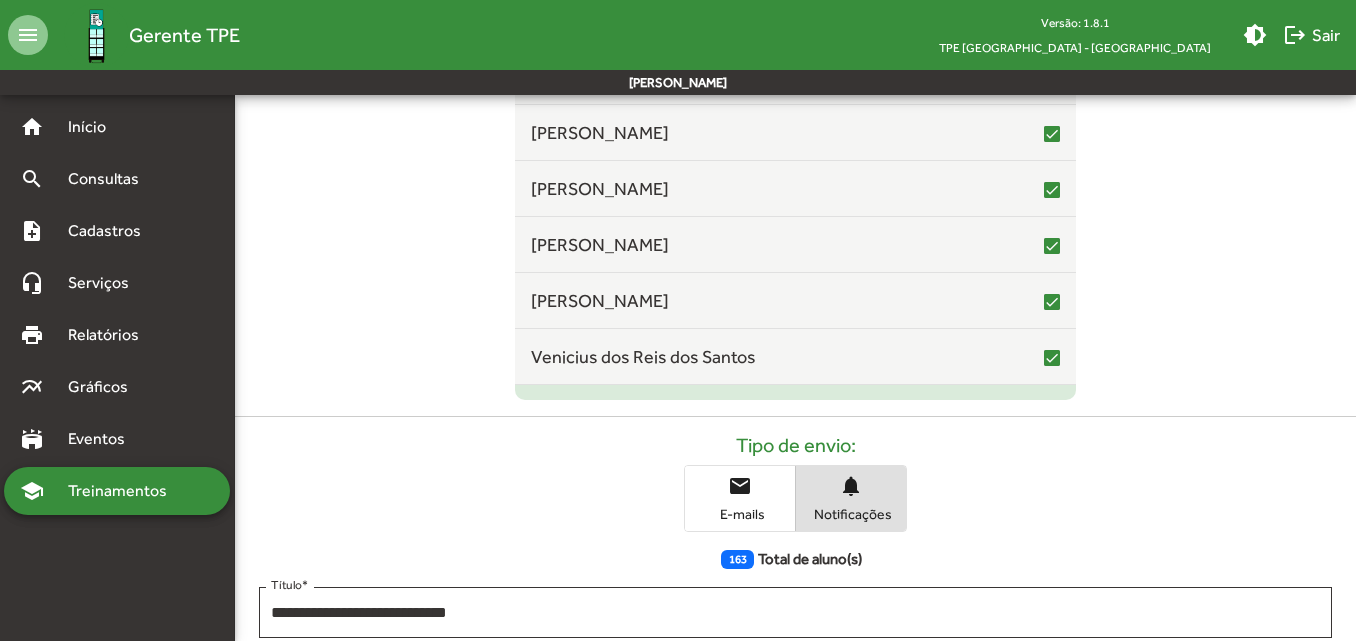 type on "**********" 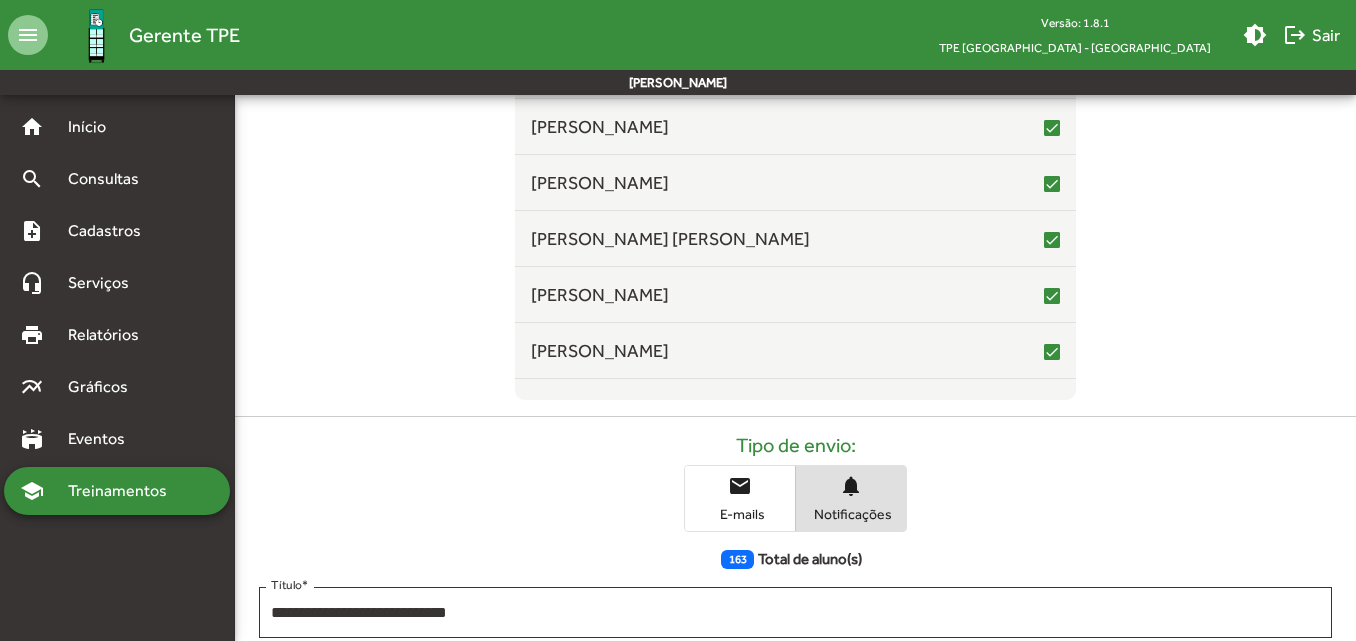 scroll, scrollTop: 0, scrollLeft: 0, axis: both 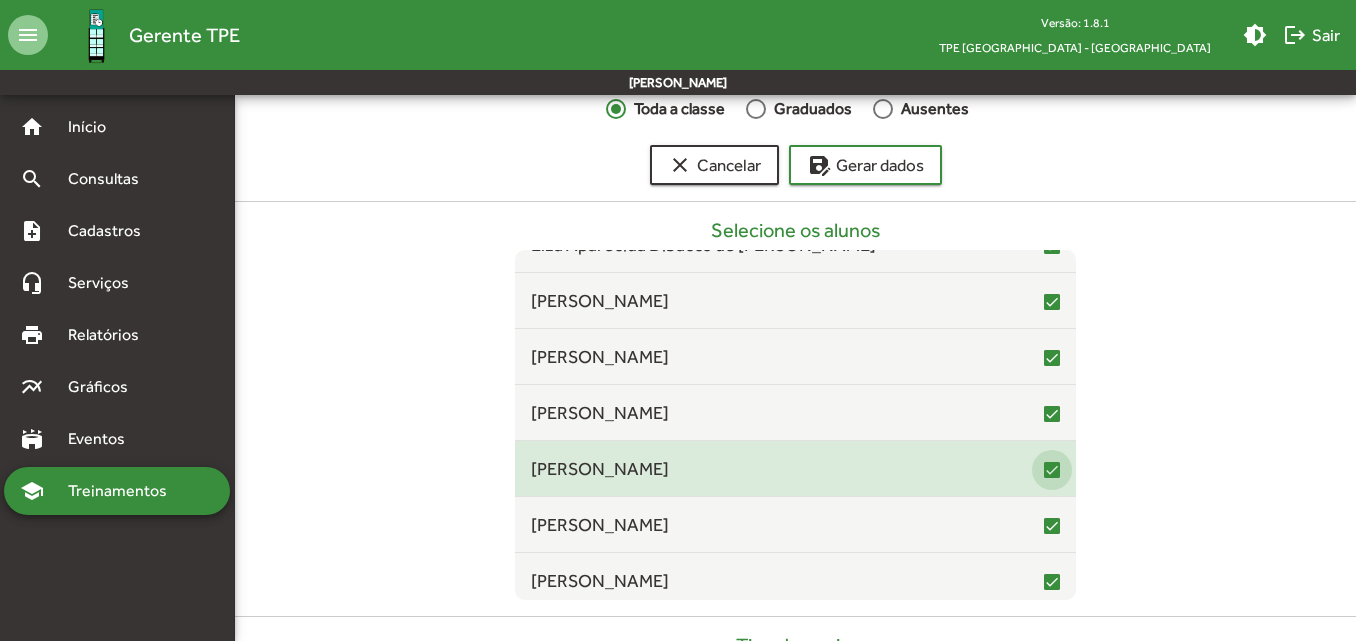 click at bounding box center [1052, 470] 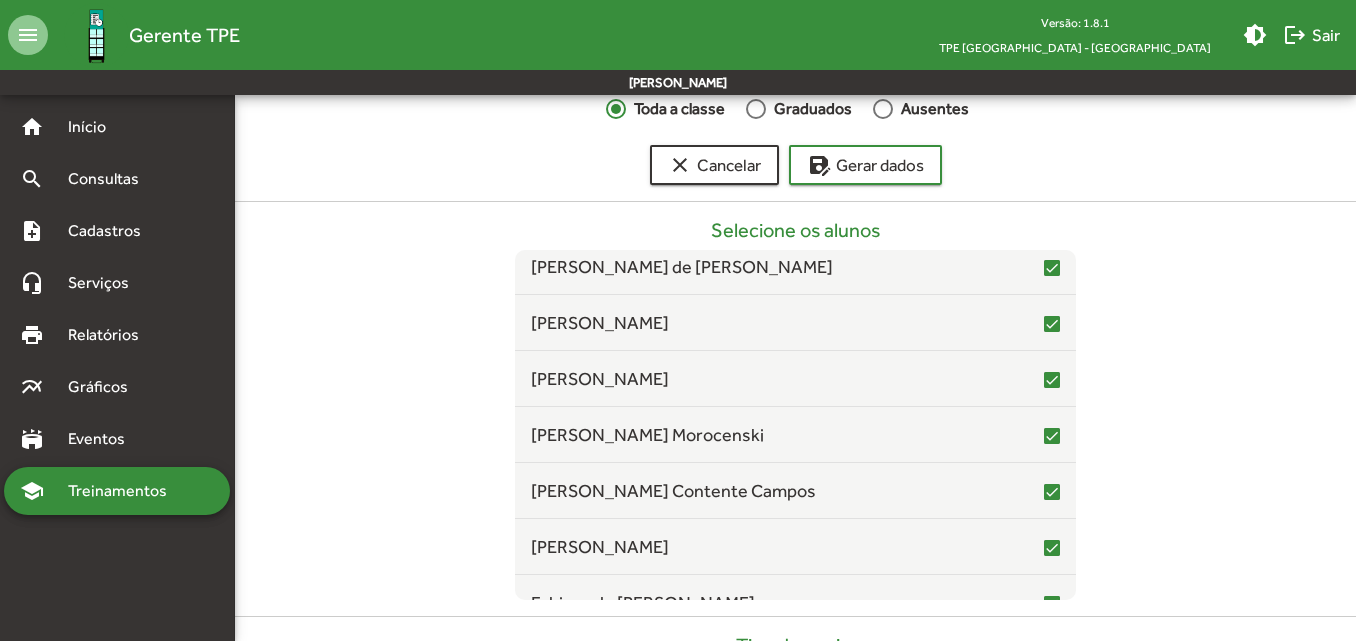 scroll, scrollTop: 5245, scrollLeft: 0, axis: vertical 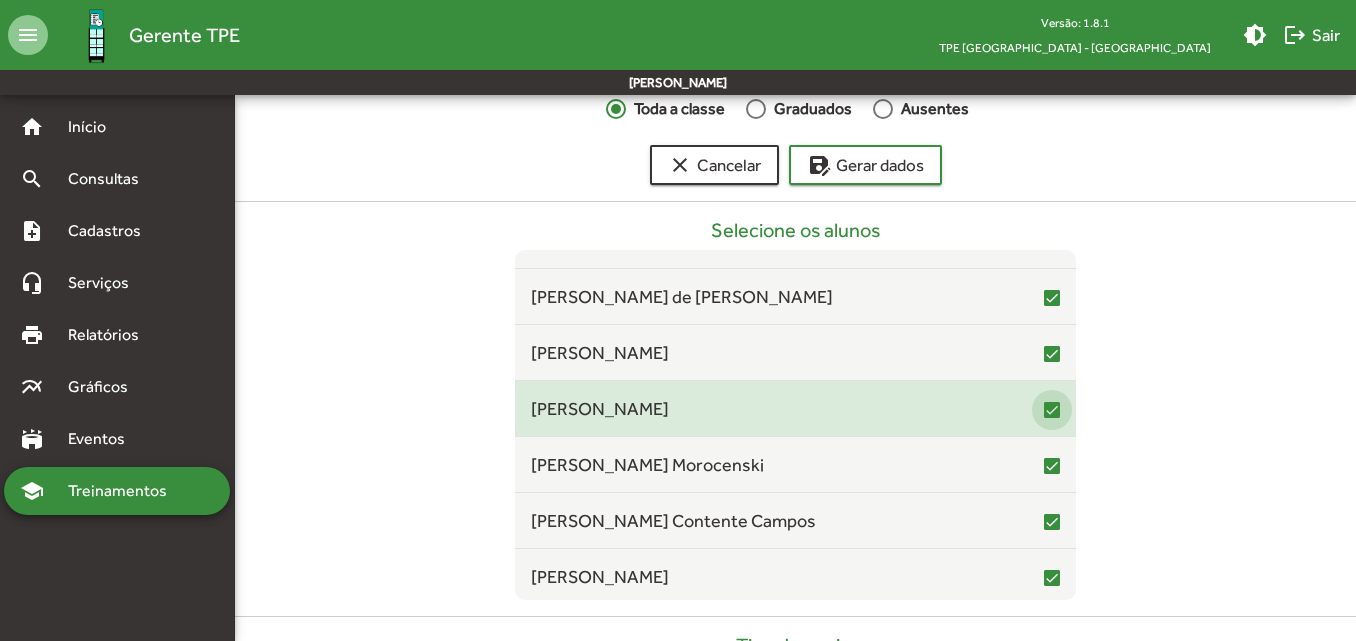 click at bounding box center [1052, 410] 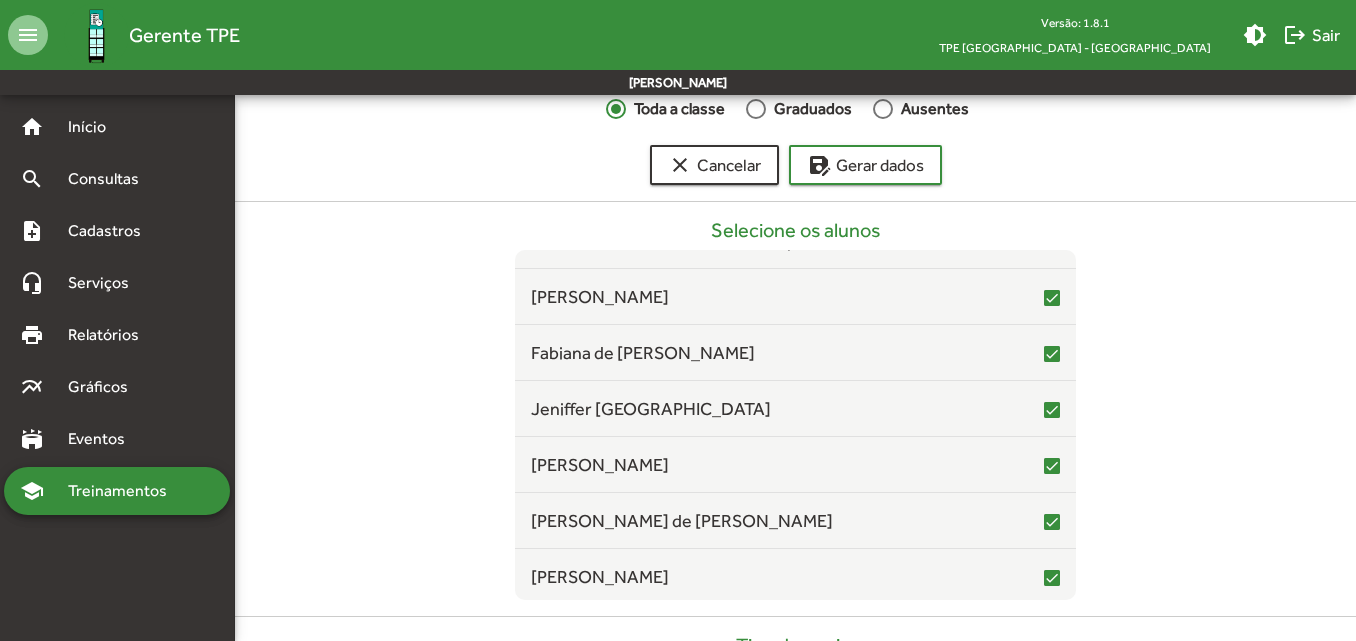 scroll, scrollTop: 5545, scrollLeft: 0, axis: vertical 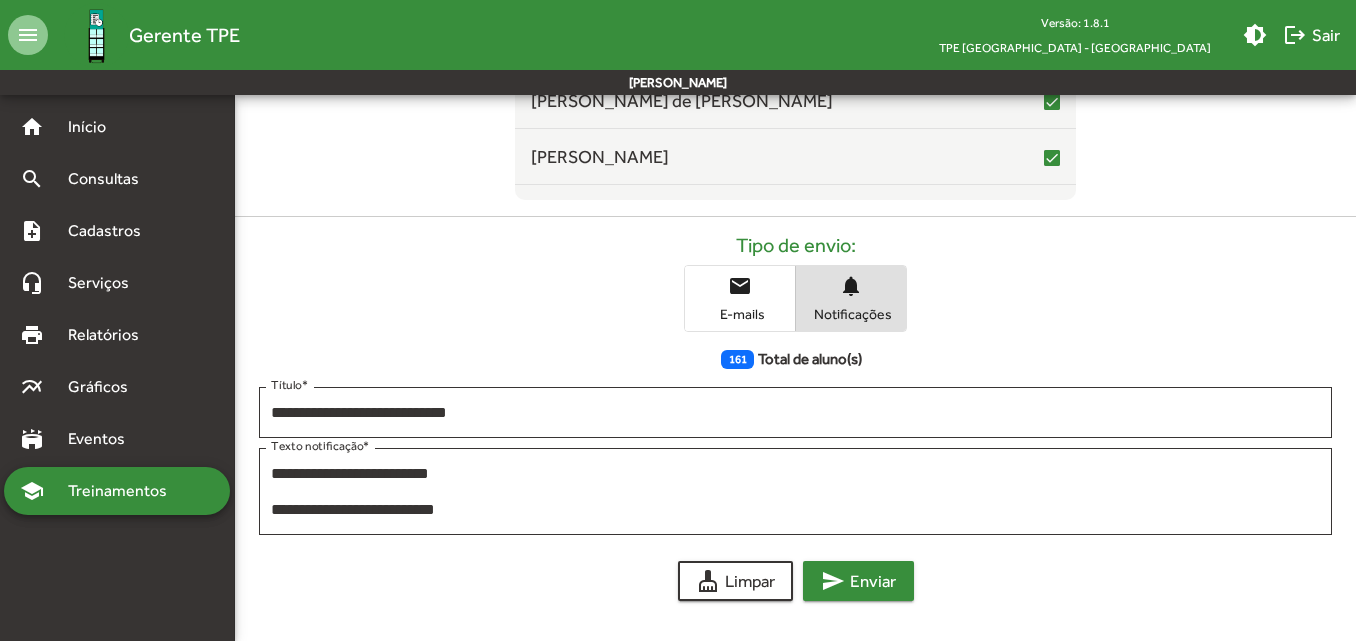 click on "send  Enviar" 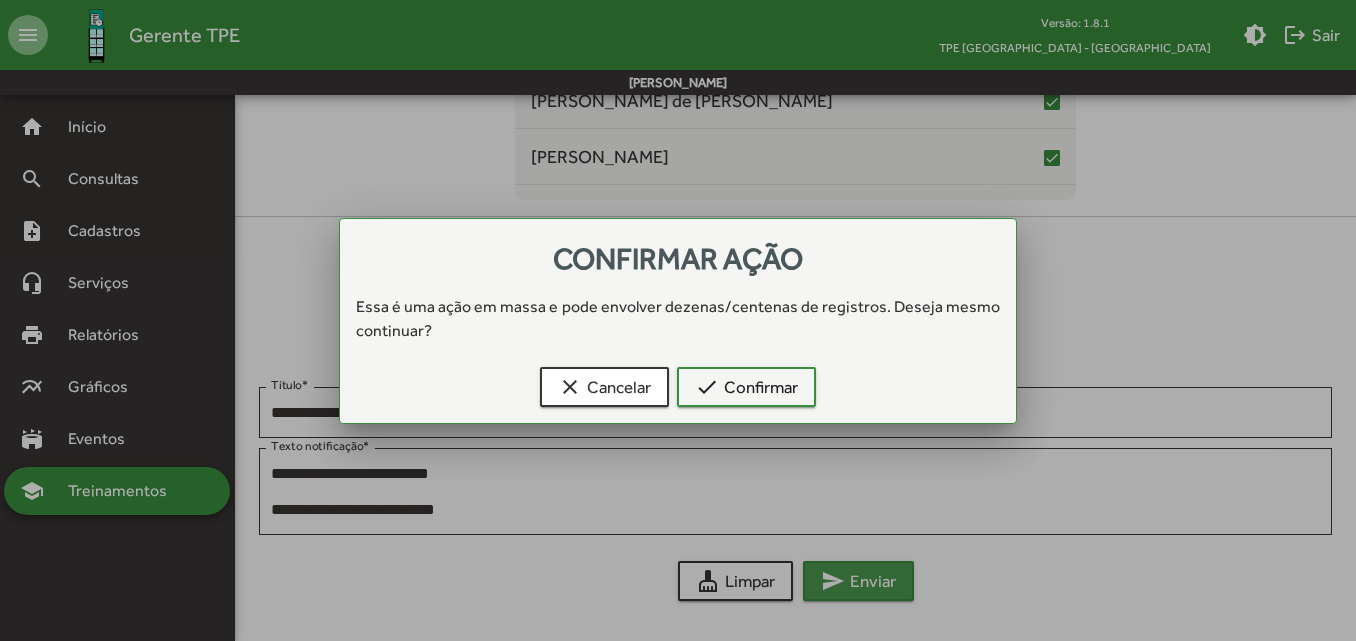 scroll, scrollTop: 0, scrollLeft: 0, axis: both 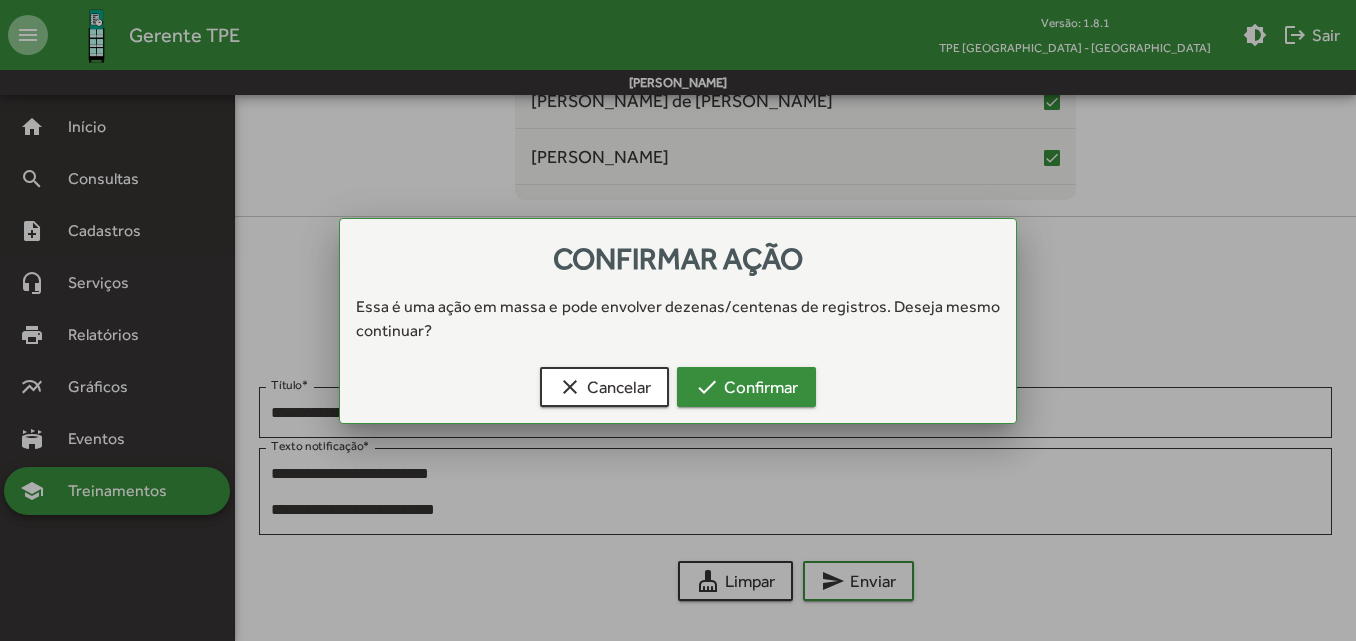 click on "check  Confirmar" at bounding box center (746, 387) 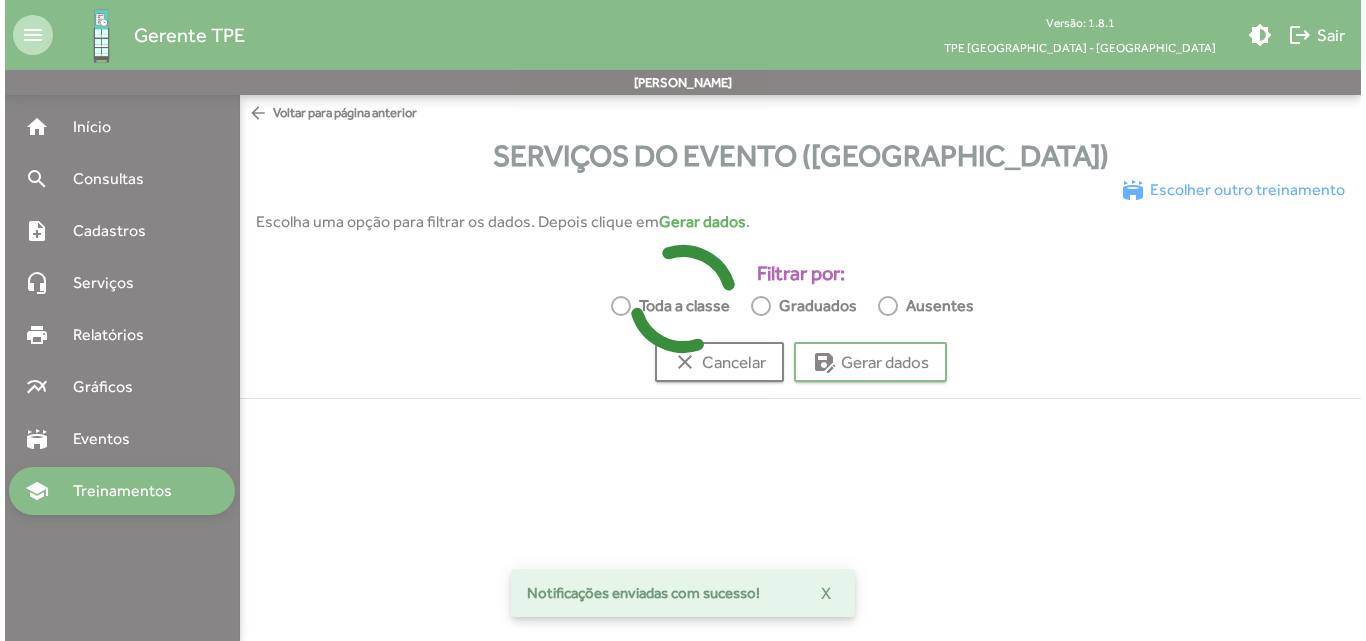 scroll, scrollTop: 0, scrollLeft: 0, axis: both 